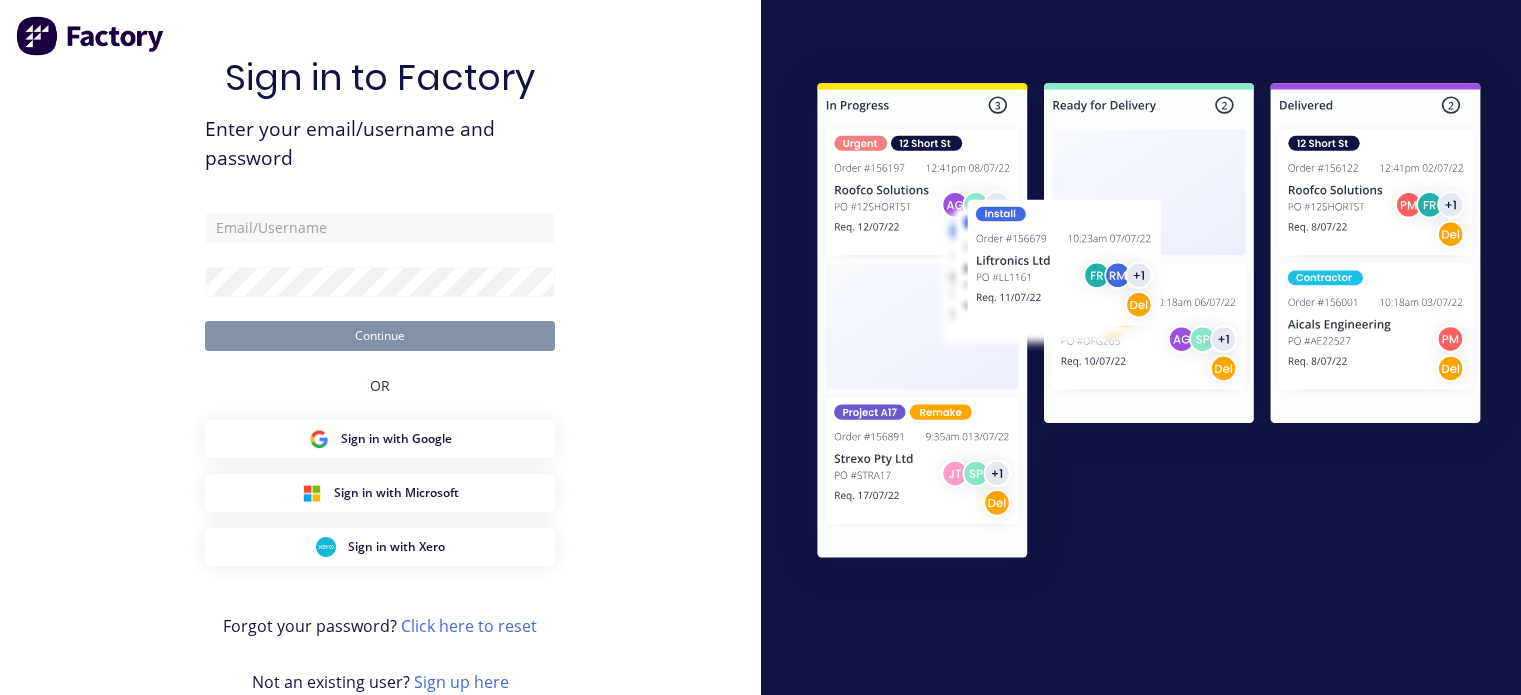 click on "Sign in with Google" at bounding box center (396, 439) 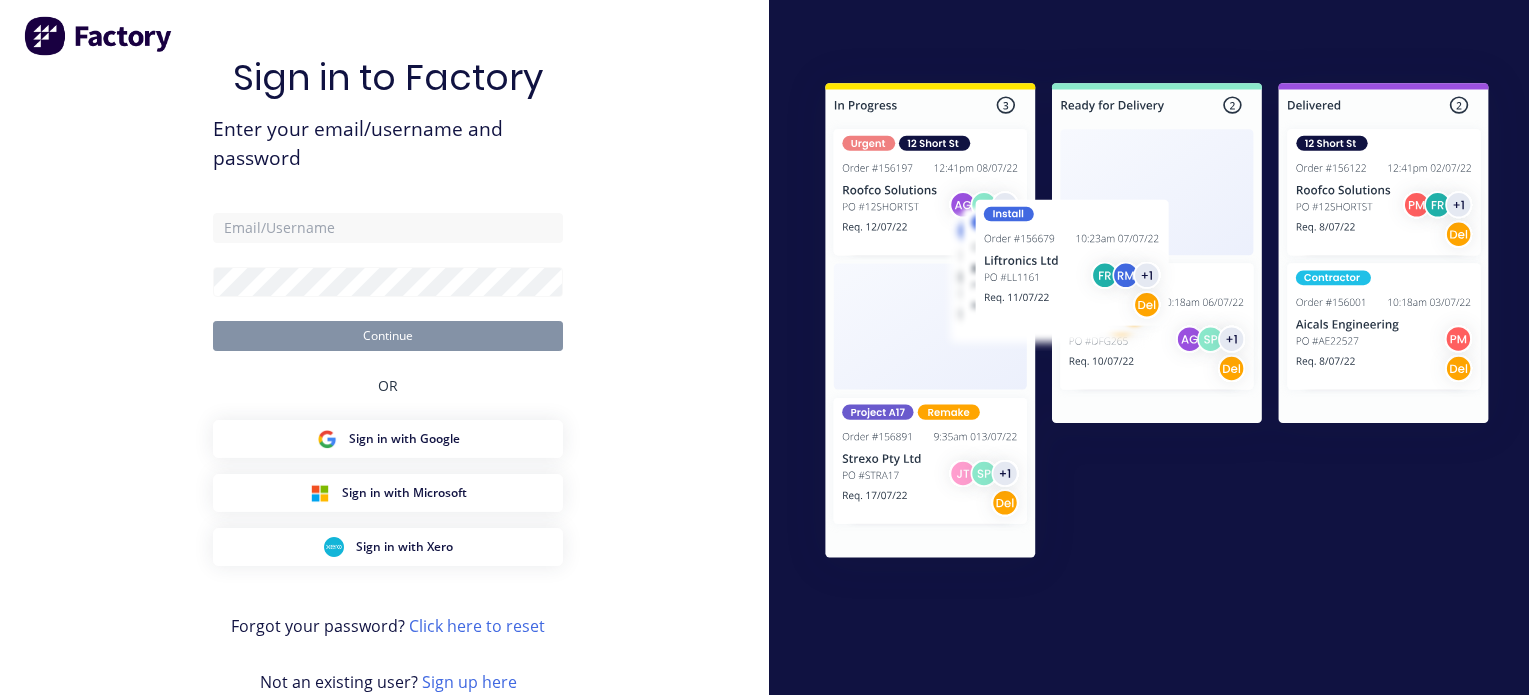 scroll, scrollTop: 0, scrollLeft: 0, axis: both 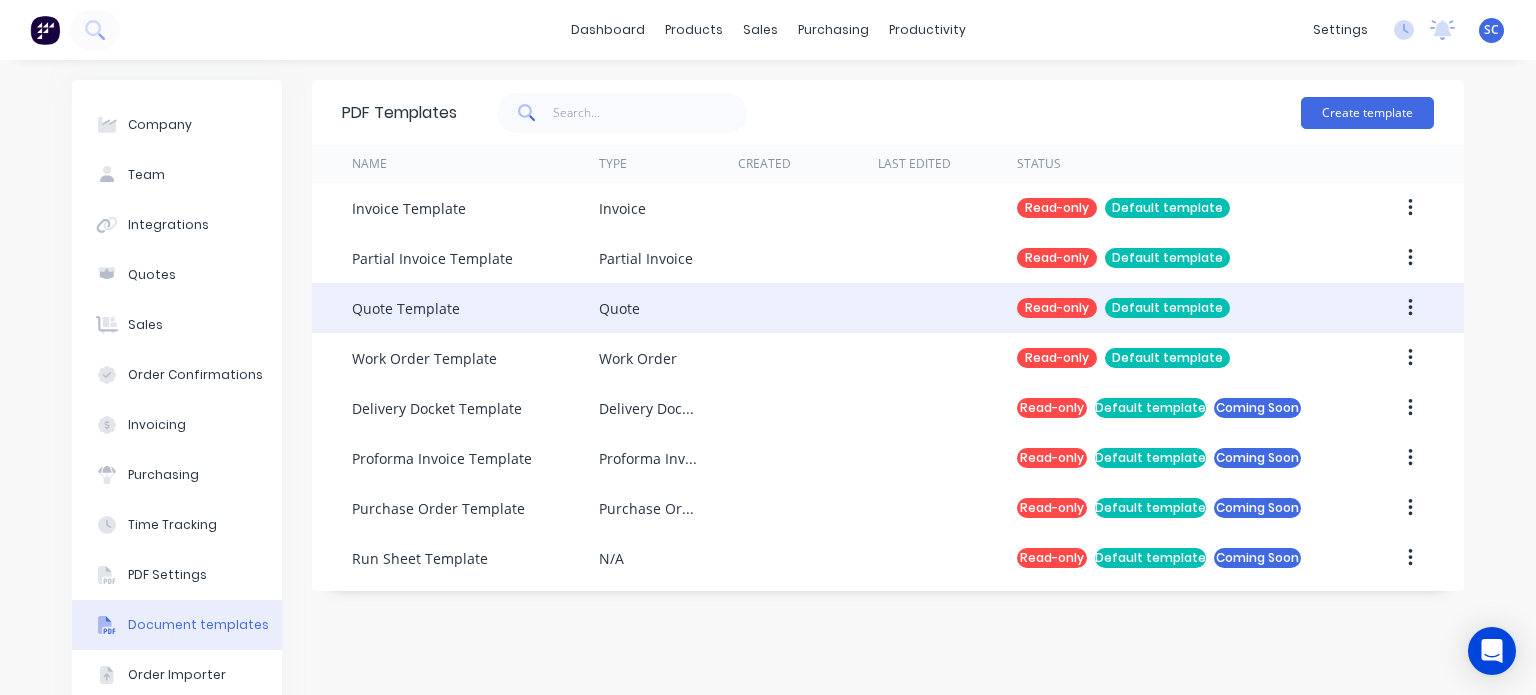click at bounding box center (1410, 308) 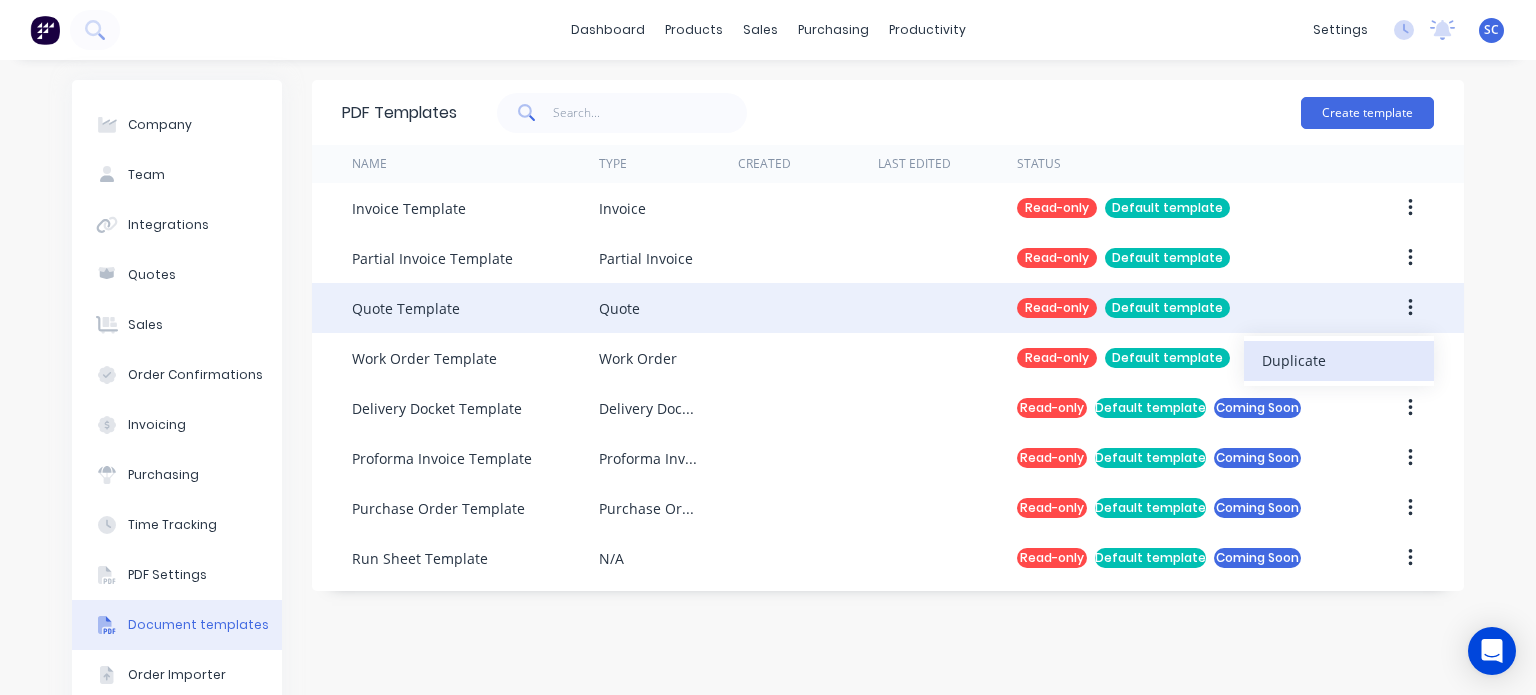 click on "Duplicate" at bounding box center (1339, 360) 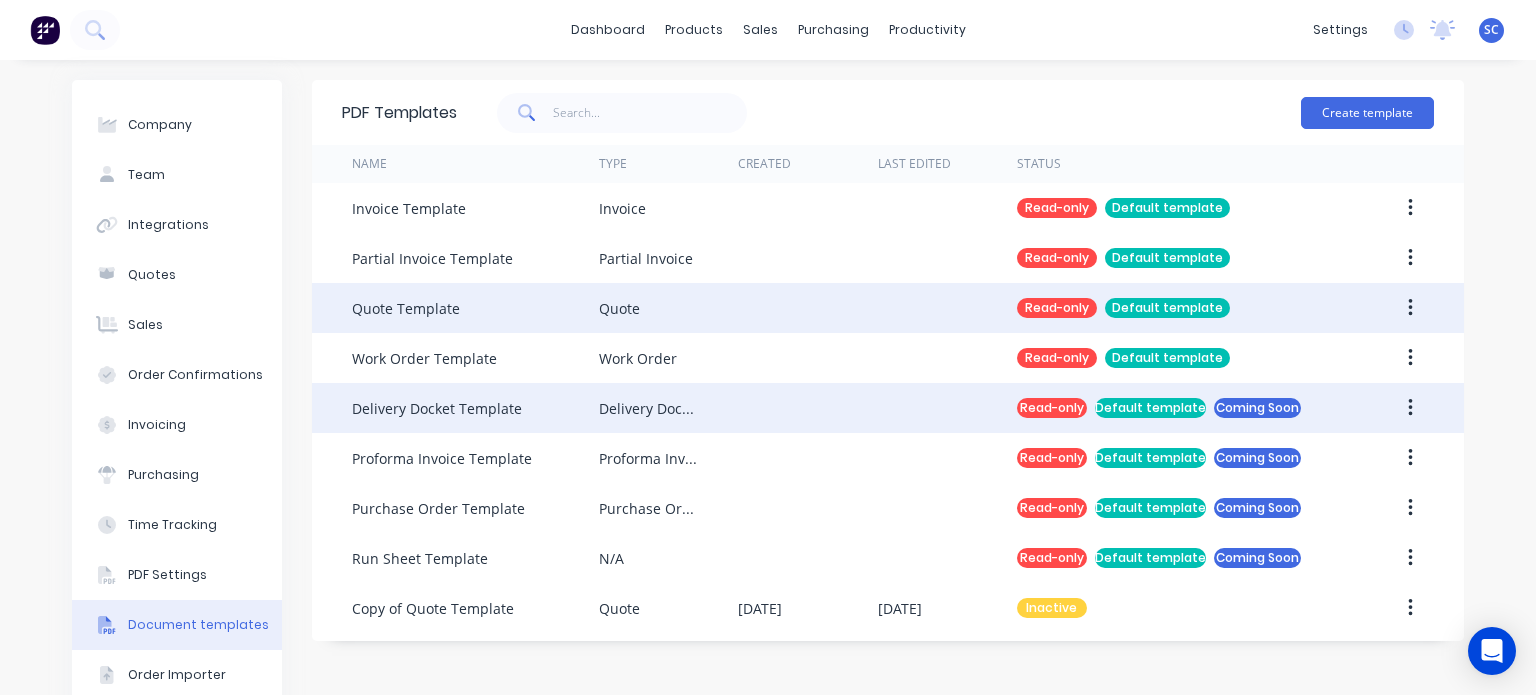 scroll, scrollTop: 44, scrollLeft: 0, axis: vertical 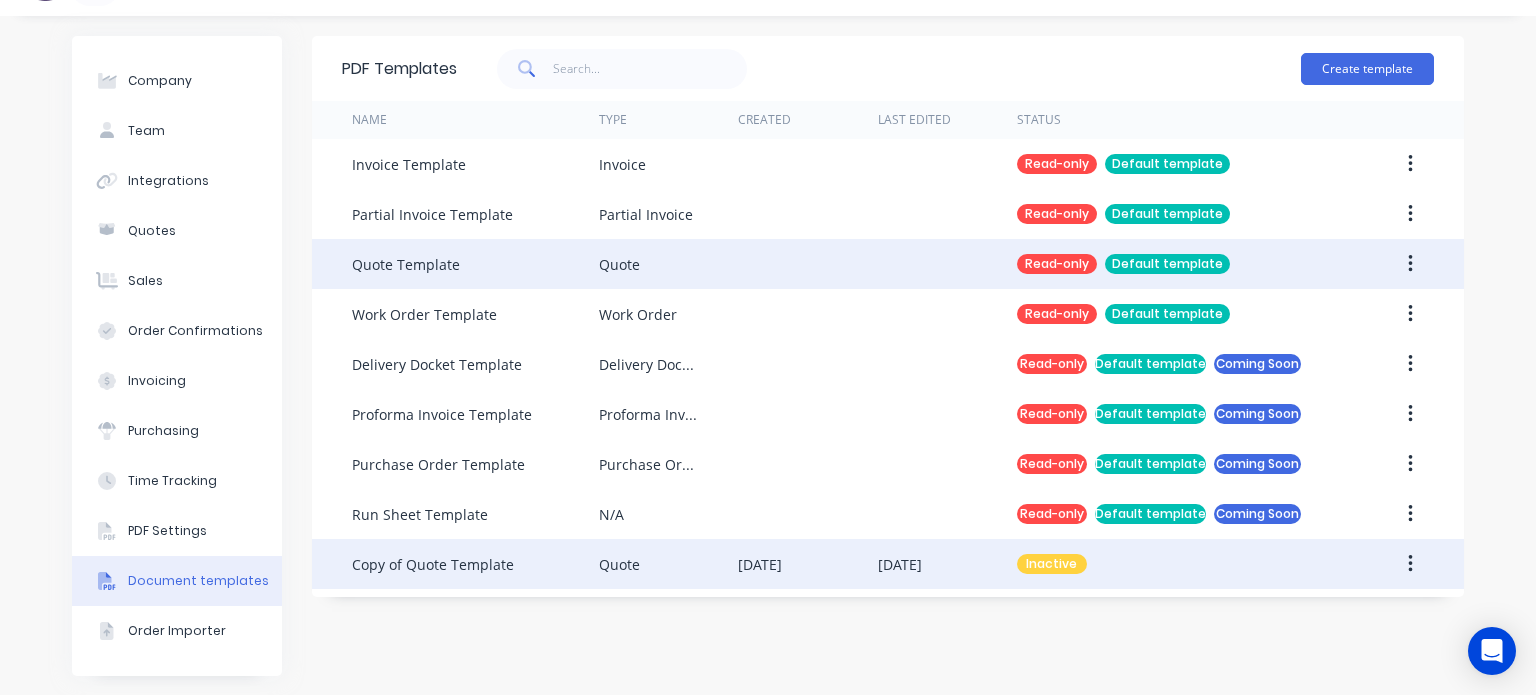 click on "Quote" at bounding box center [668, 564] 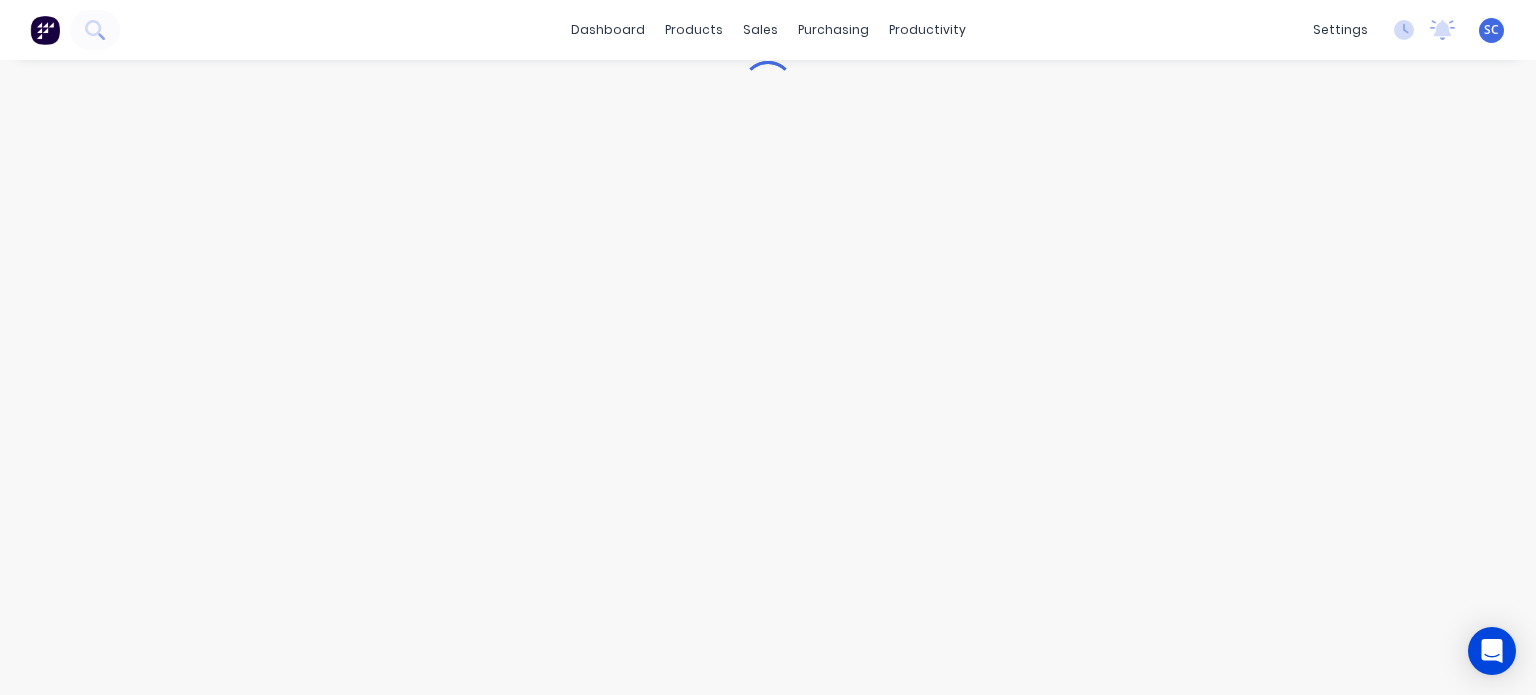 click at bounding box center (768, 358) 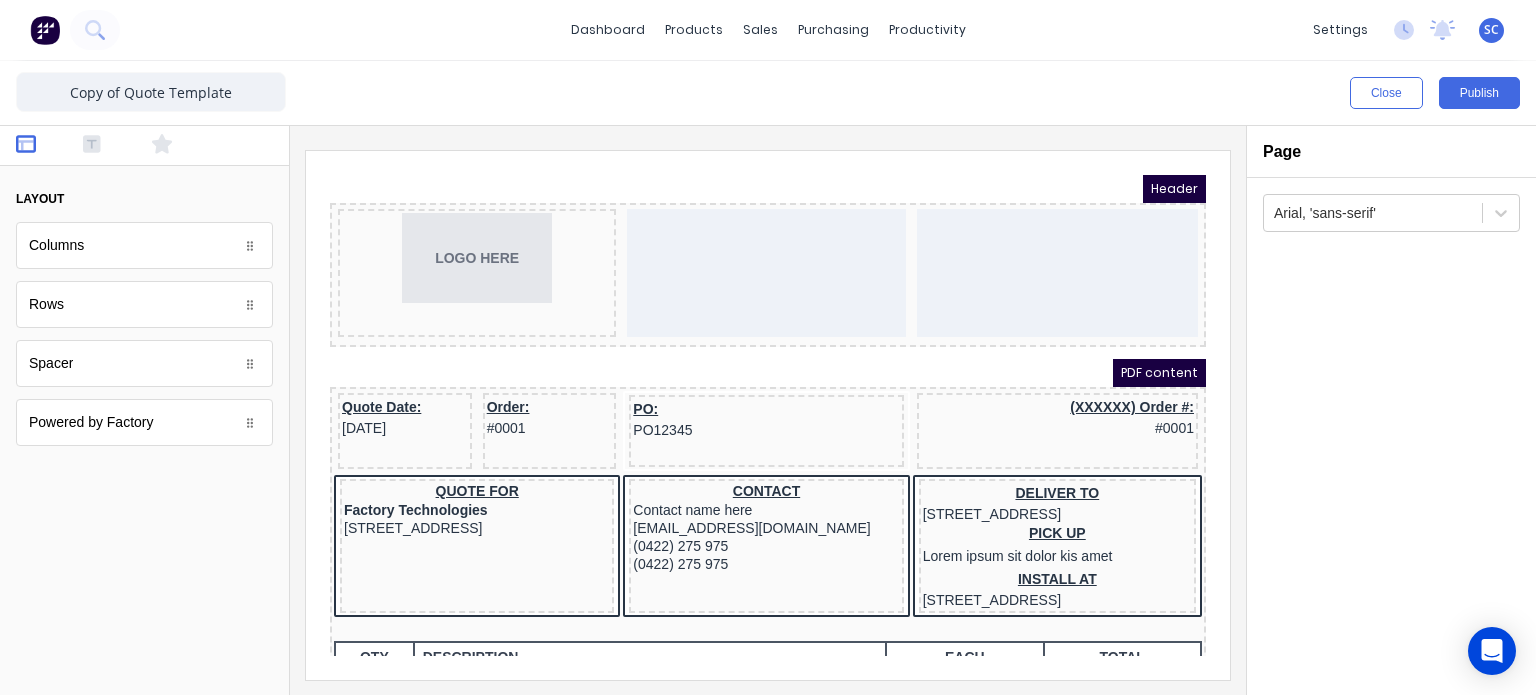 scroll, scrollTop: 0, scrollLeft: 0, axis: both 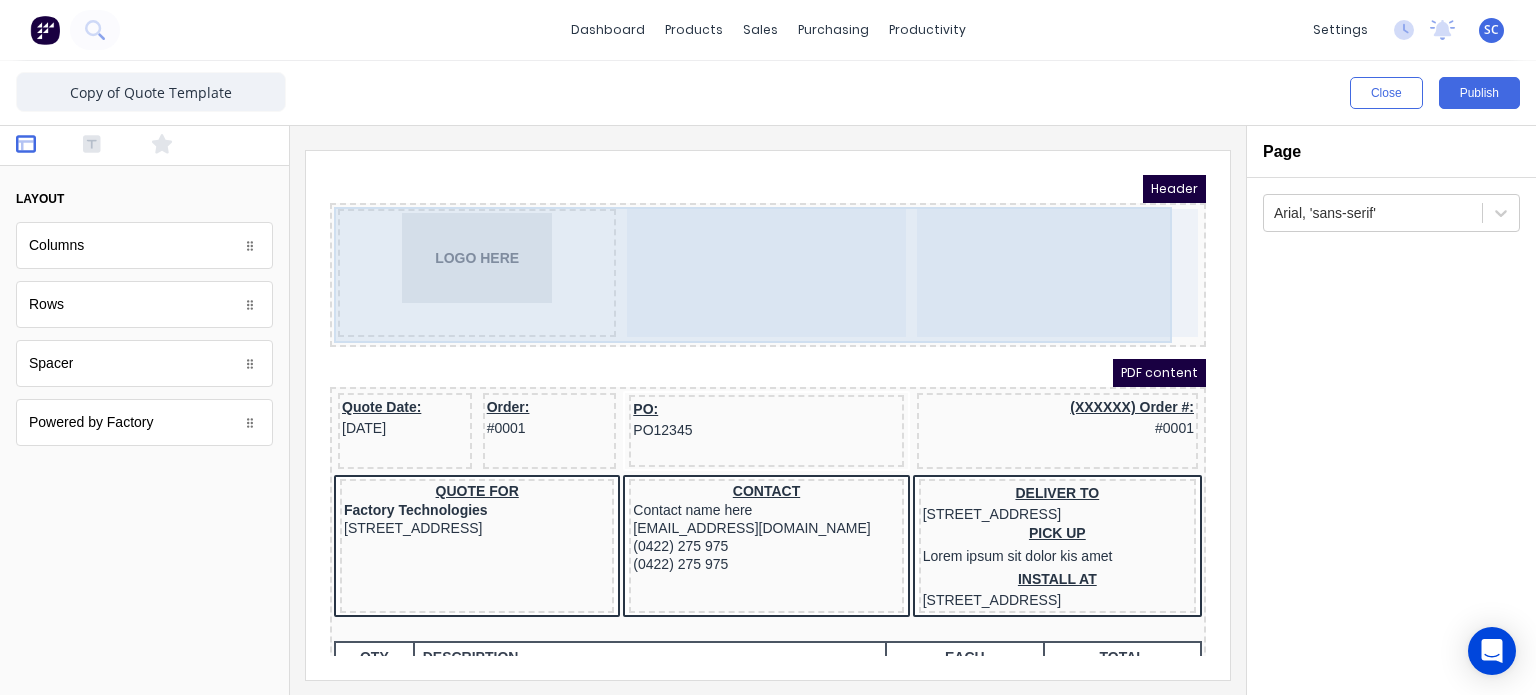 click on "Header LOGO HERE PDF content Quote Date:  [DATE] Order:  #0001 PO:  PO12345 (XXXXXX) Order #:  #0001 QUOTE FOR Factory Technologies [STREET_ADDRESS], 4217 CONTACT Contact name here [EMAIL_ADDRESS][DOMAIN_NAME] (0422) 275 975 (0422) 275 975 DELIVER TO [STREET_ADDRESS] PICK UP Lorem ipsum sit dolor kis amet INSTALL AT [STREET_ADDRESS] QTY DESCRIPTION EACH TOTAL 1 Basic Product Lorem ipsum dolor sit amet, consectetur adipiscing elit, sed do eiusmod tempor incididunt ut labore et dolore magna aliqua. Diameter 100cm Colorbond Cottage Green Parts # 967-12 $12.00 $12.00 1 #1 Colorbond Basalt 0.55 90mm 0 bends Lengths 1 x 1000 1 x 1500 $12.00 $12.00 1 Custom Formula Lorem ipsum dolor sit amet, consectetur adipiscing elit, sed do eiusmod tempor incididunt ut labore et dolore magna aliqua. Colorbond Cottage Green Height 23 Width 200 Dimension 2.5 Total:  74.75 $12.00 $12.00 Lineal Metres Diameter 100cm Colorbond Cottage Green 100cm" at bounding box center (744, 391) 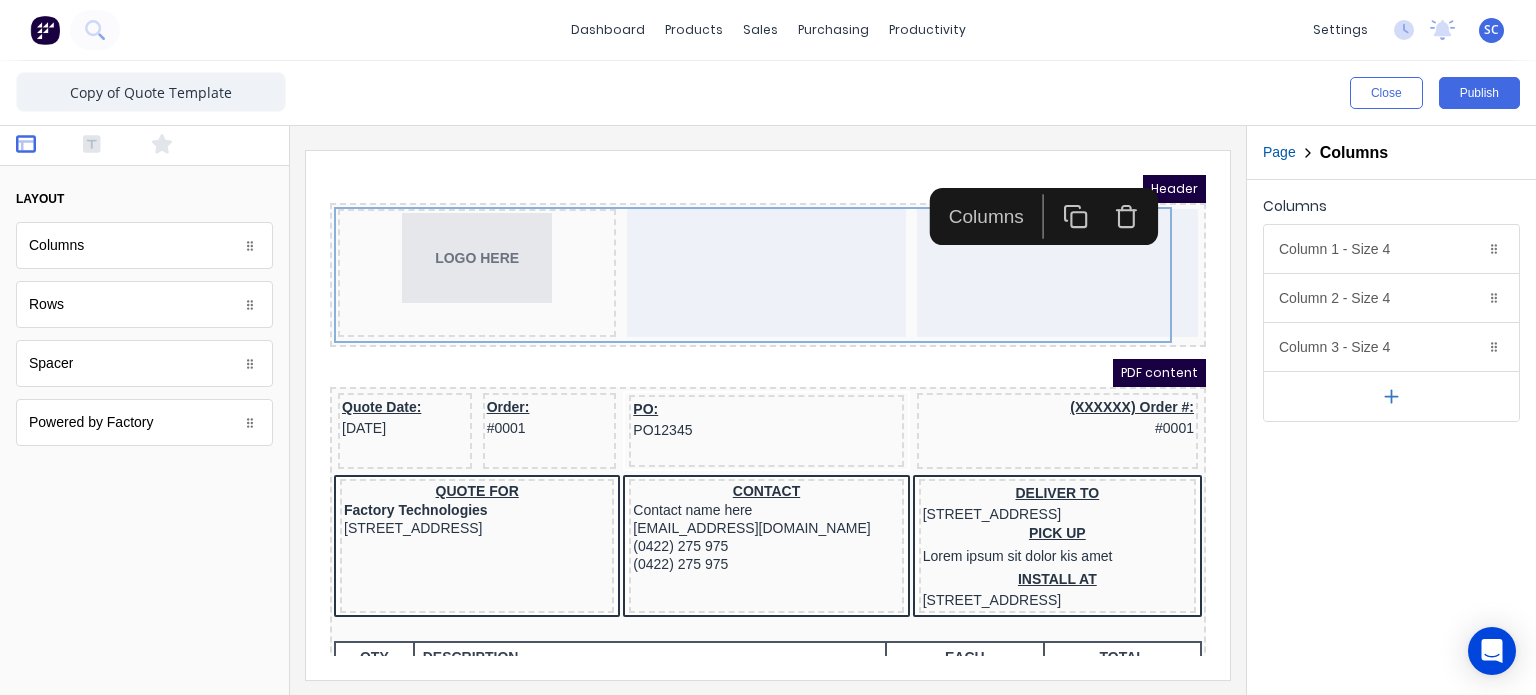 drag, startPoint x: 118, startPoint y: 255, endPoint x: 159, endPoint y: 245, distance: 42.201897 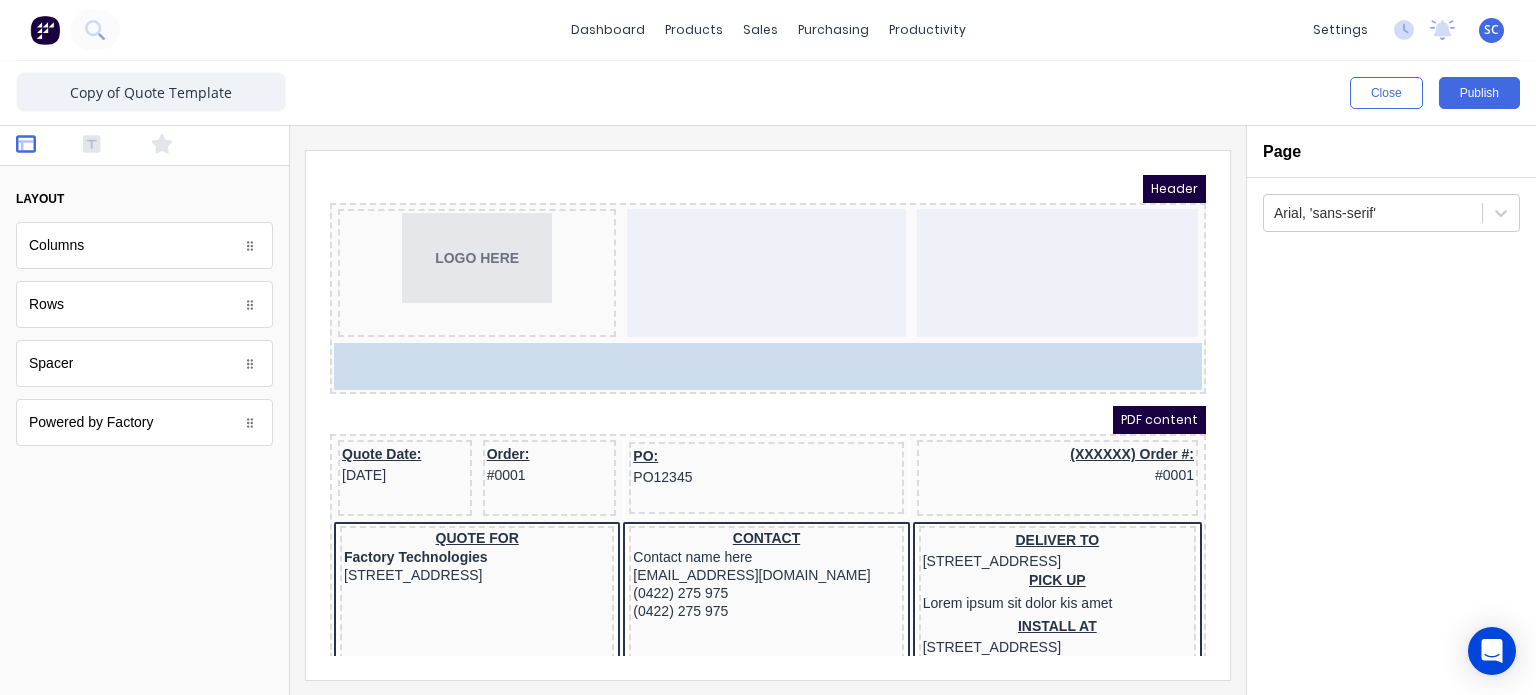 drag, startPoint x: 159, startPoint y: 245, endPoint x: 649, endPoint y: 315, distance: 494.97476 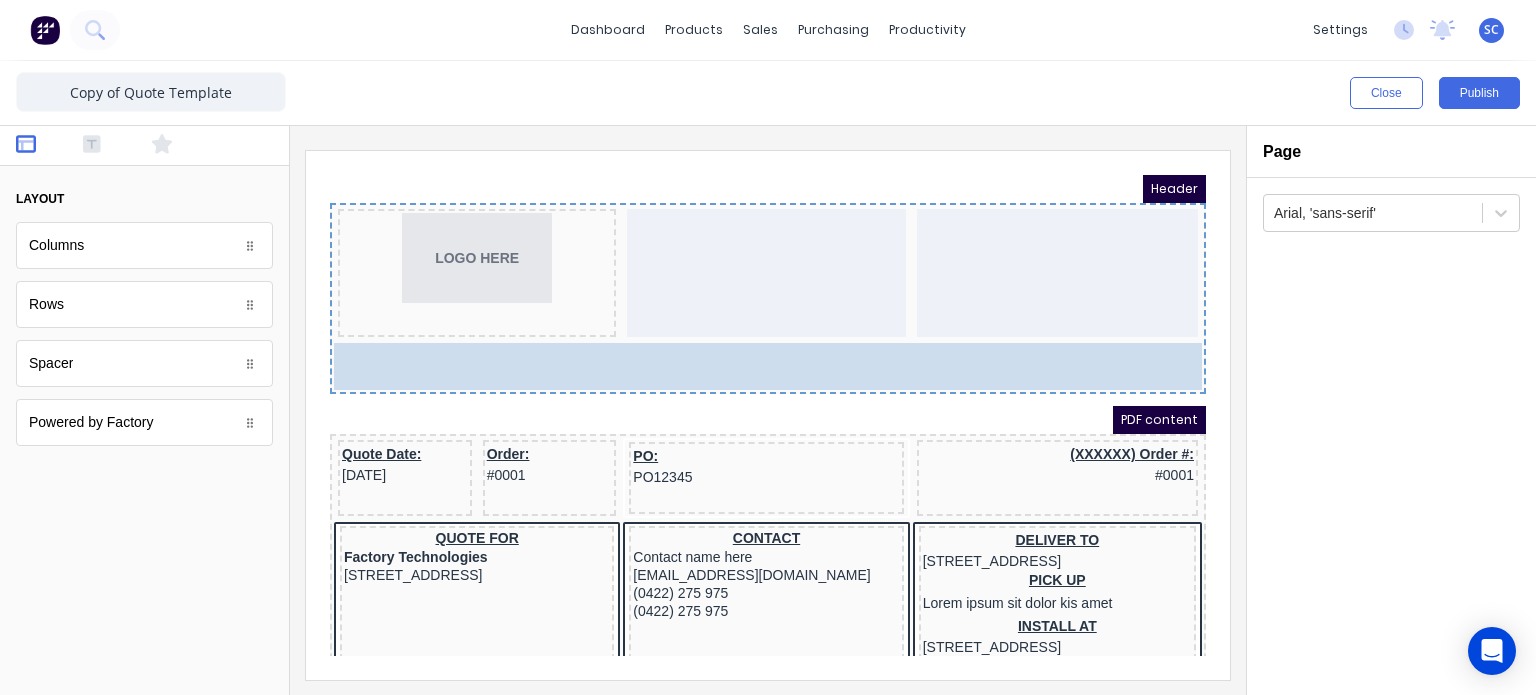 drag, startPoint x: 124, startPoint y: 258, endPoint x: 475, endPoint y: 335, distance: 359.34662 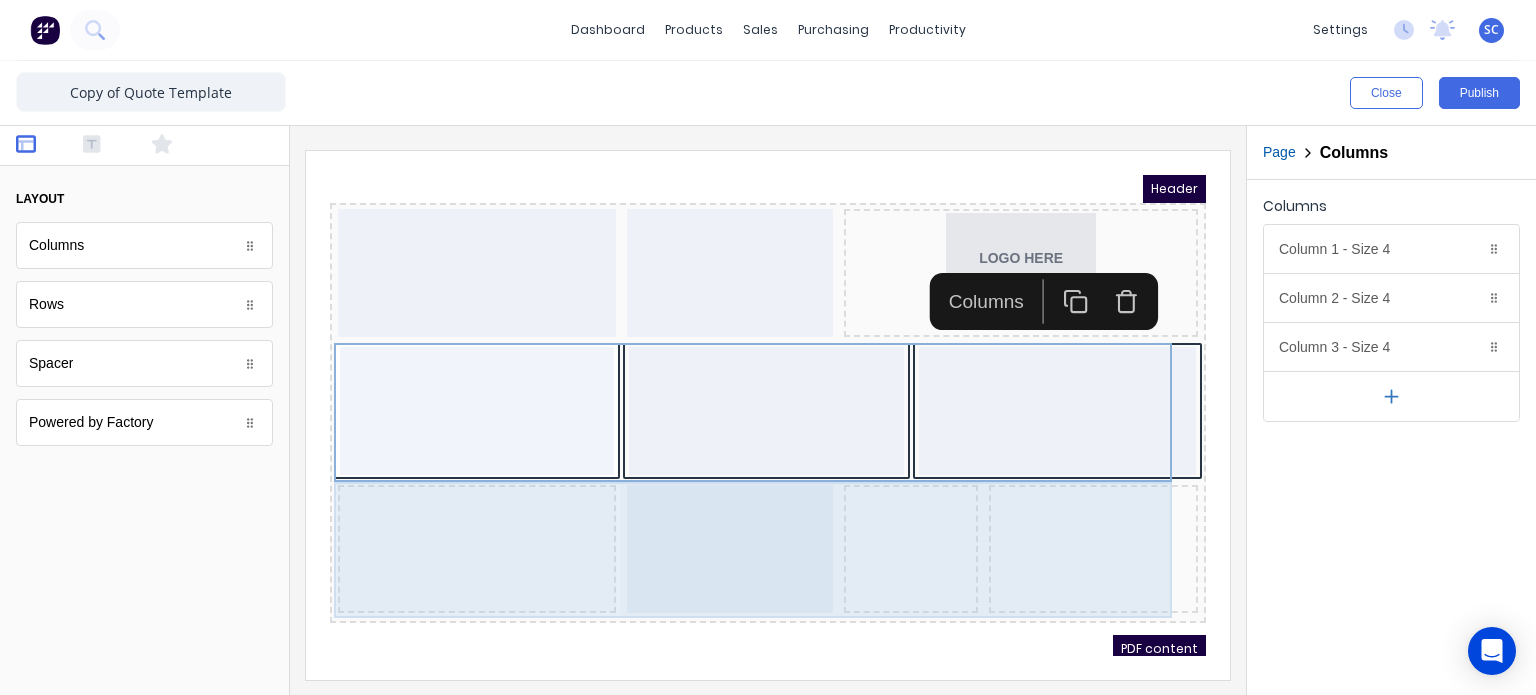 click on "Header LOGO HERE PDF content Quote Date:  [DATE] Order:  #0001 PO:  PO12345 (XXXXXX) Order #:  #0001 QUOTE FOR Factory Technologies [STREET_ADDRESS], 4217 CONTACT Contact name here [EMAIL_ADDRESS][DOMAIN_NAME] (0422) 275 975 (0422) 275 975 DELIVER TO [STREET_ADDRESS] PICK UP Lorem ipsum sit dolor kis amet INSTALL AT [STREET_ADDRESS] QTY DESCRIPTION EACH TOTAL 1 Basic Product Lorem ipsum dolor sit amet, consectetur adipiscing elit, sed do eiusmod tempor incididunt ut labore et dolore magna aliqua. Diameter 100cm Colorbond Cottage Green Parts # 967-12 $12.00 $12.00 1 #1 Colorbond Basalt 0.55 90mm 0 bends Lengths 1 x 1000 1 x 1500 $12.00 $12.00 1 Custom Formula Lorem ipsum dolor sit amet, consectetur adipiscing elit, sed do eiusmod tempor incididunt ut labore et dolore magna aliqua. Colorbond Cottage Green Height 23 Width 200 Dimension 2.5 Total:  74.75 $12.00 $12.00 Lineal Metres Diameter 100cm Colorbond Cottage Green 100cm" at bounding box center (744, 391) 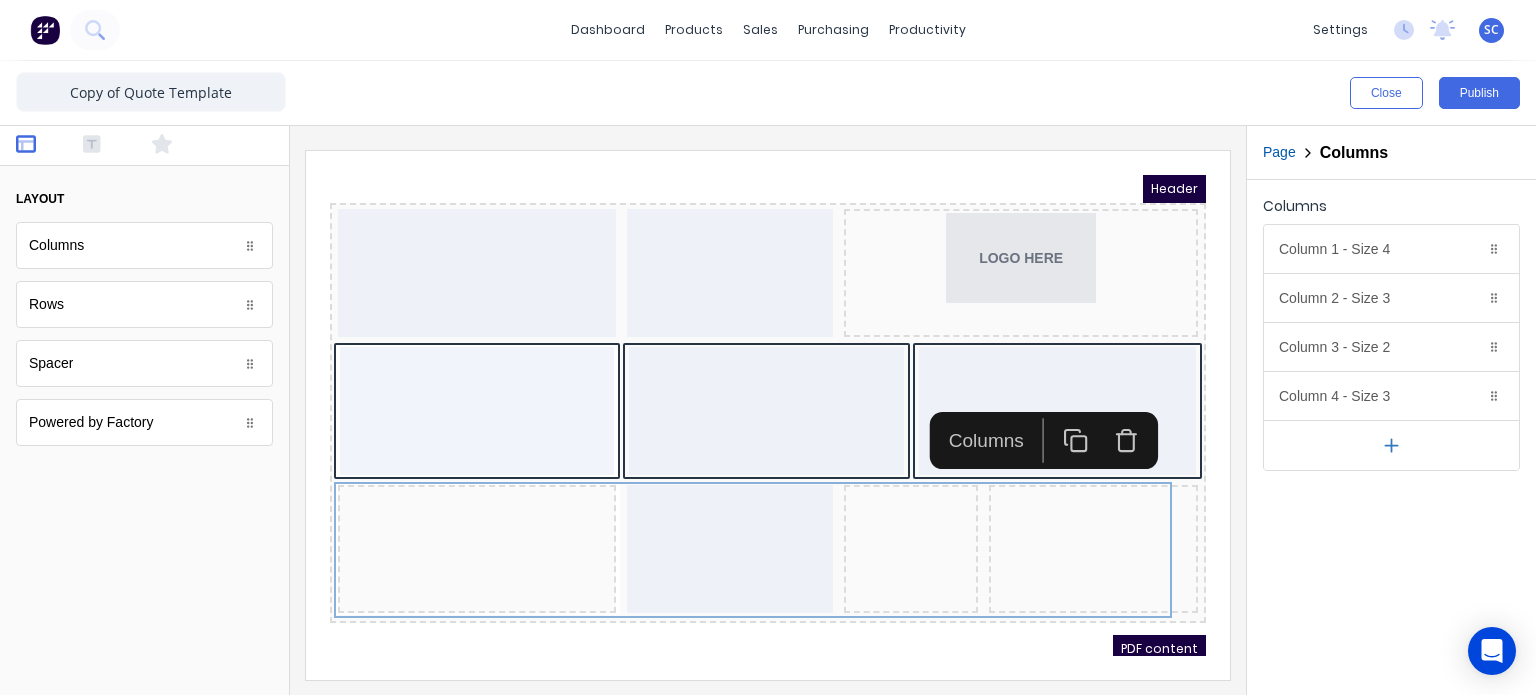 click 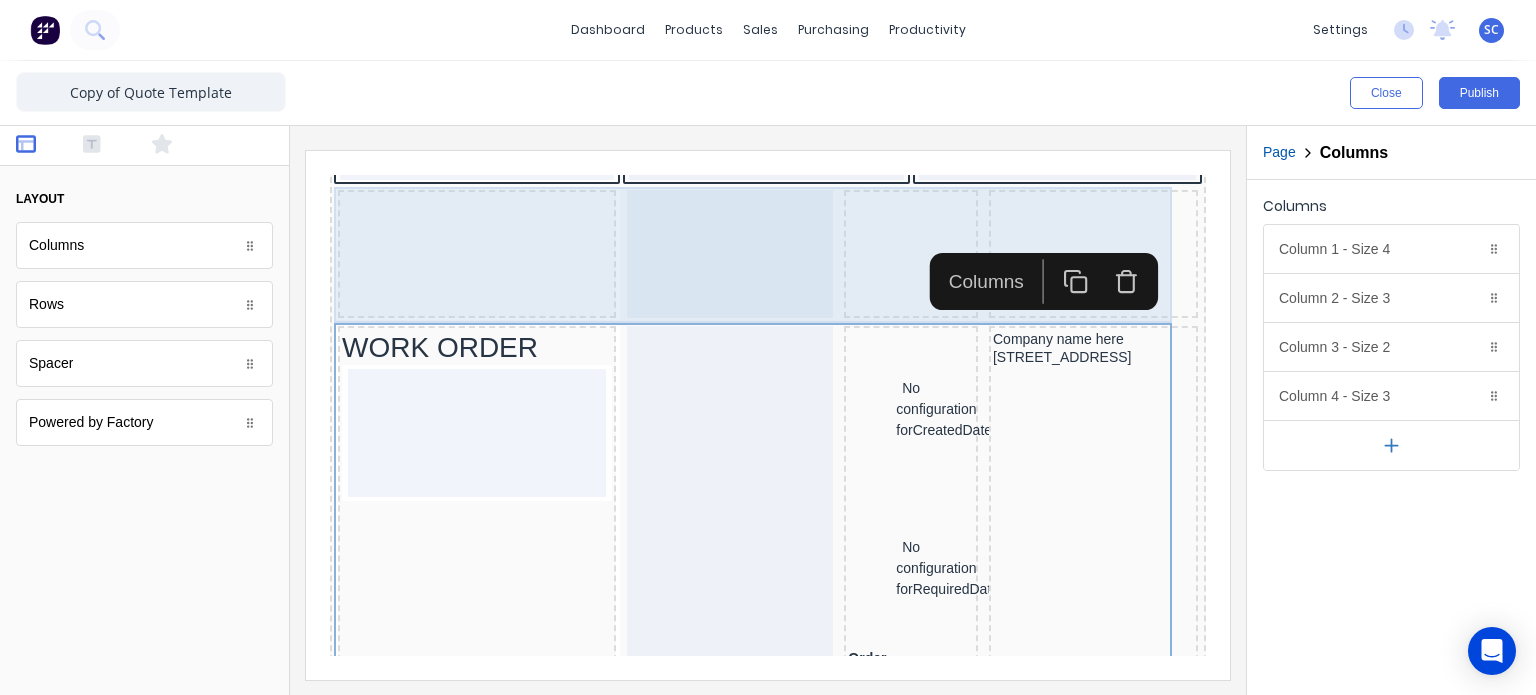 scroll, scrollTop: 296, scrollLeft: 0, axis: vertical 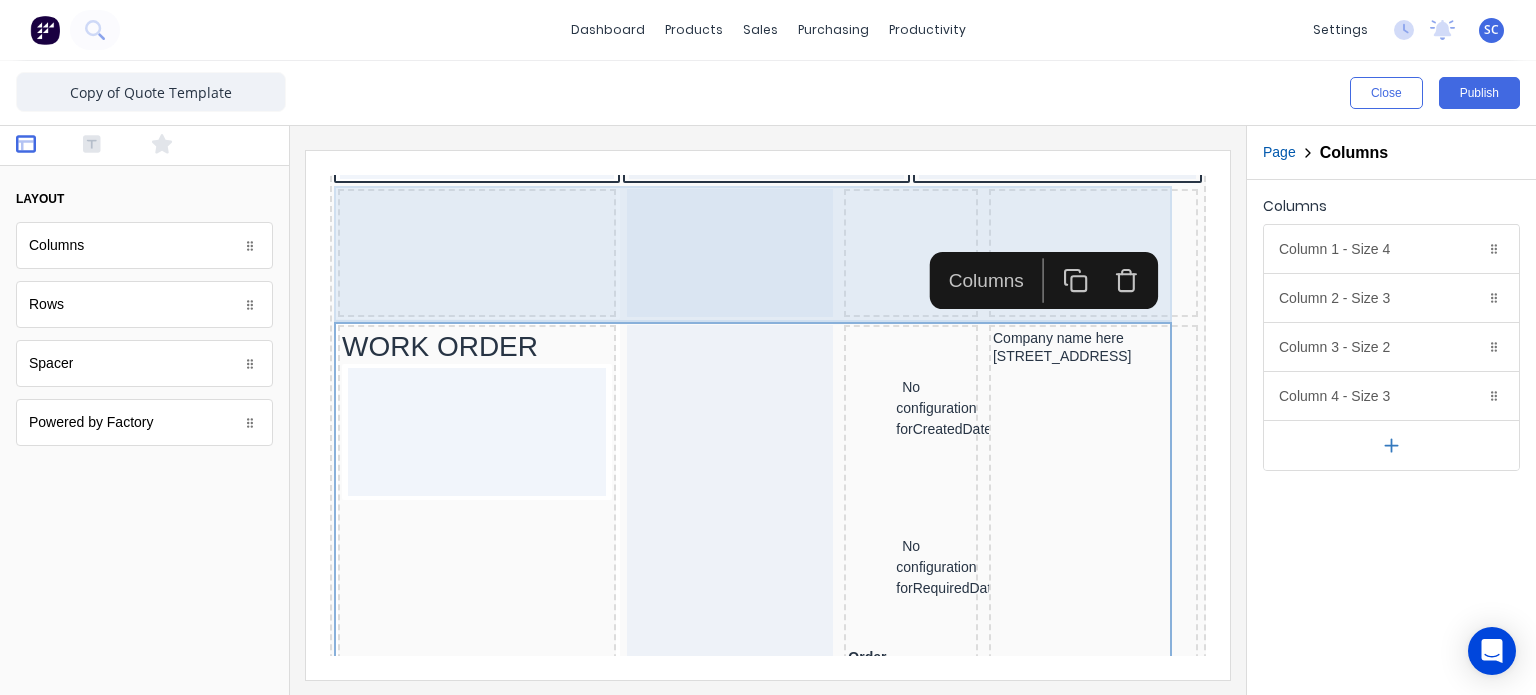click on "Header LOGO HERE WORK ORDER No configuration for  CreatedDate No configuration for  RequiredDate Order #0001 ABN 1234456780 Company name here [STREET_ADDRESS], 4217 PDF content Quote Date:  [DATE] Order:  #0001 PO:  PO12345 (XXXXXX) Order #:  #0001 QUOTE FOR Factory Technologies [STREET_ADDRESS], 4217 CONTACT Contact name here [EMAIL_ADDRESS][DOMAIN_NAME] (0422) 275 975 (0422) 275 975 DELIVER TO [STREET_ADDRESS] PICK UP Lorem ipsum sit dolor kis amet INSTALL AT [STREET_ADDRESS] QTY DESCRIPTION EACH TOTAL 1 Basic Product Lorem ipsum dolor sit amet, consectetur adipiscing elit, sed do eiusmod tempor incididunt ut labore et dolore magna aliqua. Diameter 100cm Colorbond Cottage Green Parts # 967-12 $12.00 $12.00 1 #1 Colorbond Basalt 0.55 90mm 0 bends Lengths 1 x 1000 1 x 1500 $12.00 $12.00 1 Custom Formula Colorbond Cottage Green Height 23 Width 200 Dimension 2.5 Total:  74.75 $12.00 $12.00 1" at bounding box center (744, 95) 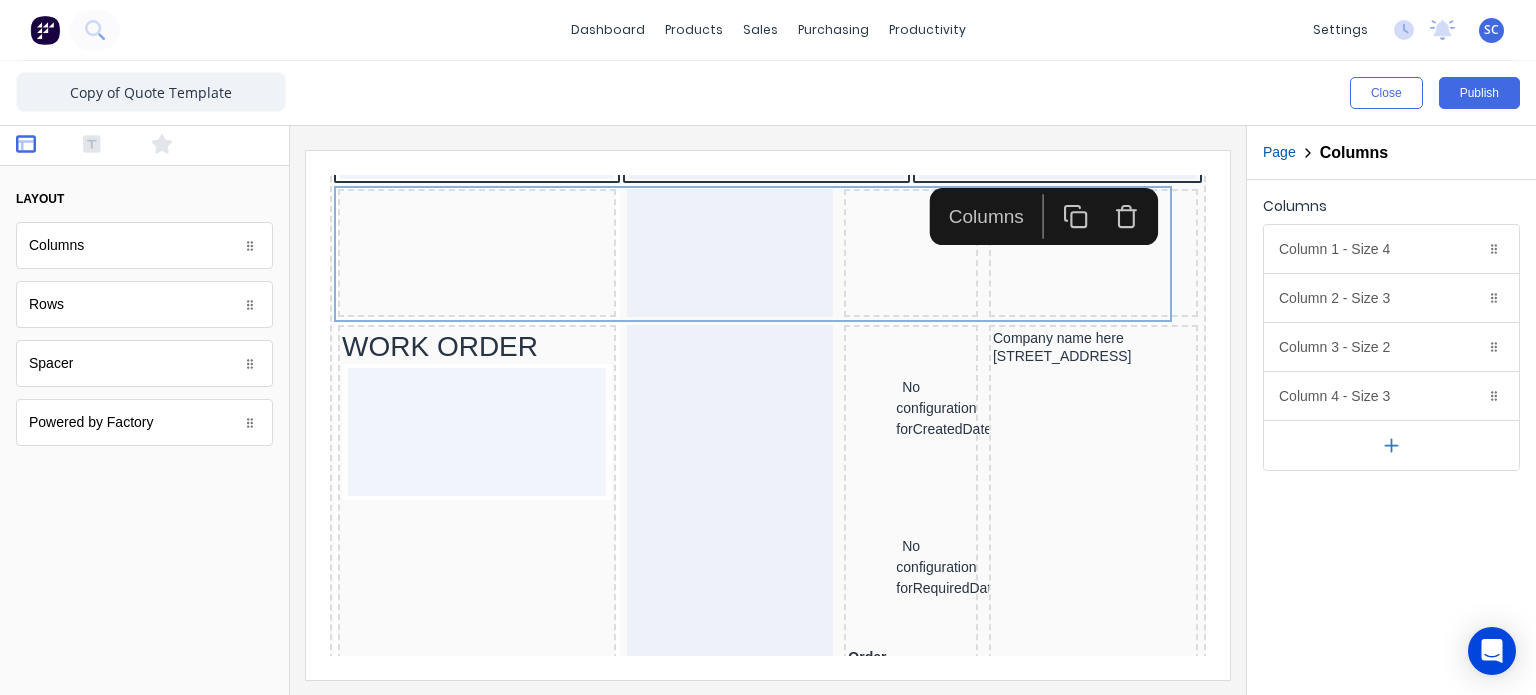 click 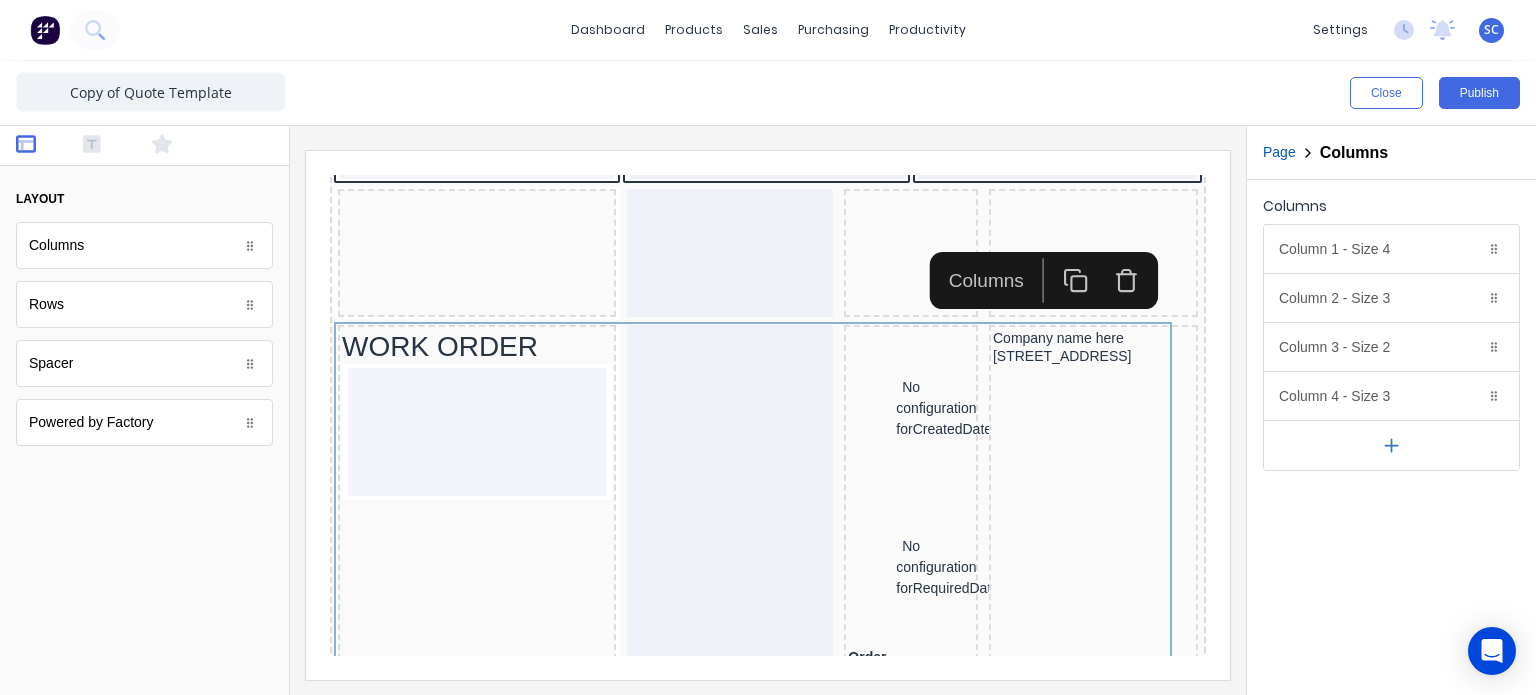 click 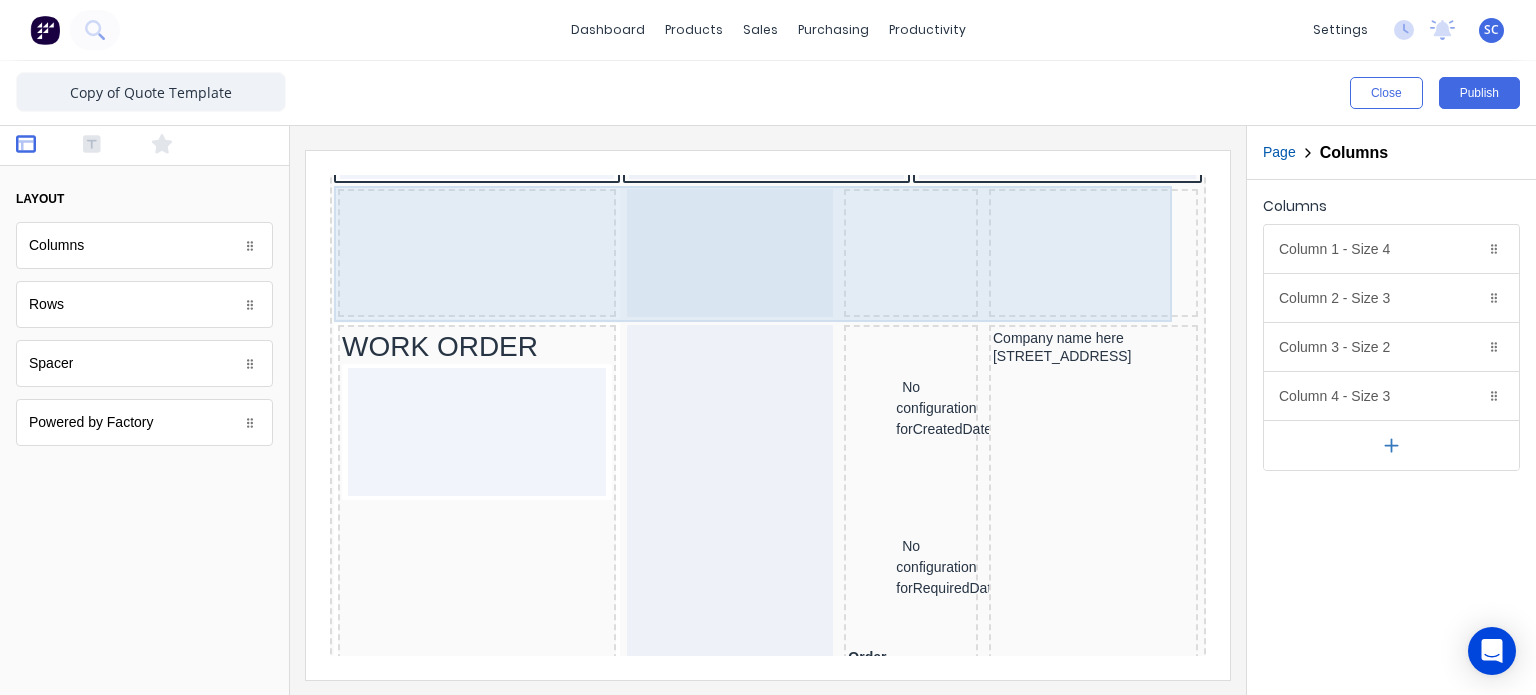 click at bounding box center (887, 229) 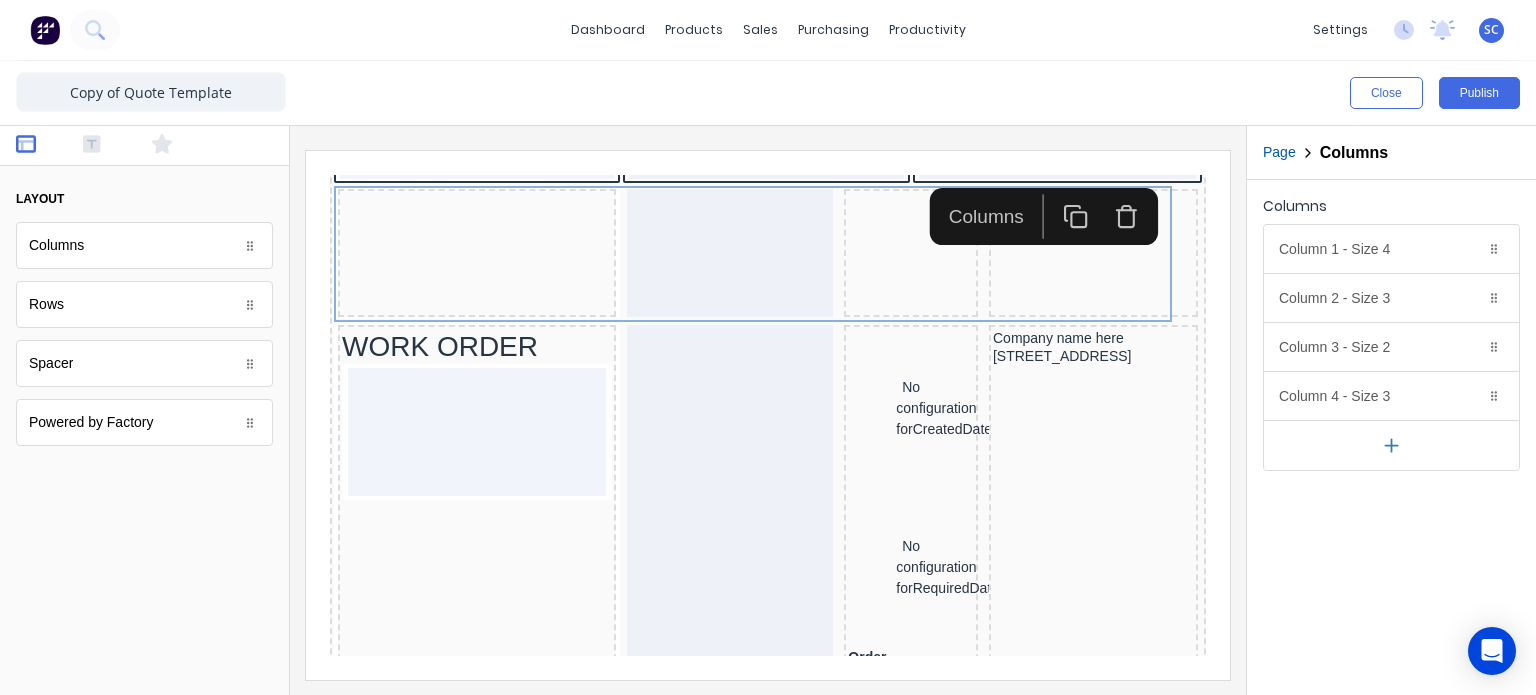 click 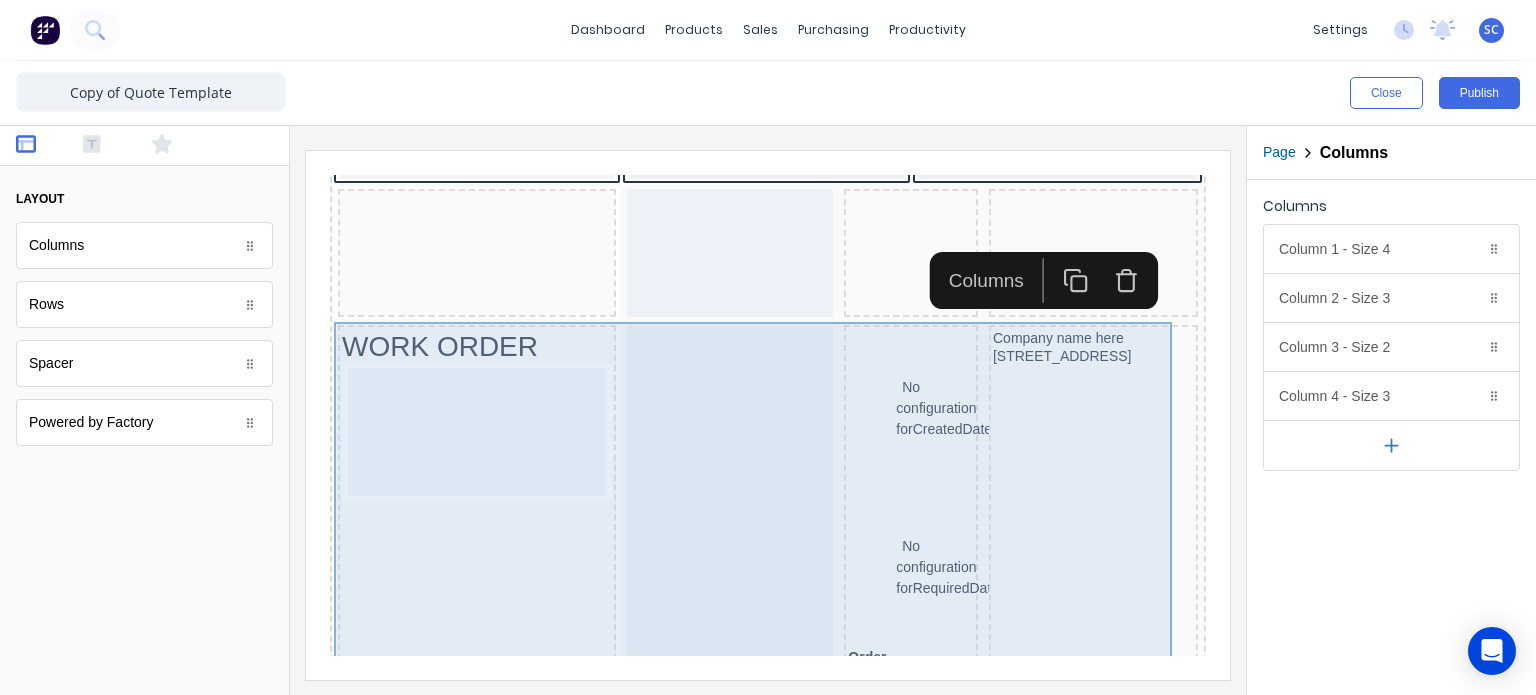 click on "Header LOGO HERE WORK ORDER No configuration for  CreatedDate No configuration for  RequiredDate Order #0001 ABN 1234456780 Company name here [STREET_ADDRESS], 4217 WORK ORDER No configuration for  CreatedDate No configuration for  RequiredDate Order #0001 ABN 1234456780 Company name here [STREET_ADDRESS] WORK ORDER No configuration for  CreatedDate No configuration for  RequiredDate Order #0001 ABN 1234456780 Company name here [STREET_ADDRESS], 4217 WORK ORDER No configuration for  CreatedDate No configuration for  RequiredDate Order #0001 ABN 1234456780 Company name here [STREET_ADDRESS], 4217 PDF content Quote Date:  [DATE] Order:  #0001 PO:  PO12345 (XXXXXX) Order #:  #0001 QUOTE FOR Factory Technologies [STREET_ADDRESS], 4217 CONTACT Contact name here [EMAIL_ADDRESS][DOMAIN_NAME] (0422) 275 975 (0422) 275 975 DELIVER TO PICK UP INSTALL AT QTY EACH" at bounding box center (744, 95) 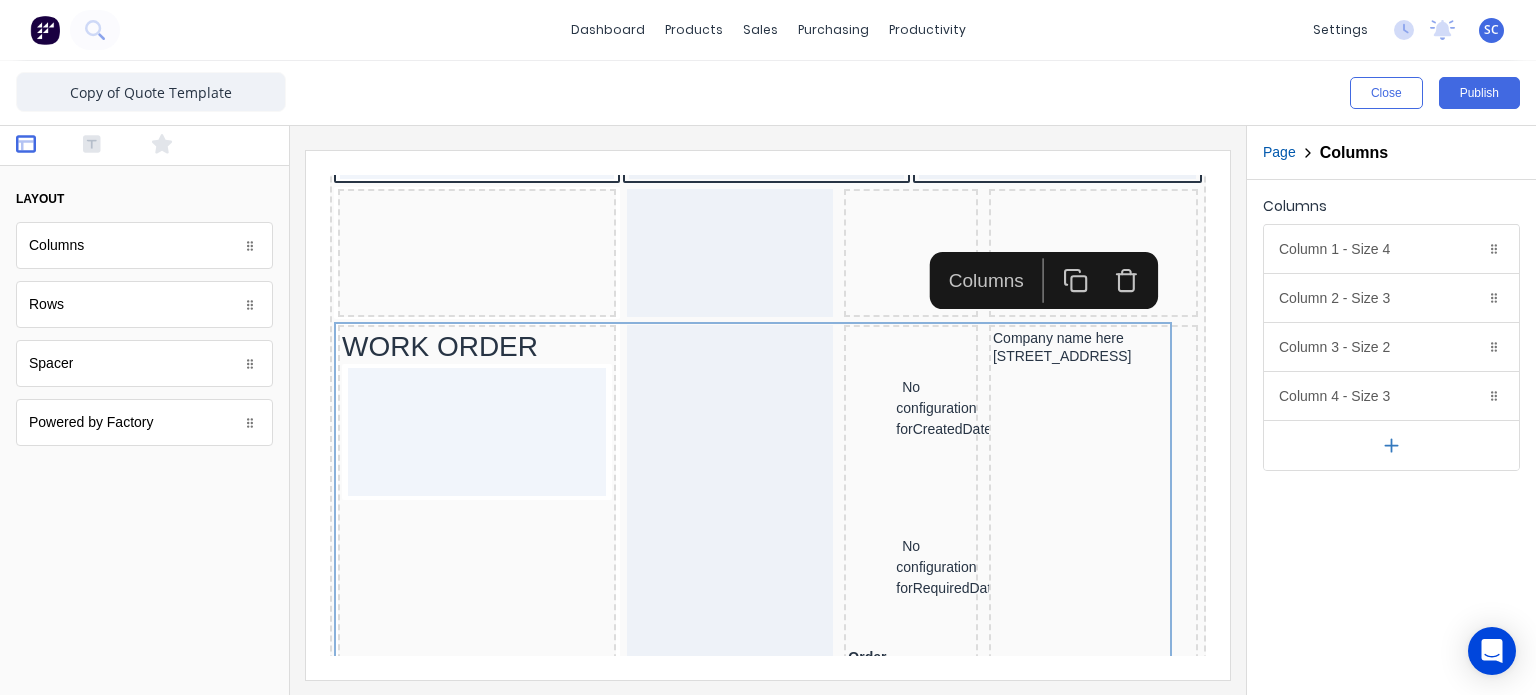 click 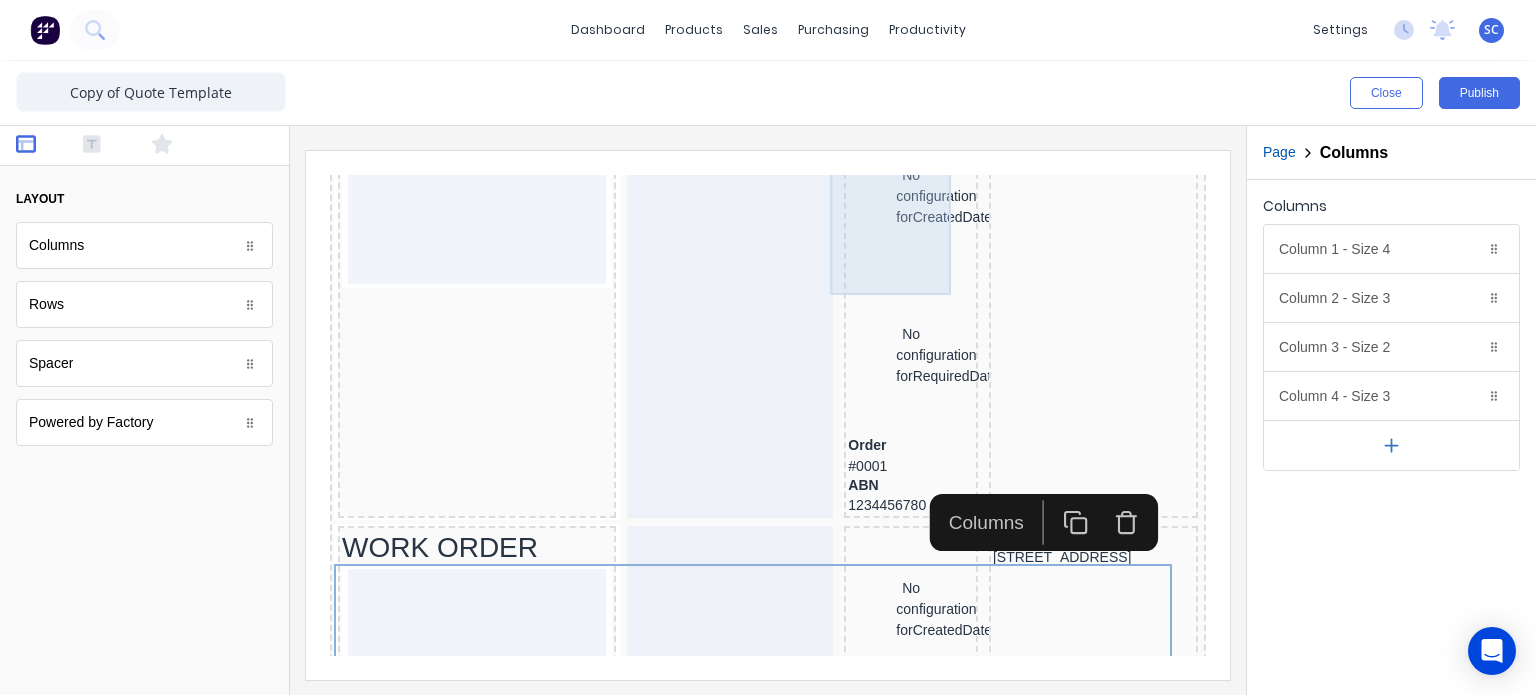 scroll, scrollTop: 0, scrollLeft: 0, axis: both 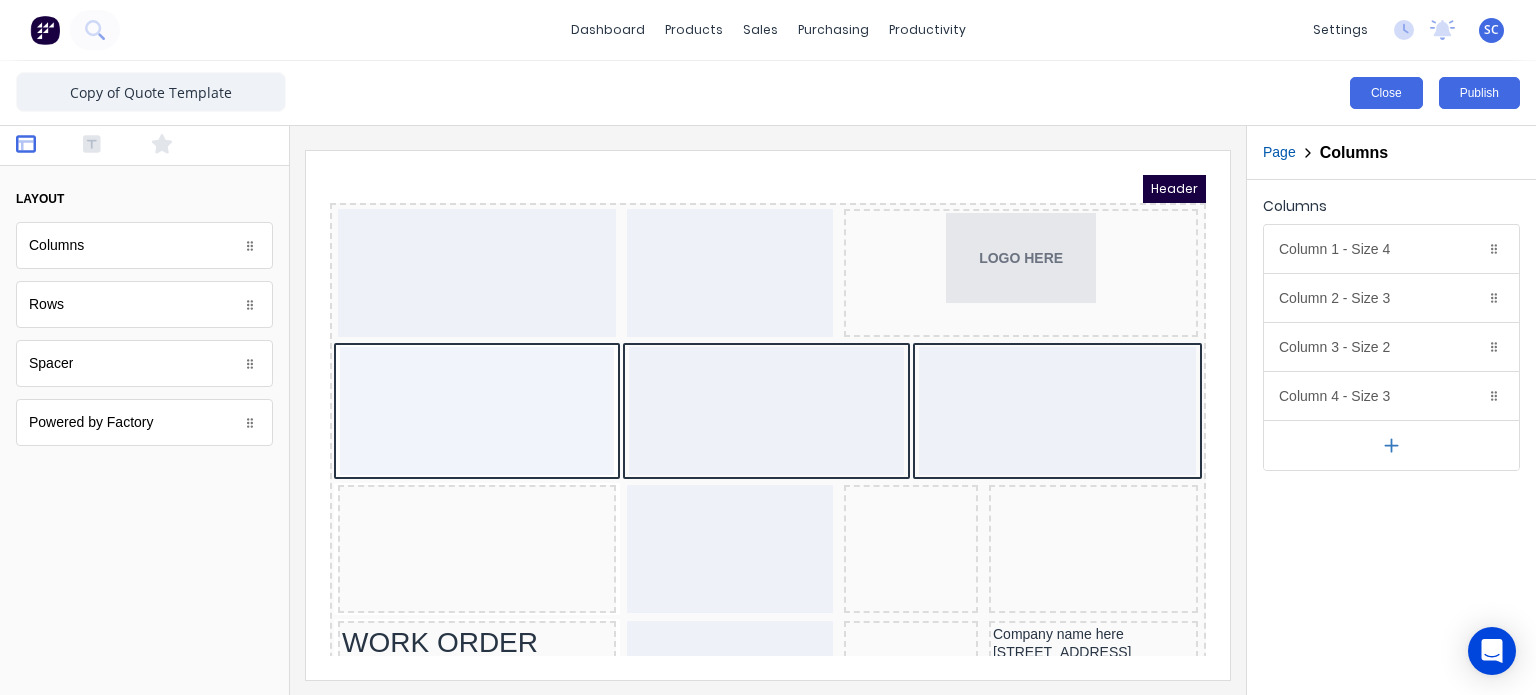 click on "Close" at bounding box center [1386, 93] 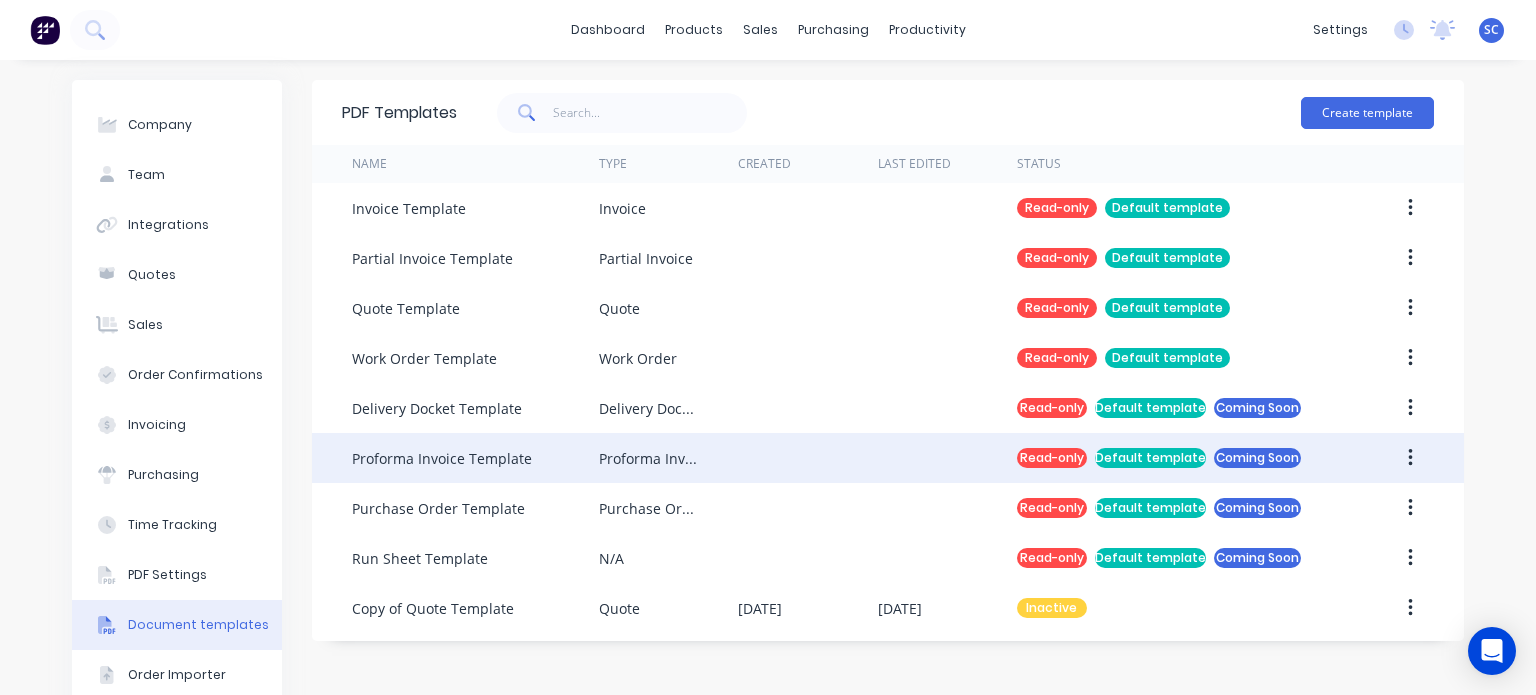scroll, scrollTop: 44, scrollLeft: 0, axis: vertical 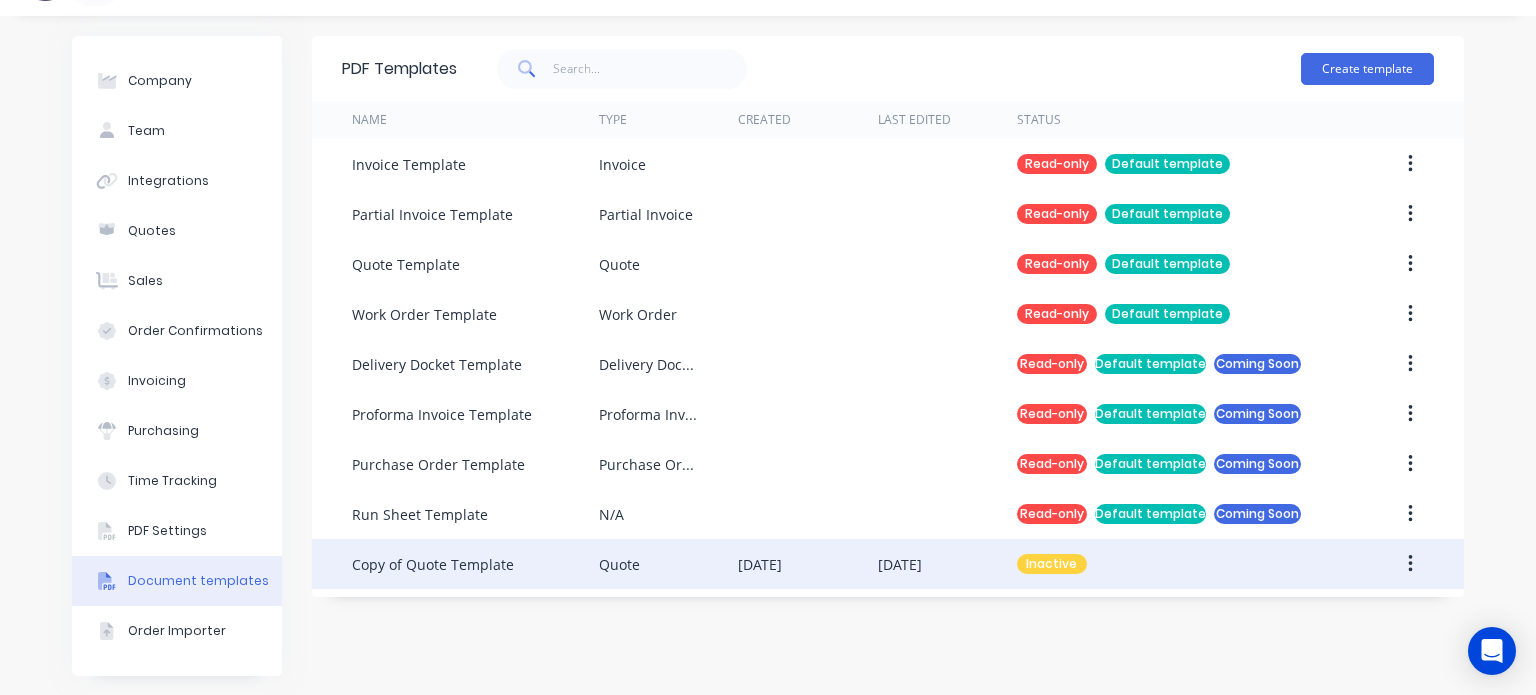 click on "Copy of Quote Template" at bounding box center (475, 564) 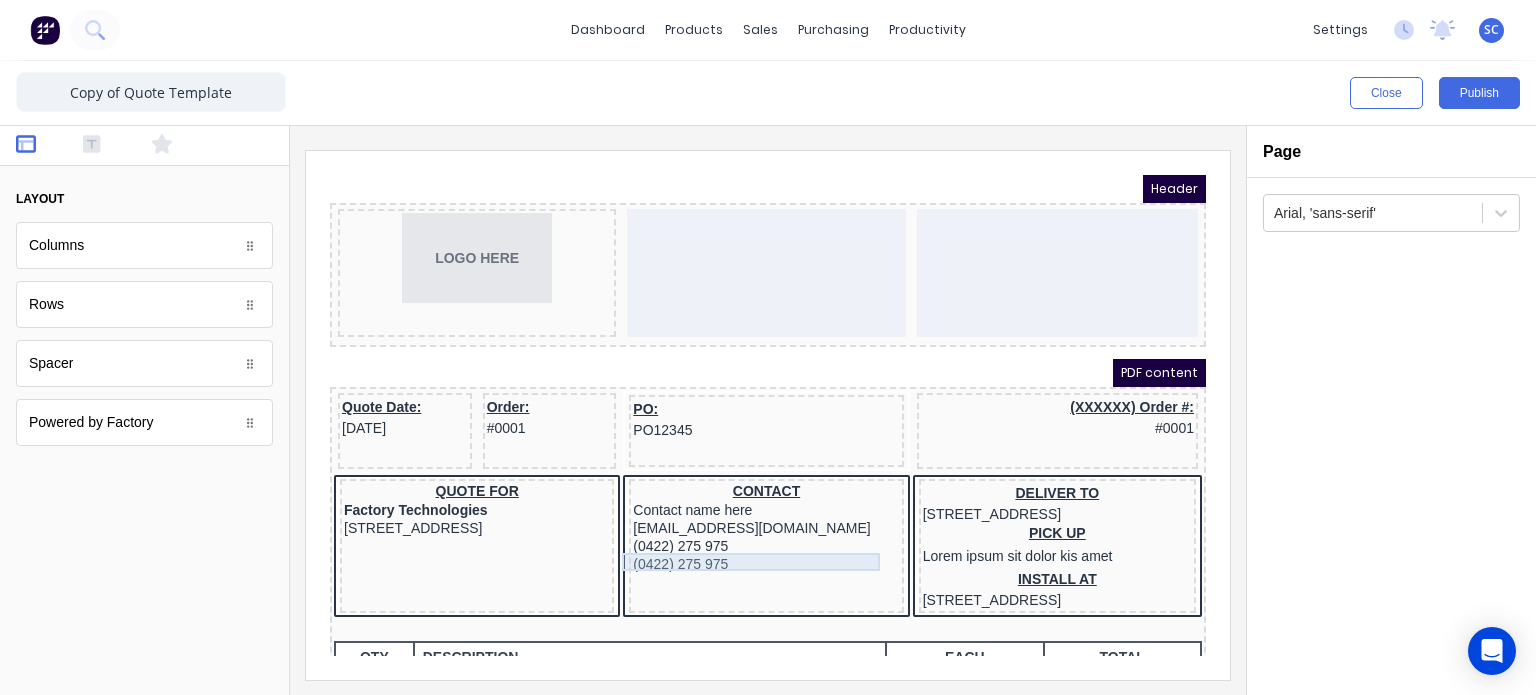 scroll, scrollTop: 103, scrollLeft: 0, axis: vertical 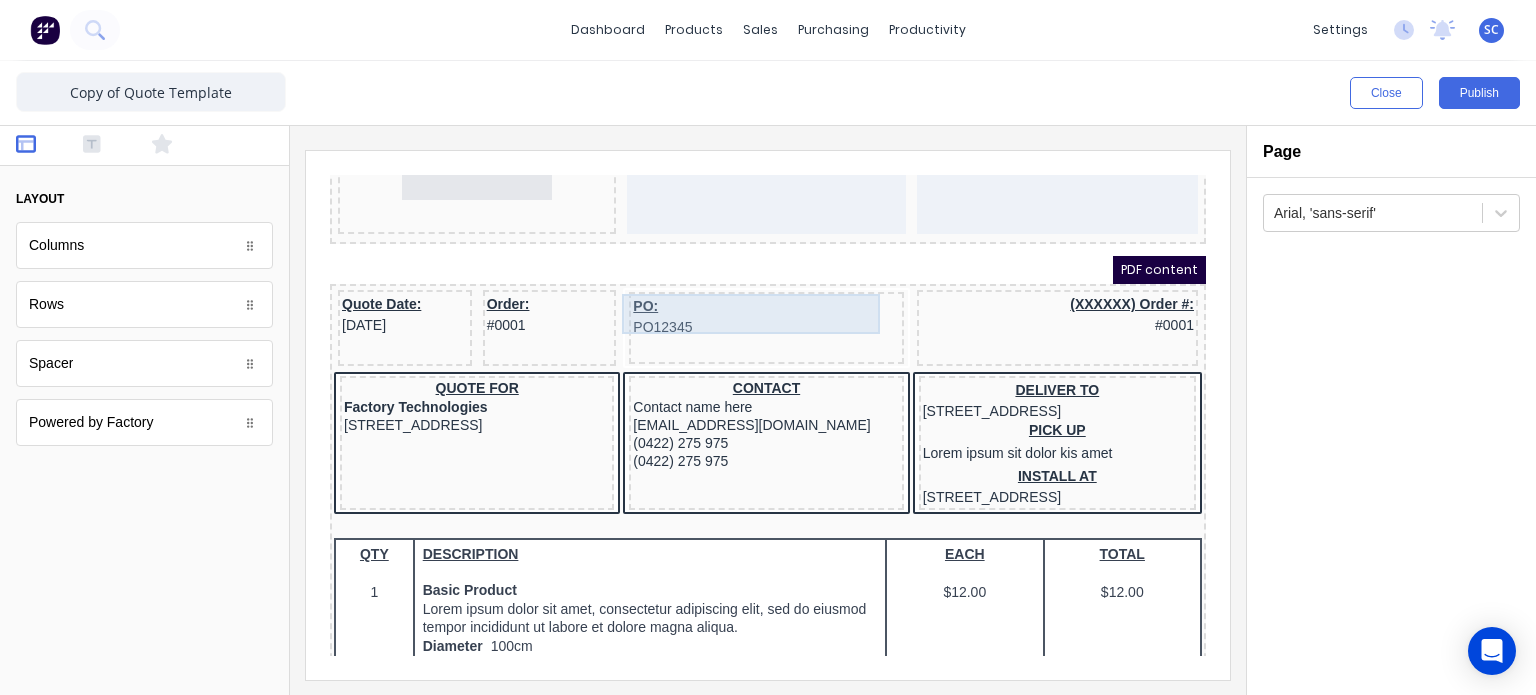 click on "Header LOGO HERE PDF content Quote Date:  [DATE] Order:  #0001 PO:  PO12345 (XXXXXX) Order #:  #0001 QUOTE FOR Factory Technologies [STREET_ADDRESS], 4217 CONTACT Contact name here [EMAIL_ADDRESS][DOMAIN_NAME] (0422) 275 975 (0422) 275 975 DELIVER TO [STREET_ADDRESS] PICK UP Lorem ipsum sit dolor kis amet INSTALL AT [STREET_ADDRESS] QTY DESCRIPTION EACH TOTAL 1 Basic Product Lorem ipsum dolor sit amet, consectetur adipiscing elit, sed do eiusmod tempor incididunt ut labore et dolore magna aliqua. Diameter 100cm Colorbond Cottage Green Parts # 967-12 $12.00 $12.00 1 #1 Colorbond Basalt 0.55 90mm 0 bends Lengths 1 x 1000 1 x 1500 $12.00 $12.00 1 Custom Formula Lorem ipsum dolor sit amet, consectetur adipiscing elit, sed do eiusmod tempor incididunt ut labore et dolore magna aliqua. Colorbond Cottage Green Height 23 Width 200 Dimension 2.5 Total:  74.75 $12.00 $12.00 Lineal Metres Diameter 100cm Colorbond Cottage Green 100cm" at bounding box center (744, 288) 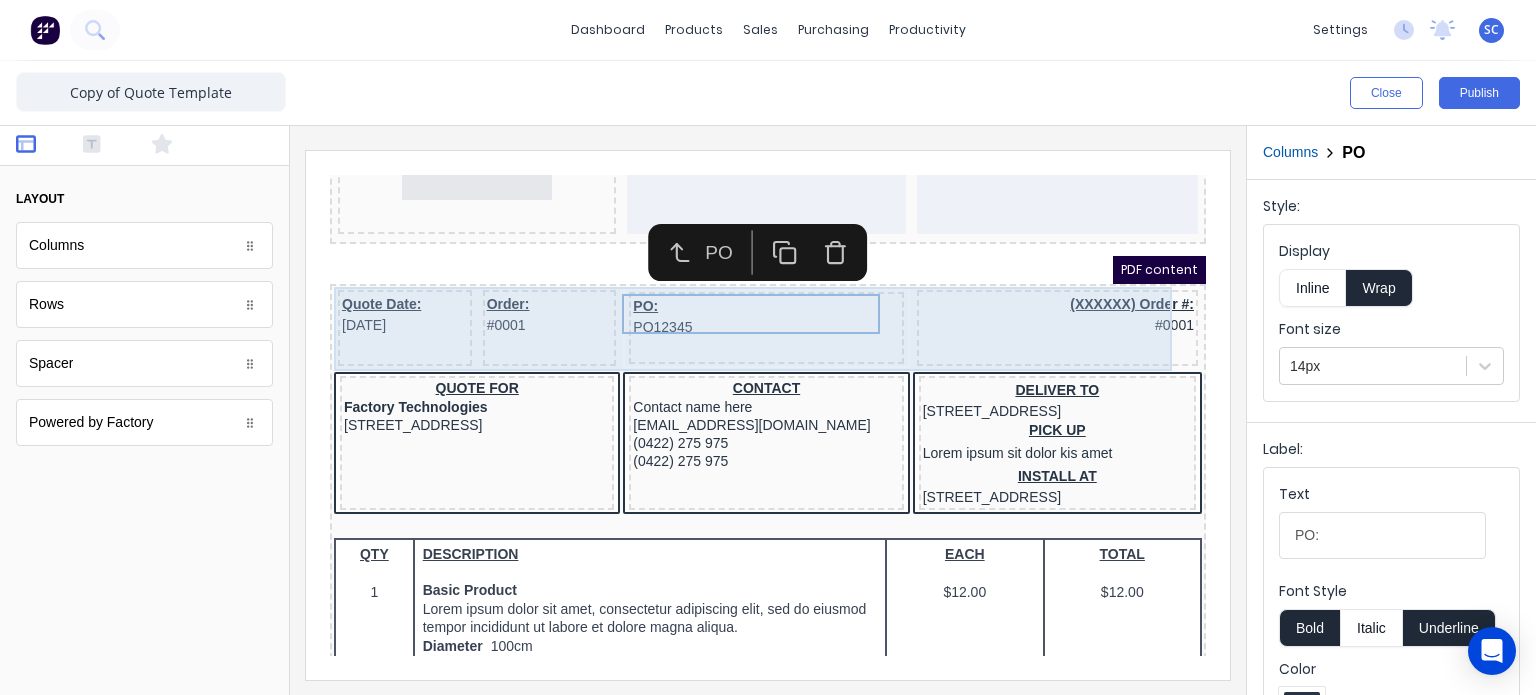 click on "Header LOGO HERE PDF content Quote Date:  [DATE] Order:  #0001 PO:  PO12345 (XXXXXX) Order #:  #0001 QUOTE FOR Factory Technologies [STREET_ADDRESS], 4217 CONTACT Contact name here [EMAIL_ADDRESS][DOMAIN_NAME] (0422) 275 975 (0422) 275 975 DELIVER TO [STREET_ADDRESS] PICK UP Lorem ipsum sit dolor kis amet INSTALL AT [STREET_ADDRESS] QTY DESCRIPTION EACH TOTAL 1 Basic Product Lorem ipsum dolor sit amet, consectetur adipiscing elit, sed do eiusmod tempor incididunt ut labore et dolore magna aliqua. Diameter 100cm Colorbond Cottage Green Parts # 967-12 $12.00 $12.00 1 #1 Colorbond Basalt 0.55 90mm 0 bends Lengths 1 x 1000 1 x 1500 $12.00 $12.00 1 Custom Formula Lorem ipsum dolor sit amet, consectetur adipiscing elit, sed do eiusmod tempor incididunt ut labore et dolore magna aliqua. Colorbond Cottage Green Height 23 Width 200 Dimension 2.5 Total:  74.75 $12.00 $12.00 Lineal Metres Diameter 100cm Colorbond Cottage Green 100cm" at bounding box center (744, 288) 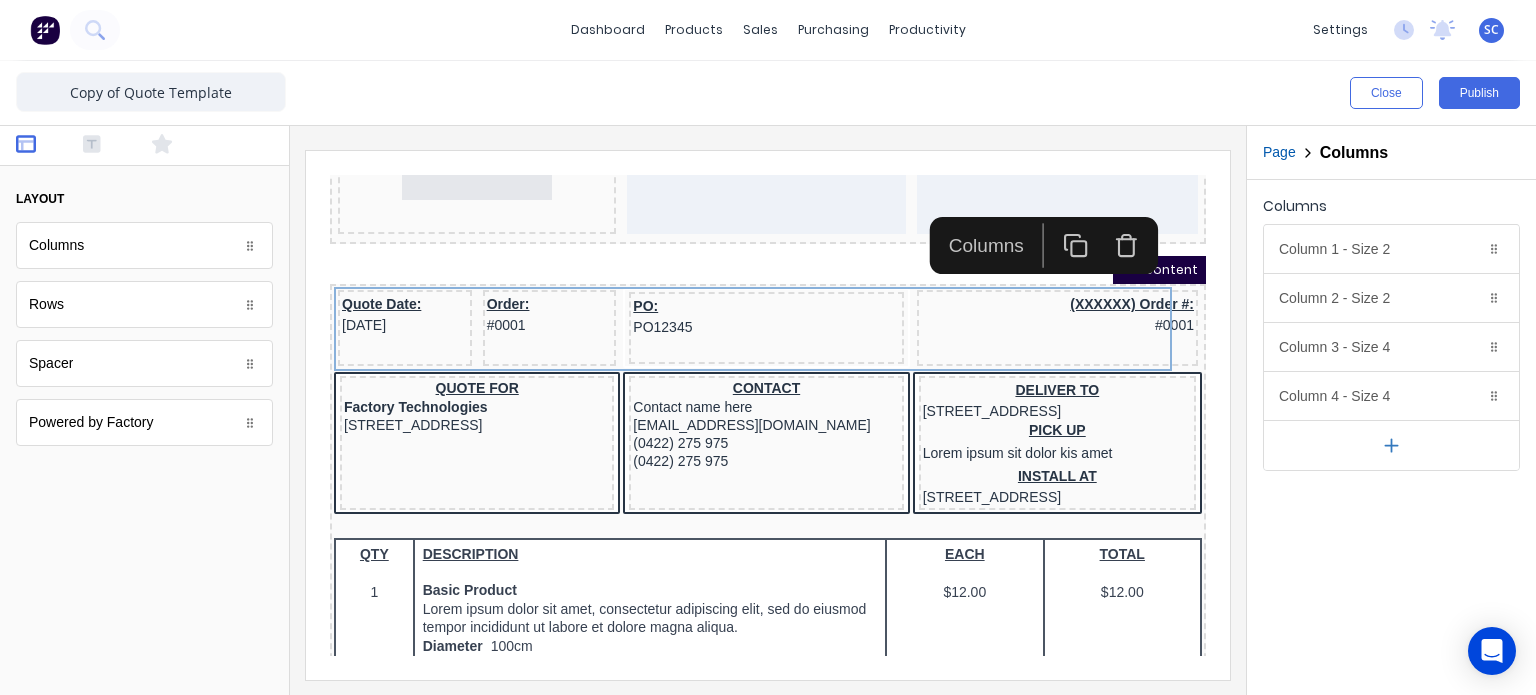 click 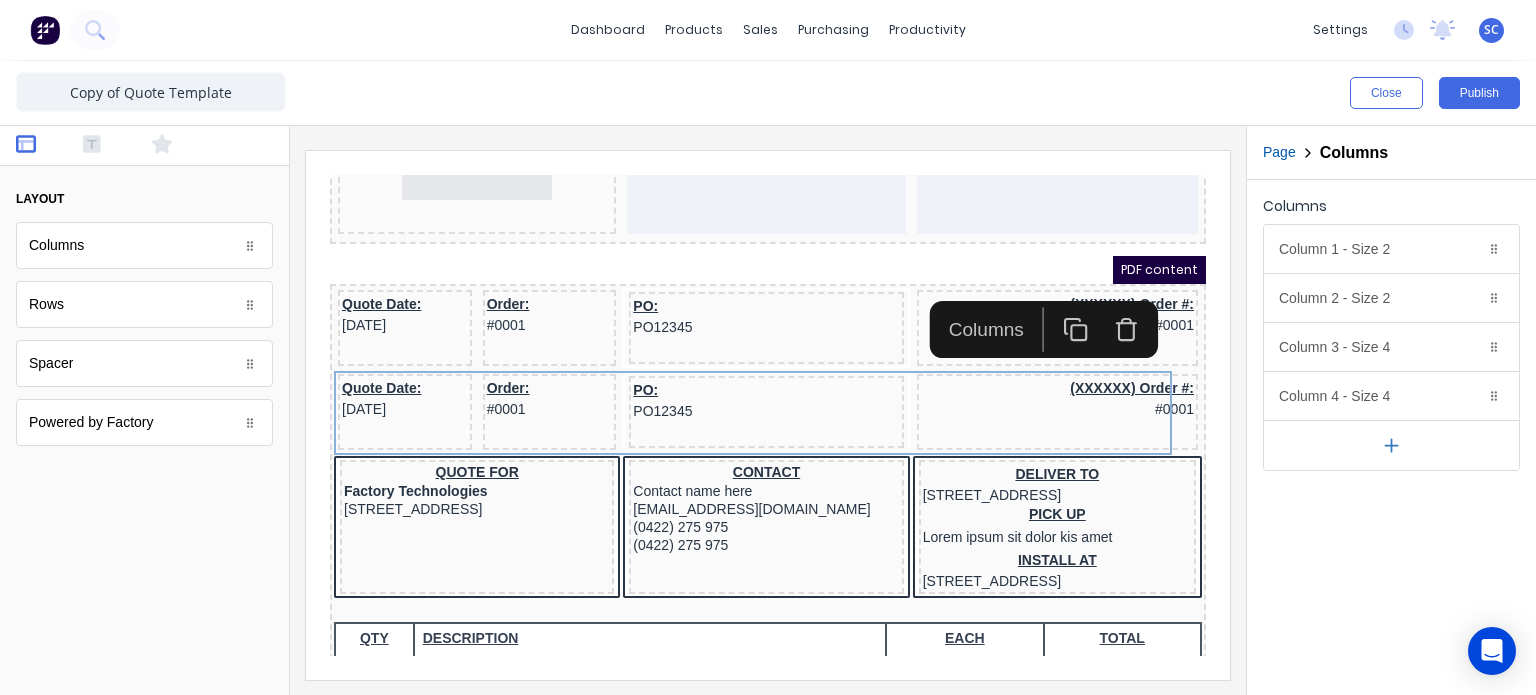 click 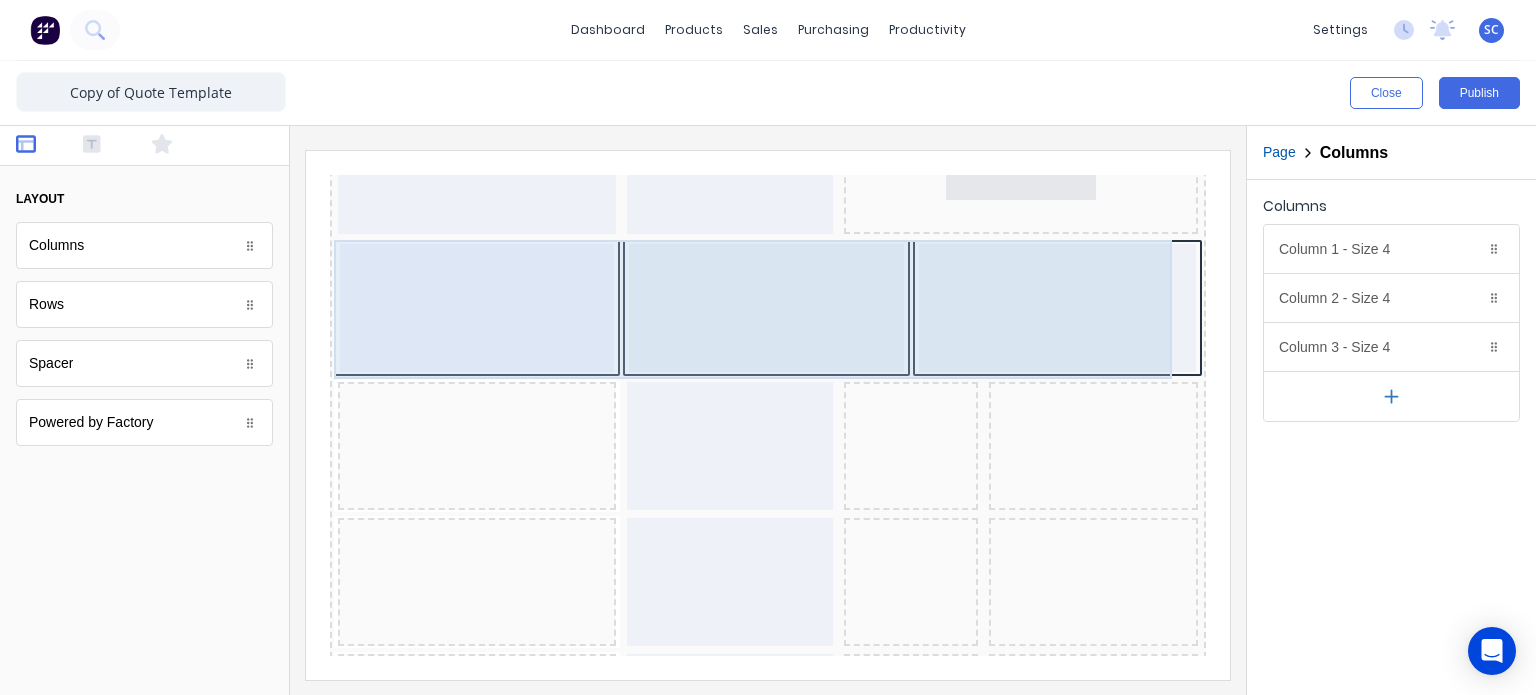 click on "Header LOGO HERE PDF content Quote Date:  [DATE] Order:  #0001 PO:  PO12345 (XXXXXX) Order #:  #0001 QUOTE FOR Factory Technologies [STREET_ADDRESS], 4217 CONTACT Contact name here [EMAIL_ADDRESS][DOMAIN_NAME] (0422) 275 975 (0422) 275 975 DELIVER TO [STREET_ADDRESS] PICK UP Lorem ipsum sit dolor kis amet INSTALL AT [STREET_ADDRESS] QTY DESCRIPTION EACH TOTAL 1 Basic Product Lorem ipsum dolor sit amet, consectetur adipiscing elit, sed do eiusmod tempor incididunt ut labore et dolore magna aliqua. Diameter 100cm Colorbond Cottage Green Parts # 967-12 $12.00 $12.00 1 #1 Colorbond Basalt 0.55 90mm 0 bends Lengths 1 x 1000 1 x 1500 $12.00 $12.00 1 Custom Formula Lorem ipsum dolor sit amet, consectetur adipiscing elit, sed do eiusmod tempor incididunt ut labore et dolore magna aliqua. Colorbond Cottage Green Height 23 Width 200 Dimension 2.5 Total:  74.75 $12.00 $12.00 Lineal Metres Diameter 100cm Colorbond Cottage Green 100cm" at bounding box center [744, 288] 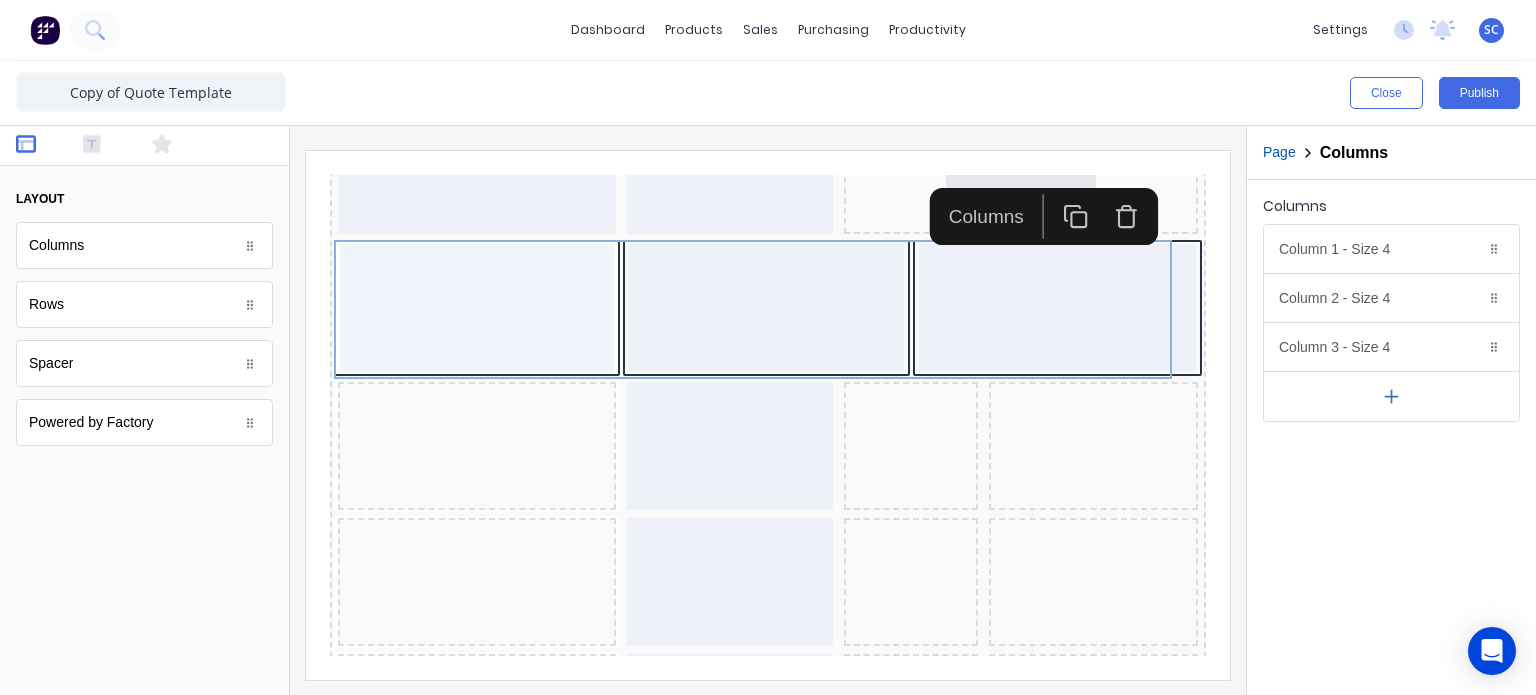 click 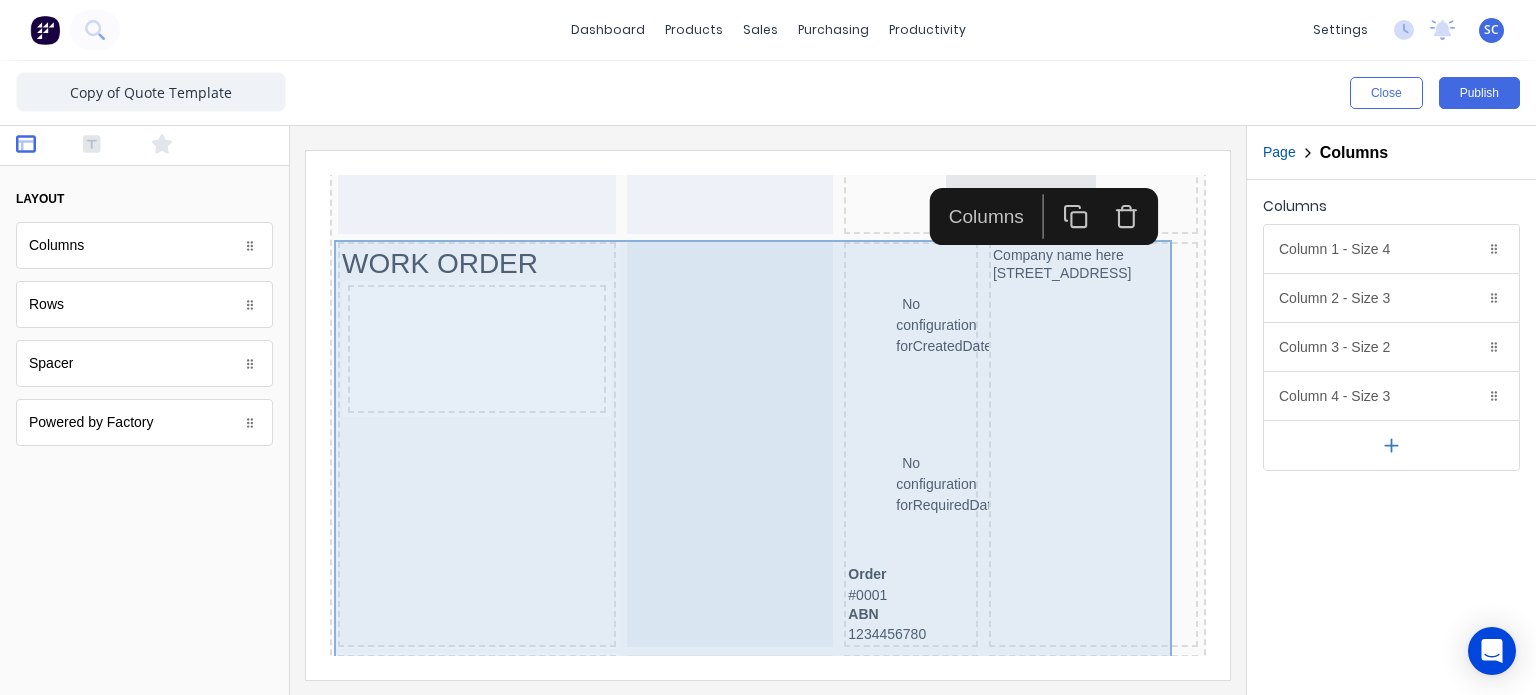 click on "Header LOGO HERE WORK ORDER No configuration for  CreatedDate No configuration for  RequiredDate Order #0001 ABN 1234456780 Company name here [STREET_ADDRESS], 4217 WORK ORDER No configuration for  CreatedDate No configuration for  RequiredDate Order #0001 ABN 1234456780 Company name here [STREET_ADDRESS] WORK ORDER No configuration for  CreatedDate No configuration for  RequiredDate Order #0001 ABN 1234456780 Company name here [STREET_ADDRESS], 4217 WORK ORDER No configuration for  CreatedDate No configuration for  RequiredDate Order #0001 ABN 1234456780 Company name here [STREET_ADDRESS], 4217 WORK ORDER No configuration for  CreatedDate No configuration for  RequiredDate Order #0001 ABN 1234456780 Company name here [STREET_ADDRESS], 4217 WORK ORDER No configuration for  CreatedDate No configuration for  RequiredDate Order #0001 ABN 1234456780" at bounding box center [744, 288] 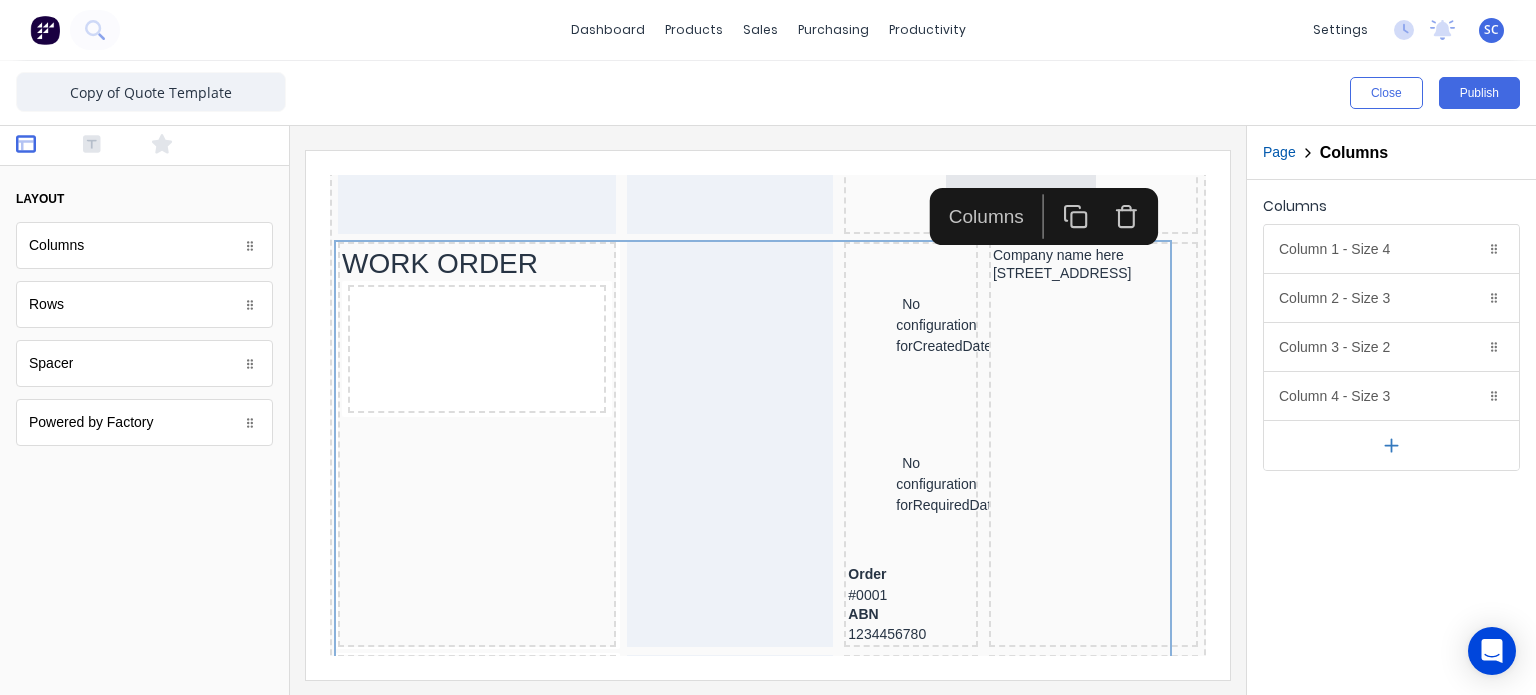 click at bounding box center (1103, 192) 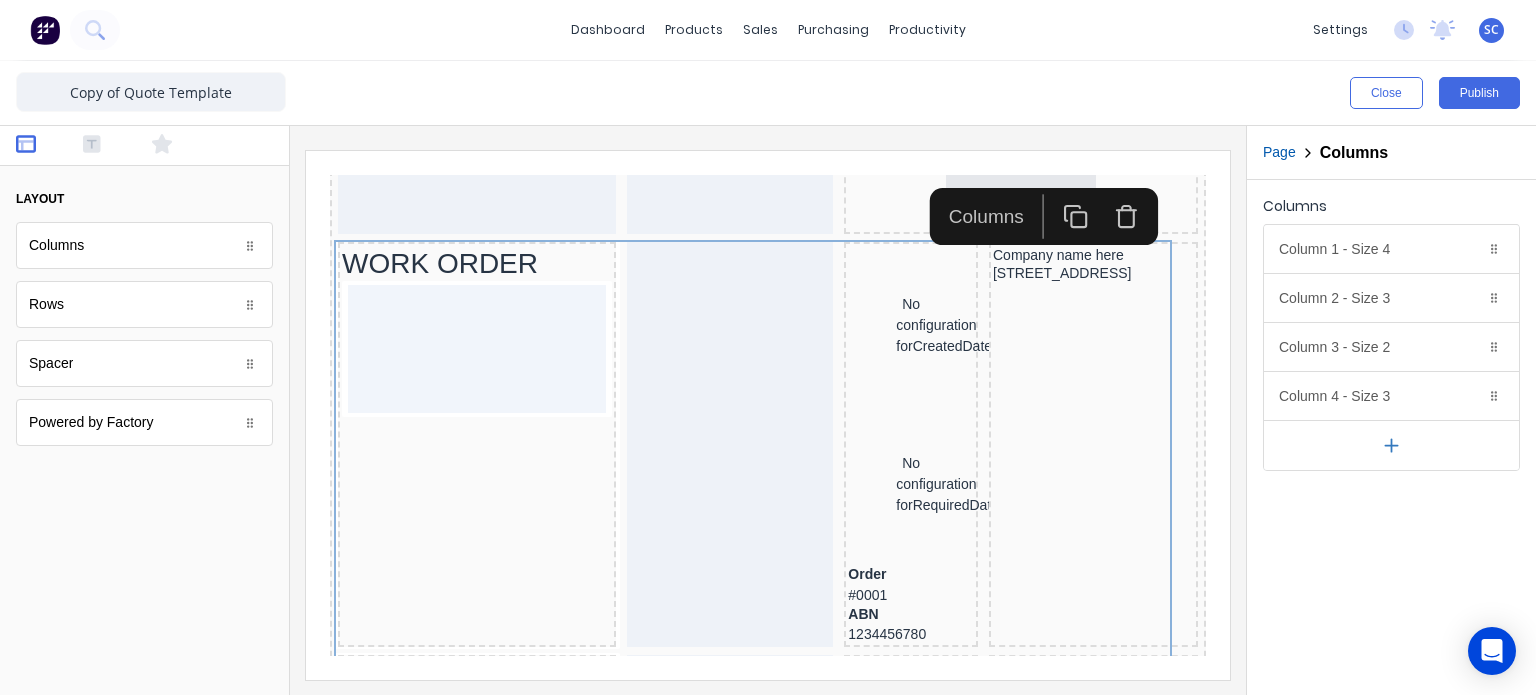 click at bounding box center (1103, 192) 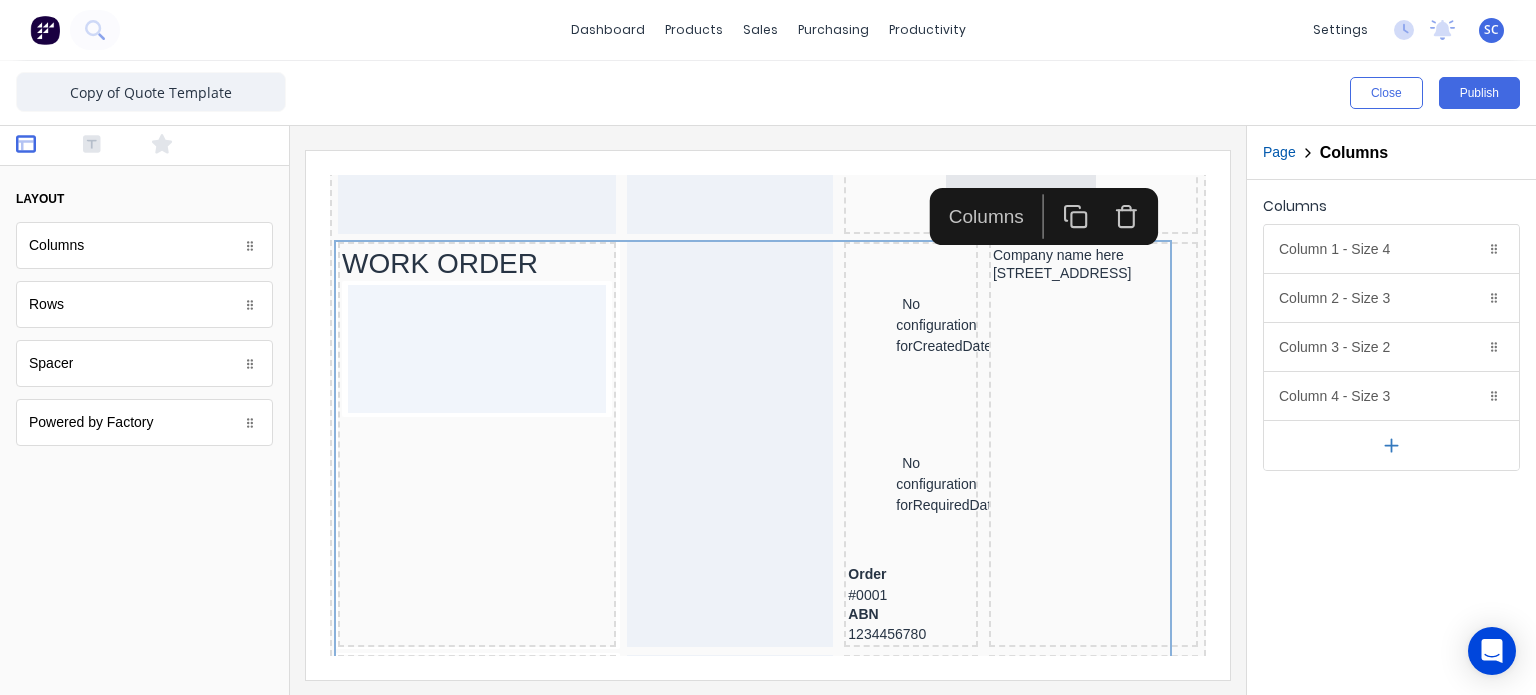 click at bounding box center (1103, 192) 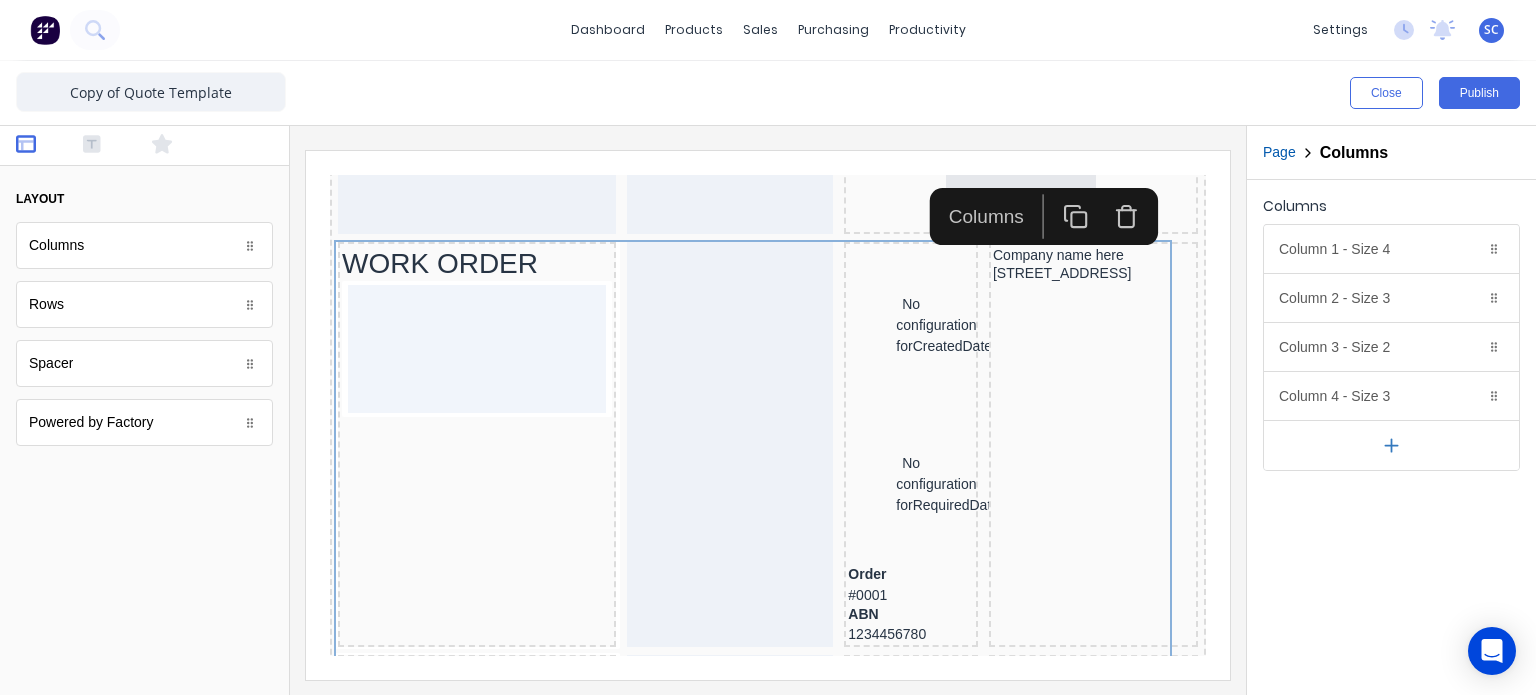 click at bounding box center [1103, 192] 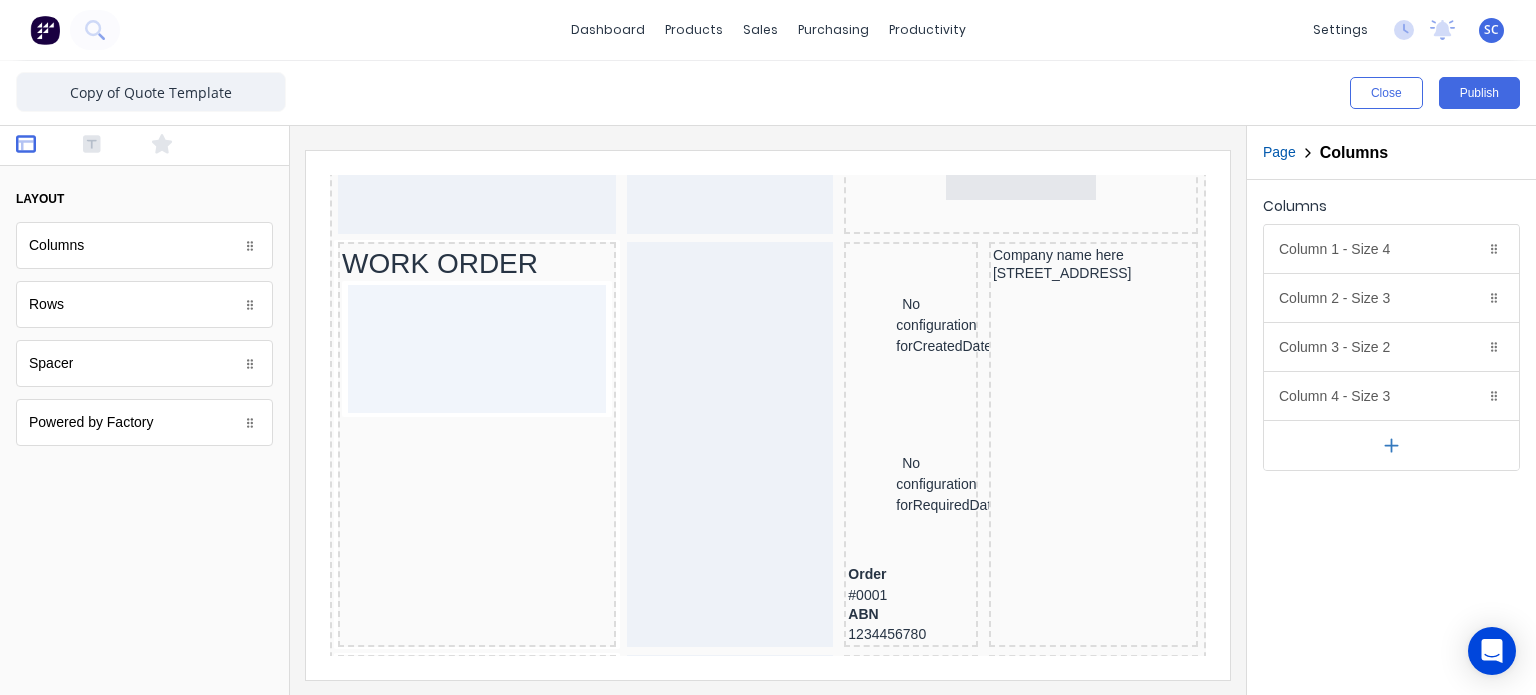 click on "Header LOGO HERE WORK ORDER No configuration for  CreatedDate No configuration for  RequiredDate Order #0001 ABN 1234456780 Company name here [STREET_ADDRESS] WORK ORDER No configuration for  CreatedDate No configuration for  RequiredDate Order #0001 ABN 1234456780 Company name here [STREET_ADDRESS], 4217 PDF content Quote Date:  [DATE] Order:  #0001 PO:  PO12345 (XXXXXX) Order #:  #0001 QUOTE FOR Factory Technologies [STREET_ADDRESS], 4217 CONTACT Contact name here [EMAIL_ADDRESS][DOMAIN_NAME] (0422) 275 975 (0422) 275 975 DELIVER TO [STREET_ADDRESS] PICK UP Lorem ipsum sit dolor kis amet INSTALL AT [STREET_ADDRESS] QTY DESCRIPTION EACH TOTAL 1 Basic Product Lorem ipsum dolor sit amet, consectetur adipiscing elit, sed do eiusmod tempor incididunt ut labore et dolore magna aliqua. Diameter 100cm Colorbond Cottage Green Parts # 967-12 $12.00 $12.00 1 #1" at bounding box center (744, 288) 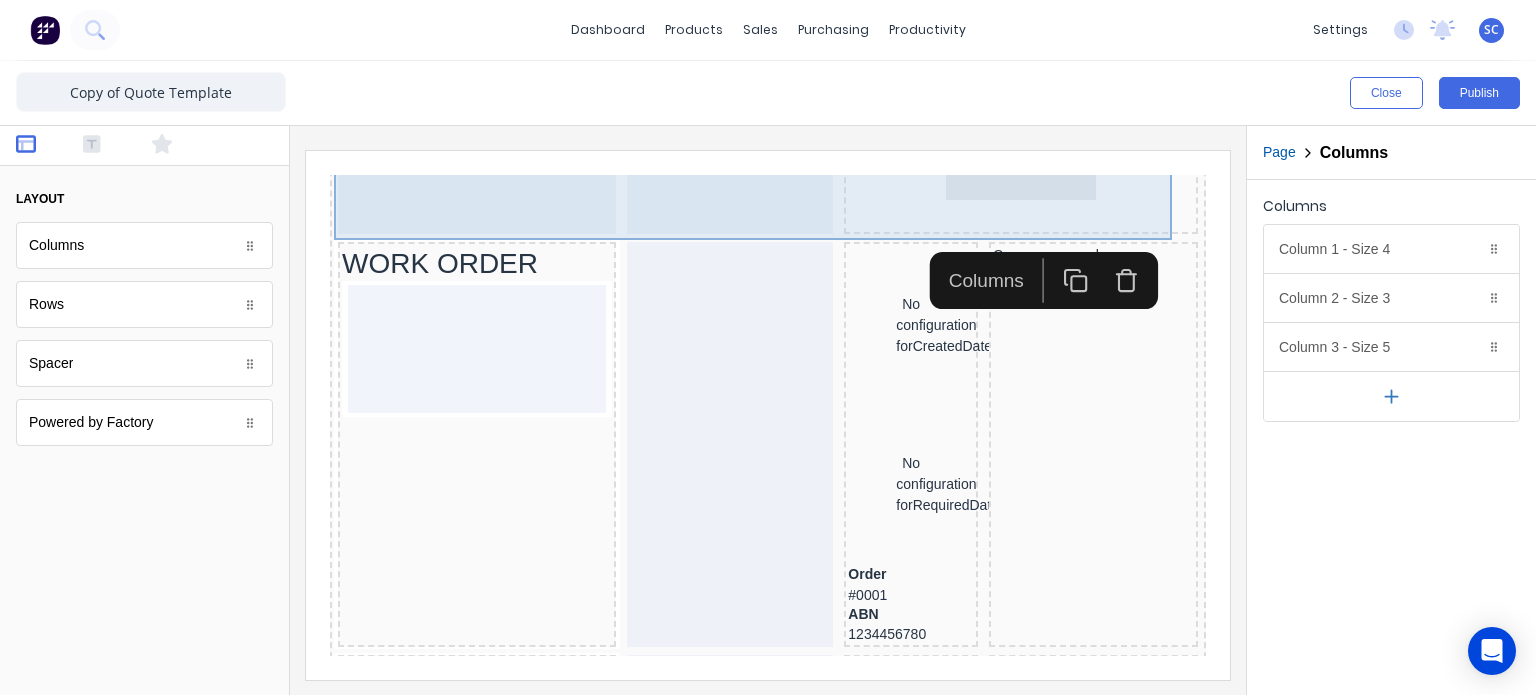 click on "LOGO HERE" at bounding box center (997, 146) 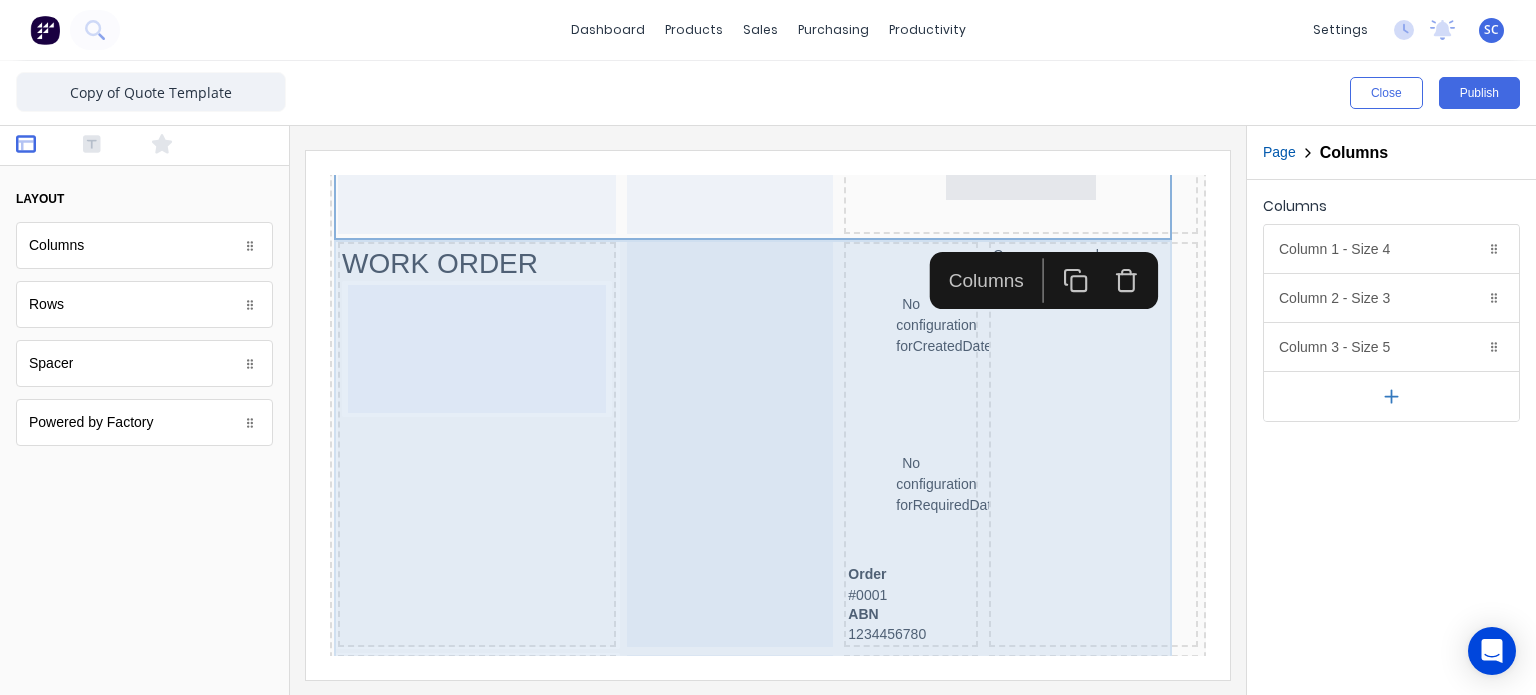 click on "Header LOGO HERE WORK ORDER No configuration for  CreatedDate No configuration for  RequiredDate Order #0001 ABN 1234456780 Company name here [STREET_ADDRESS] WORK ORDER No configuration for  CreatedDate No configuration for  RequiredDate Order #0001 ABN 1234456780 Company name here [STREET_ADDRESS], 4217 PDF content Quote Date:  [DATE] Order:  #0001 PO:  PO12345 (XXXXXX) Order #:  #0001 QUOTE FOR Factory Technologies [STREET_ADDRESS], 4217 CONTACT Contact name here [EMAIL_ADDRESS][DOMAIN_NAME] (0422) 275 975 (0422) 275 975 DELIVER TO [STREET_ADDRESS] PICK UP Lorem ipsum sit dolor kis amet INSTALL AT [STREET_ADDRESS] QTY DESCRIPTION EACH TOTAL 1 Basic Product Lorem ipsum dolor sit amet, consectetur adipiscing elit, sed do eiusmod tempor incididunt ut labore et dolore magna aliqua. Diameter 100cm Colorbond Cottage Green Parts # 967-12 $12.00 $12.00 1 #1" at bounding box center (744, 288) 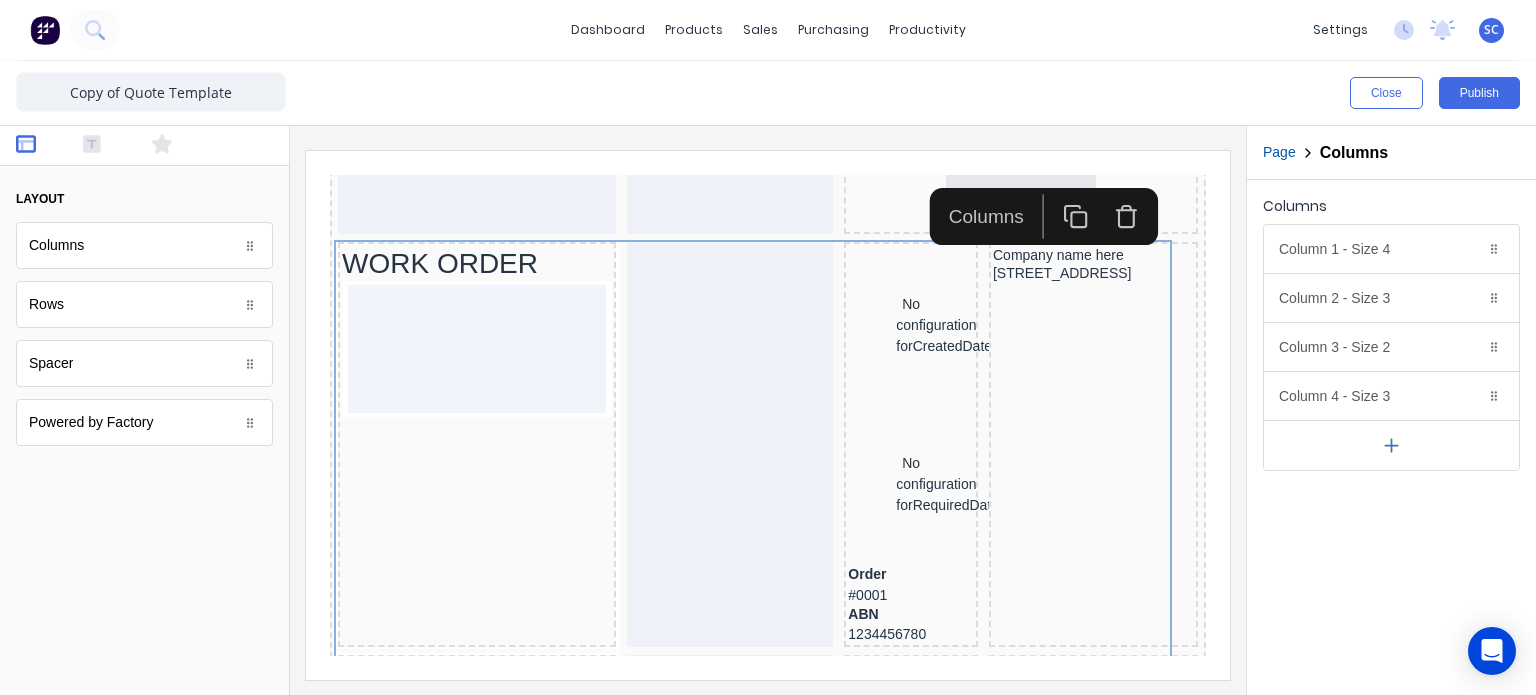 click 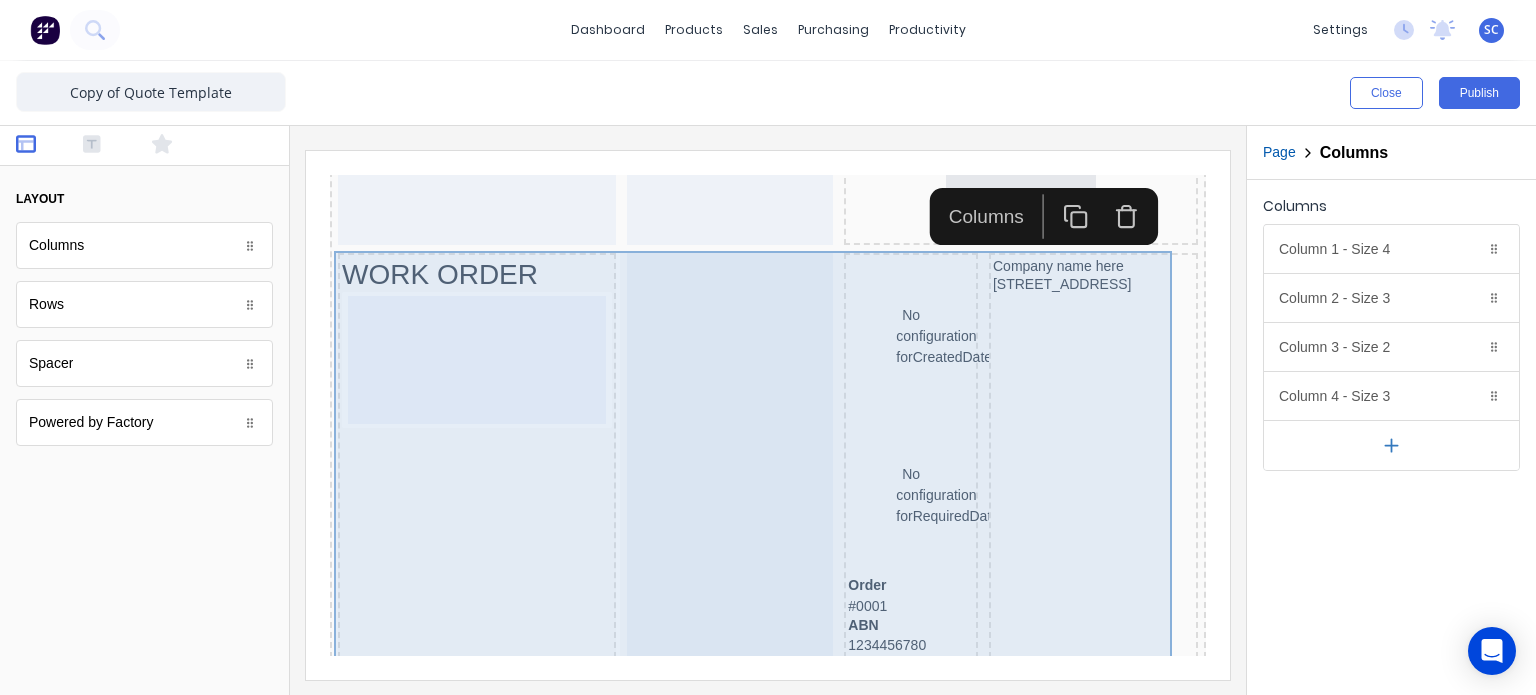 scroll, scrollTop: 92, scrollLeft: 0, axis: vertical 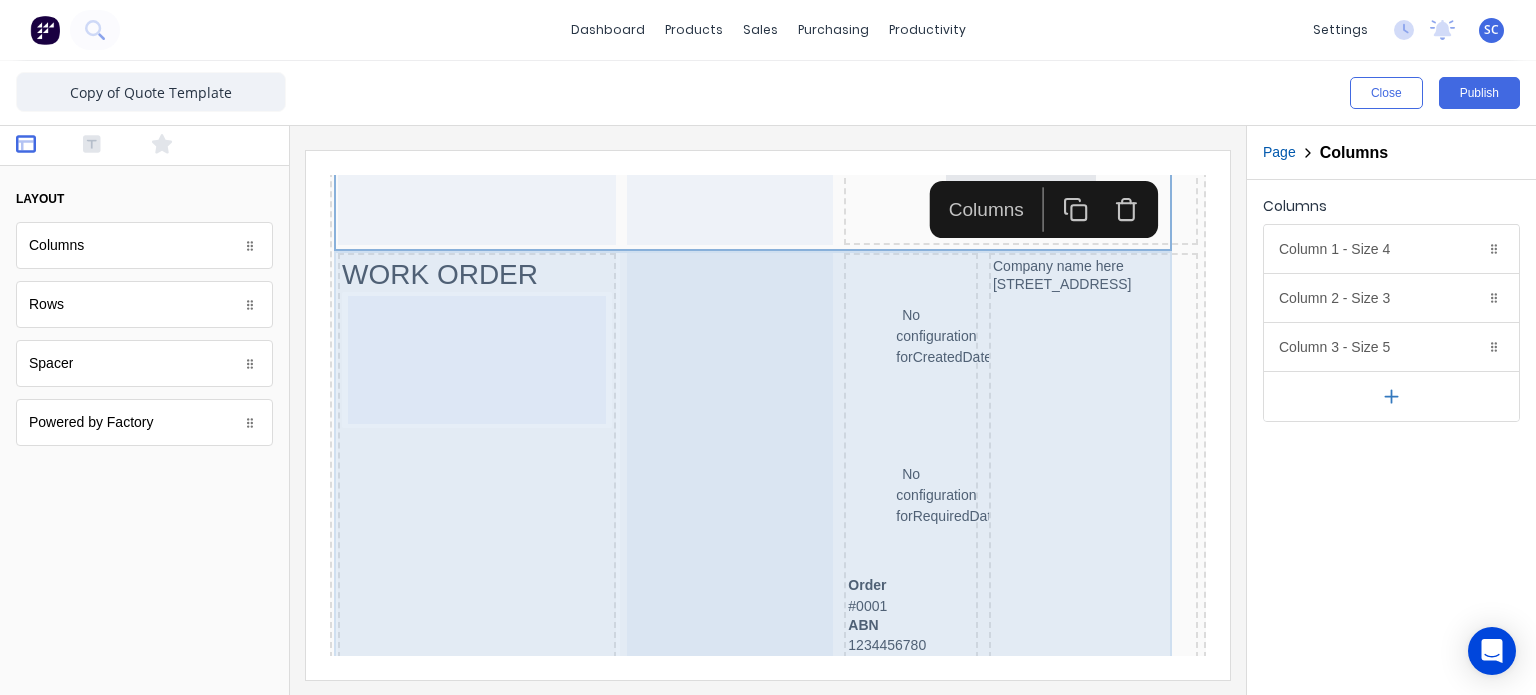 click on "Header LOGO HERE WORK ORDER No configuration for  CreatedDate No configuration for  RequiredDate Order #0001 ABN 1234456780 Company name here [STREET_ADDRESS], 4217 PDF content Quote Date:  [DATE] Order:  #0001 PO:  PO12345 (XXXXXX) Order #:  #0001 QUOTE FOR Factory Technologies [STREET_ADDRESS], 4217 CONTACT Contact name here [EMAIL_ADDRESS][DOMAIN_NAME] (0422) 275 975 (0422) 275 975 DELIVER TO [STREET_ADDRESS] PICK UP Lorem ipsum sit dolor kis amet INSTALL AT [STREET_ADDRESS] QTY DESCRIPTION EACH TOTAL 1 Basic Product Lorem ipsum dolor sit amet, consectetur adipiscing elit, sed do eiusmod tempor incididunt ut labore et dolore magna aliqua. Diameter 100cm Colorbond Cottage Green Parts # 967-12 $12.00 $12.00 1 #1 Colorbond Basalt 0.55 90mm 0 bends Lengths 1 x 1000 1 x 1500 $12.00 $12.00 1 Custom Formula Colorbond Cottage Green Height 23 Width 200 Dimension 2.5 Total:  74.75 $12.00 $12.00 1" at bounding box center (744, 299) 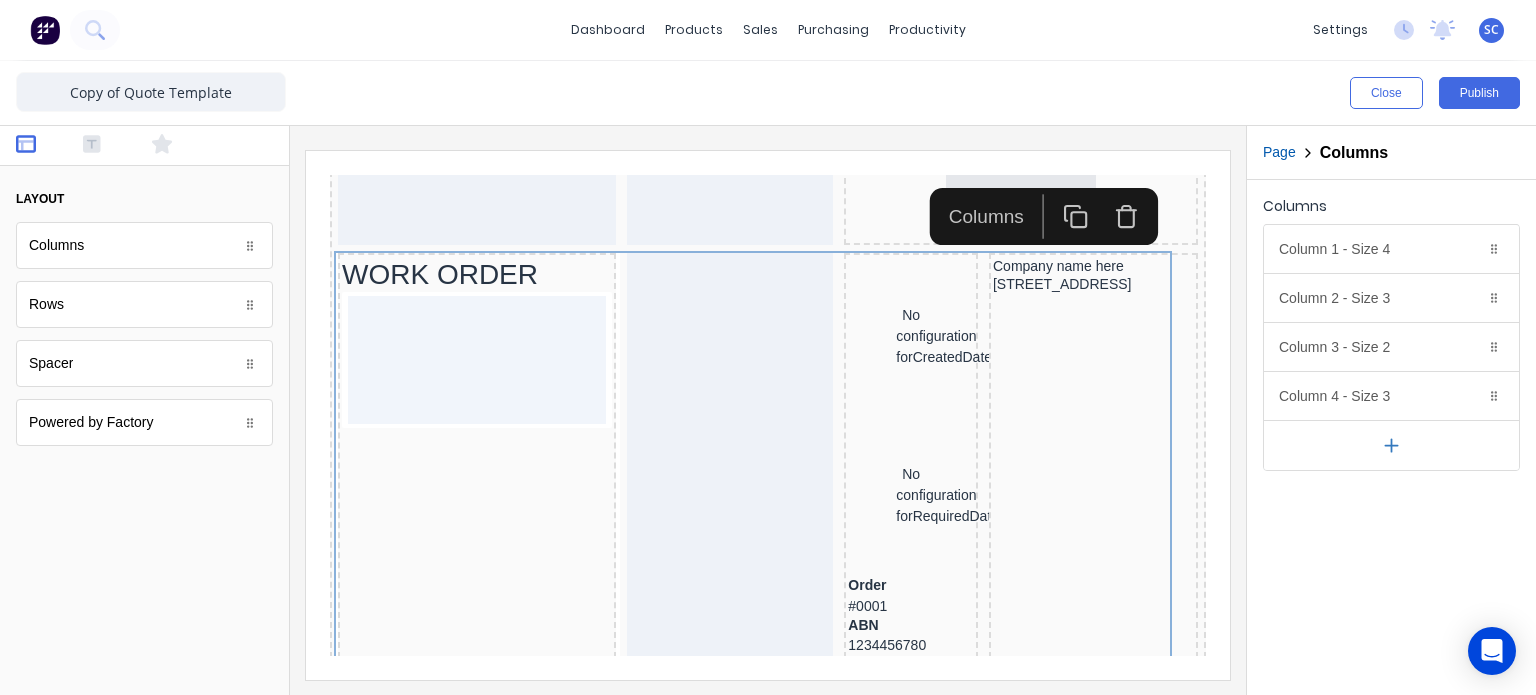 click 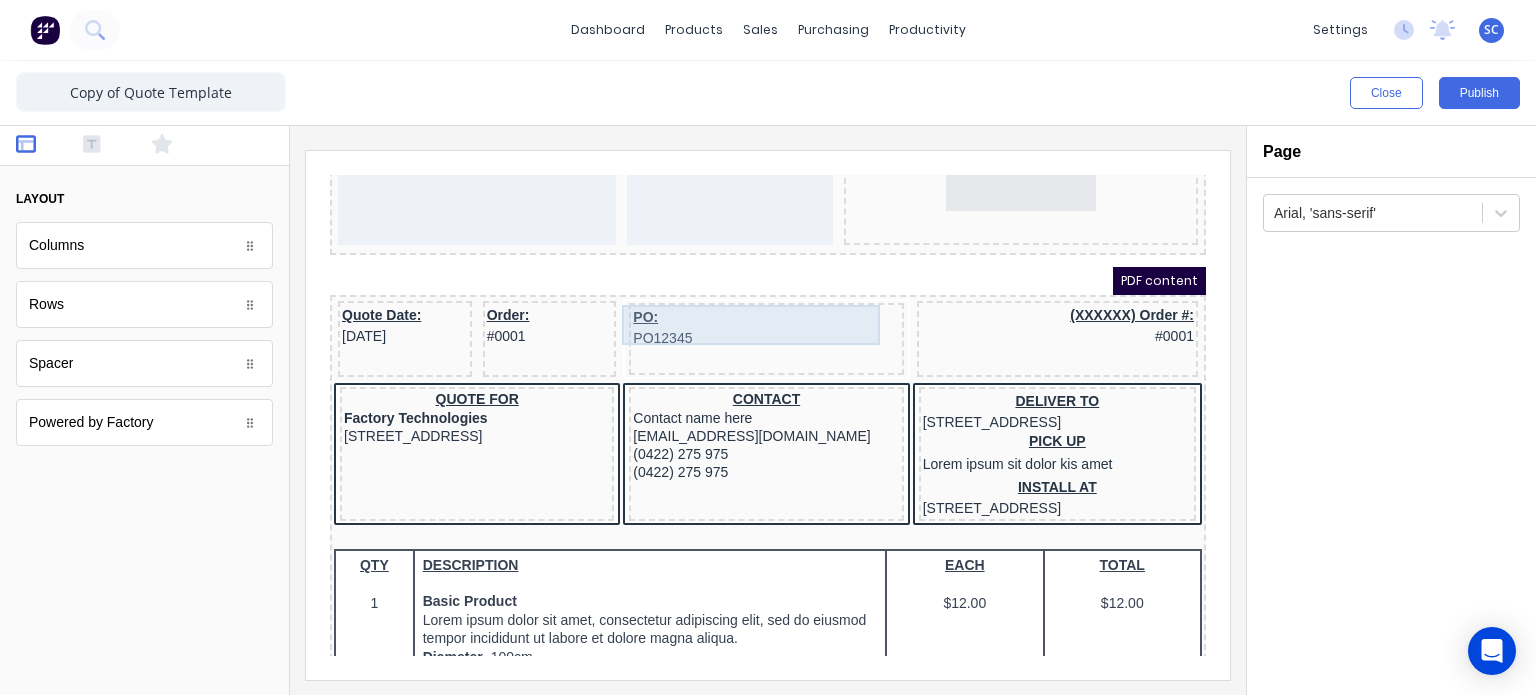 click on "Header LOGO HERE PDF content Quote Date:  [DATE] Order:  #0001 PO:  PO12345 (XXXXXX) Order #:  #0001 QUOTE FOR Factory Technologies [STREET_ADDRESS], 4217 CONTACT Contact name here [EMAIL_ADDRESS][DOMAIN_NAME] (0422) 275 975 (0422) 275 975 DELIVER TO [STREET_ADDRESS] PICK UP Lorem ipsum sit dolor kis amet INSTALL AT [STREET_ADDRESS] QTY DESCRIPTION EACH TOTAL 1 Basic Product Lorem ipsum dolor sit amet, consectetur adipiscing elit, sed do eiusmod tempor incididunt ut labore et dolore magna aliqua. Diameter 100cm Colorbond Cottage Green Parts # 967-12 $12.00 $12.00 1 #1 Colorbond Basalt 0.55 90mm 0 bends Lengths 1 x 1000 1 x 1500 $12.00 $12.00 1 Custom Formula Lorem ipsum dolor sit amet, consectetur adipiscing elit, sed do eiusmod tempor incididunt ut labore et dolore magna aliqua. Colorbond Cottage Green Height 23 Width 200 Dimension 2.5 Total:  74.75 $12.00 $12.00 Lineal Metres Diameter 100cm Colorbond Cottage Green 100cm" at bounding box center (744, 299) 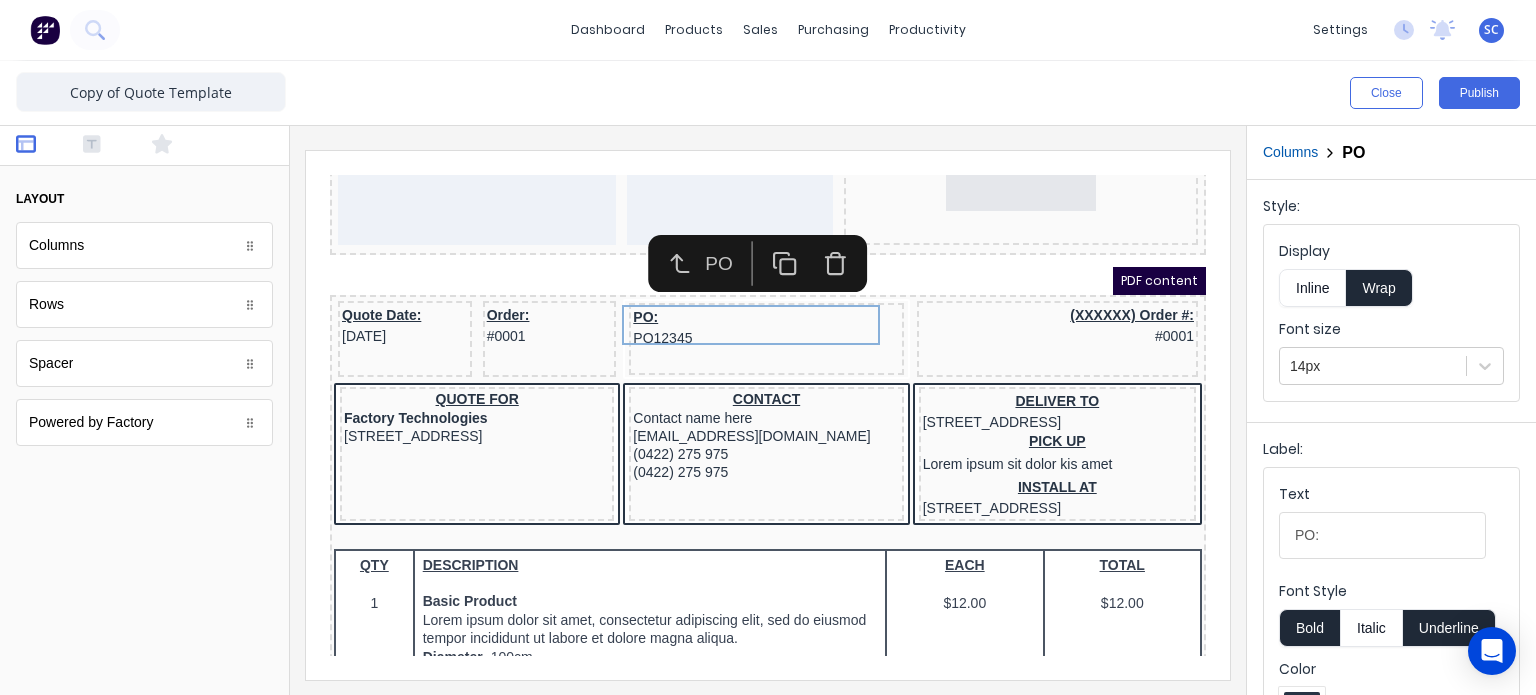 click 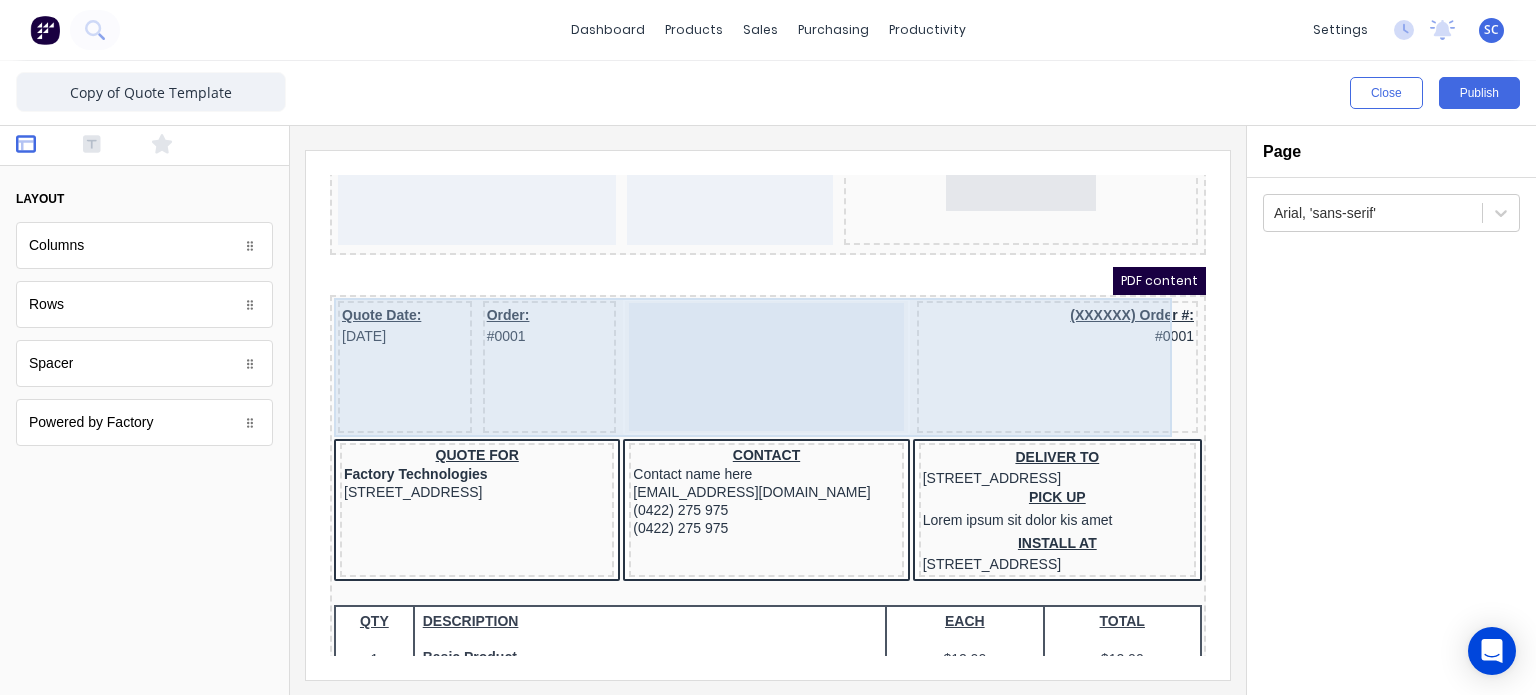 click on "Header LOGO HERE PDF content Quote Date:  [DATE] Order:  #0001 (XXXXXX) Order #:  #0001 QUOTE FOR Factory Technologies [STREET_ADDRESS], 4217 CONTACT Contact name here [EMAIL_ADDRESS][DOMAIN_NAME] (0422) 275 975 (0422) 275 975 DELIVER TO [STREET_ADDRESS] PICK UP Lorem ipsum sit dolor kis amet INSTALL AT [STREET_ADDRESS] QTY DESCRIPTION EACH TOTAL 1 Basic Product Lorem ipsum dolor sit amet, consectetur adipiscing elit, sed do eiusmod tempor incididunt ut labore et dolore magna aliqua. Diameter 100cm Colorbond Cottage Green Parts # 967-12 $12.00 $12.00 1 #1 Colorbond Basalt 0.55 90mm 0 bends Lengths 1 x 1000 1 x 1500 $12.00 $12.00 1 Custom Formula Lorem ipsum dolor sit amet, consectetur adipiscing elit, sed do eiusmod tempor incididunt ut labore et dolore magna aliqua. Colorbond Cottage Green Height 23 Width 200 Dimension 2.5 Total:  74.75 $12.00 $12.00 Lineal Metres Diameter 100cm Colorbond Cottage Green Parts # 967-12 1 1" at bounding box center [744, 299] 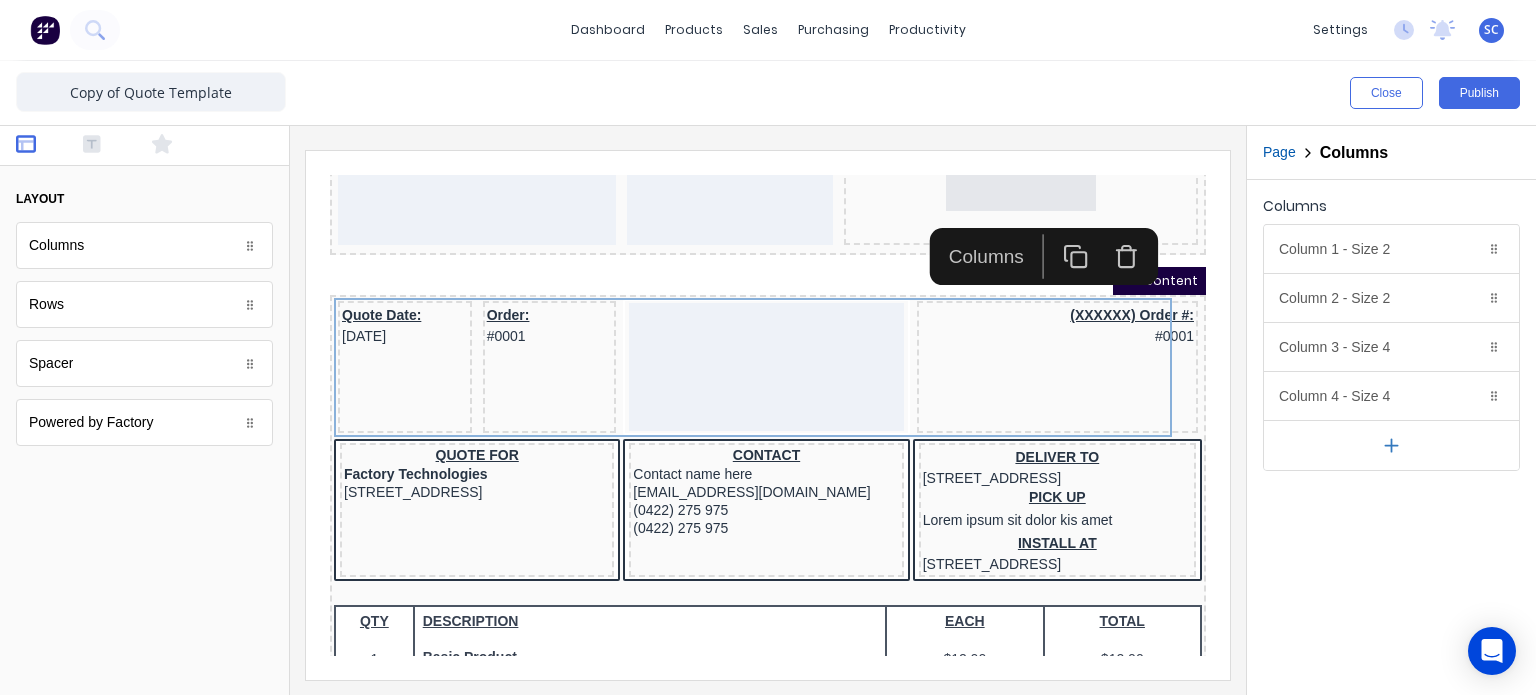 click 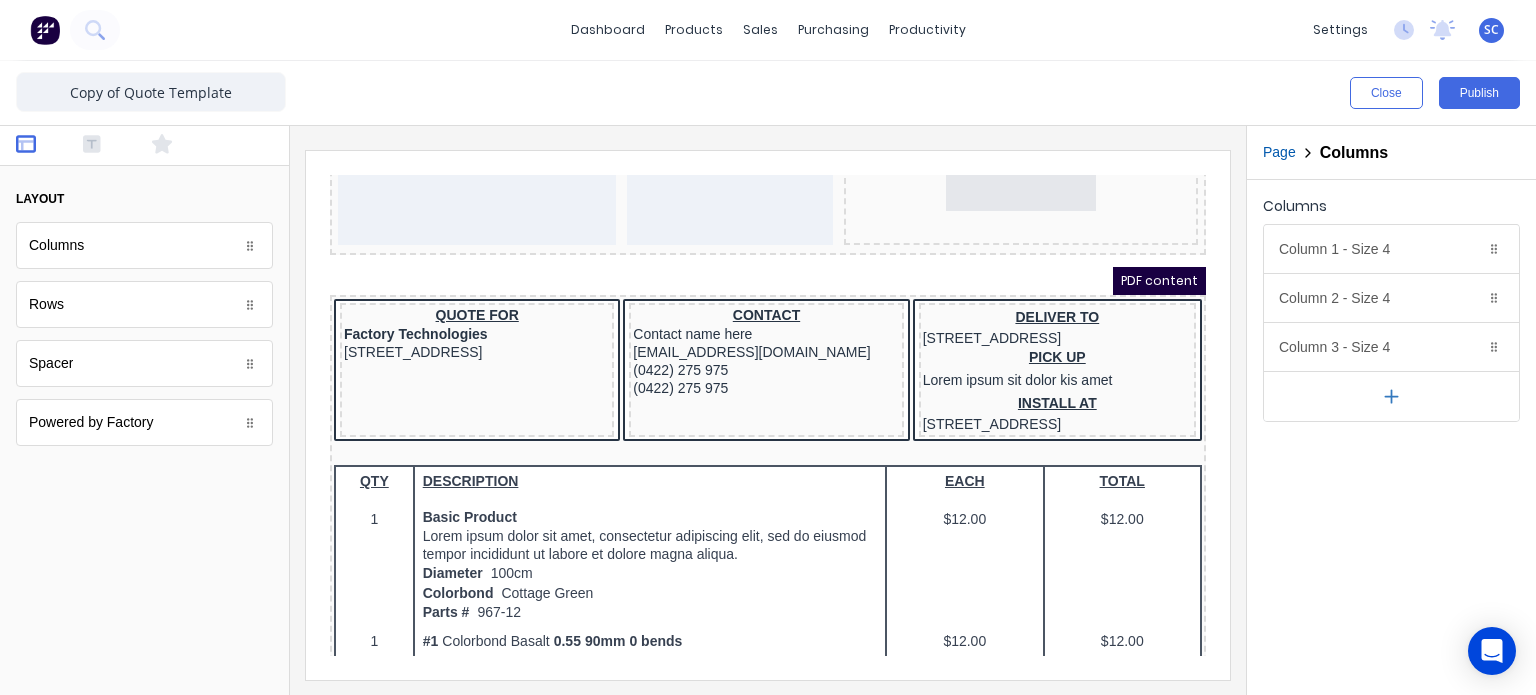 click on "Header LOGO HERE PDF content QUOTE FOR Factory Technologies [STREET_ADDRESS], 4217 CONTACT Contact name here [EMAIL_ADDRESS][DOMAIN_NAME] (0422) 275 975 (0422) 275 975 DELIVER TO [STREET_ADDRESS] PICK UP Lorem ipsum sit dolor kis amet INSTALL AT [STREET_ADDRESS] QTY DESCRIPTION EACH TOTAL 1 Basic Product Lorem ipsum dolor sit amet, consectetur adipiscing elit, sed do eiusmod tempor incididunt ut labore et dolore magna aliqua. Diameter 100cm Colorbond Cottage Green Parts # 967-12 $12.00 $12.00 1 #1 Colorbond Basalt 0.55 90mm 0 bends Lengths 1 x 1000 1 x 1500 $12.00 $12.00 1 Custom Formula Lorem ipsum dolor sit amet, consectetur adipiscing elit, sed do eiusmod tempor incididunt ut labore et dolore magna aliqua. Colorbond Cottage Green Height 23 Width 200 Dimension 2.5 Total:  74.75 $12.00 $12.00 Lineal Metres Diameter 100cm Colorbond Cottage Green Parts # 967-12 Lengths 1 x 1000 1 x 1500 $12.00 $12.00 Square Metres Diameter 1 1" at bounding box center [744, 299] 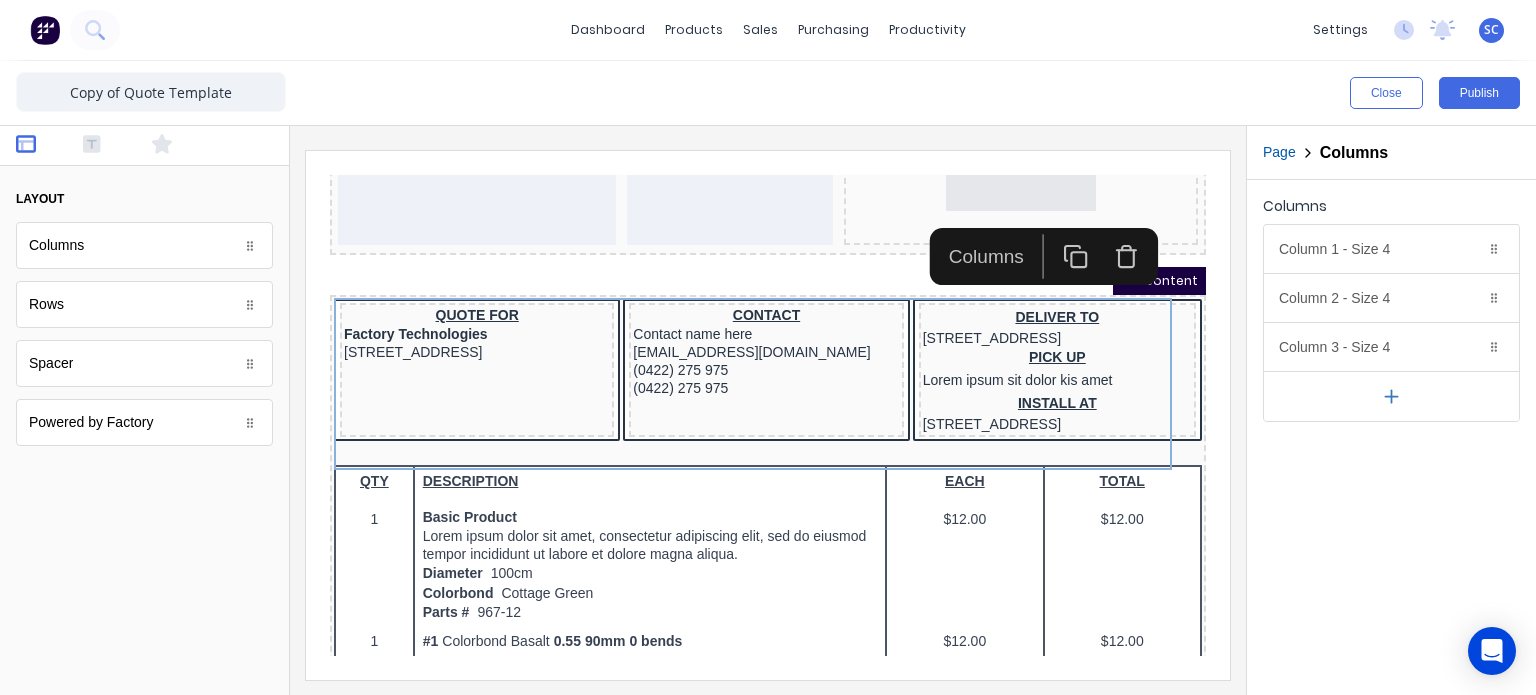 click 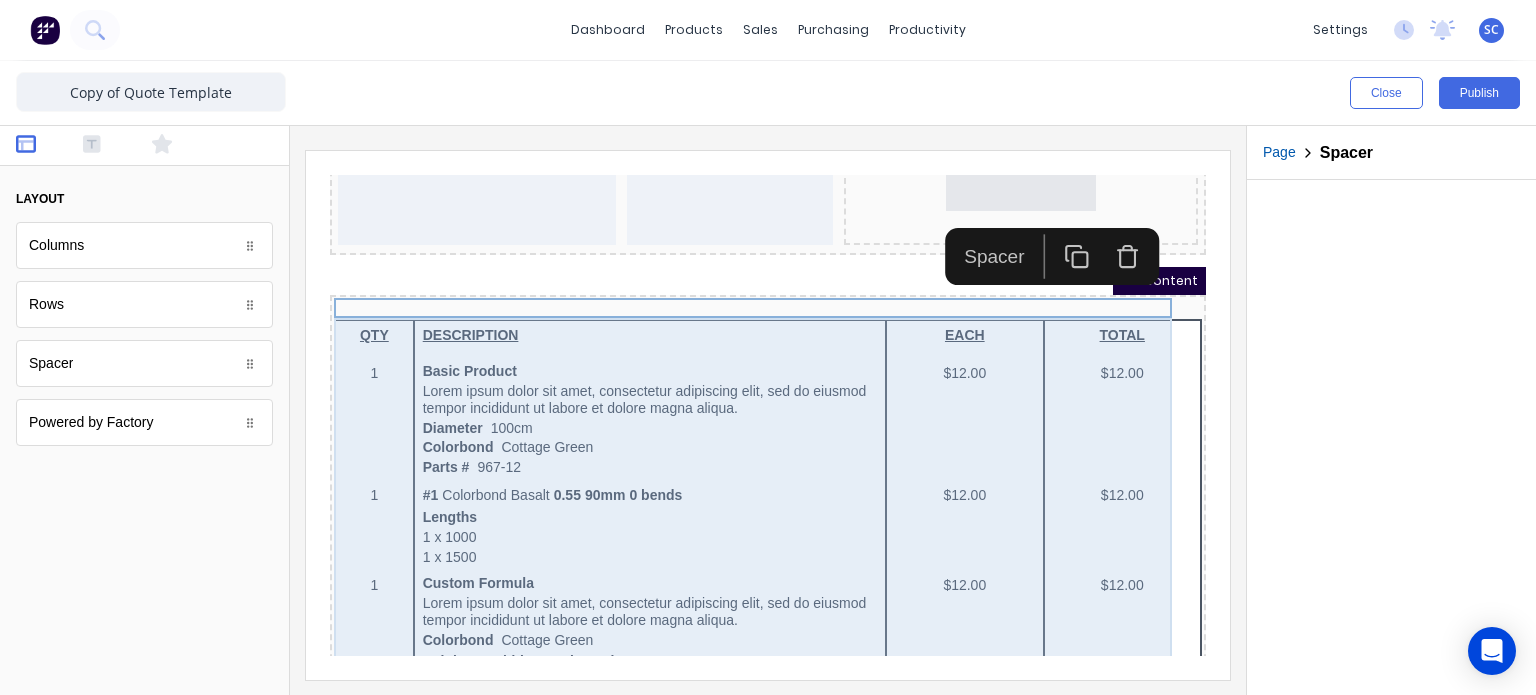 scroll, scrollTop: 0, scrollLeft: 0, axis: both 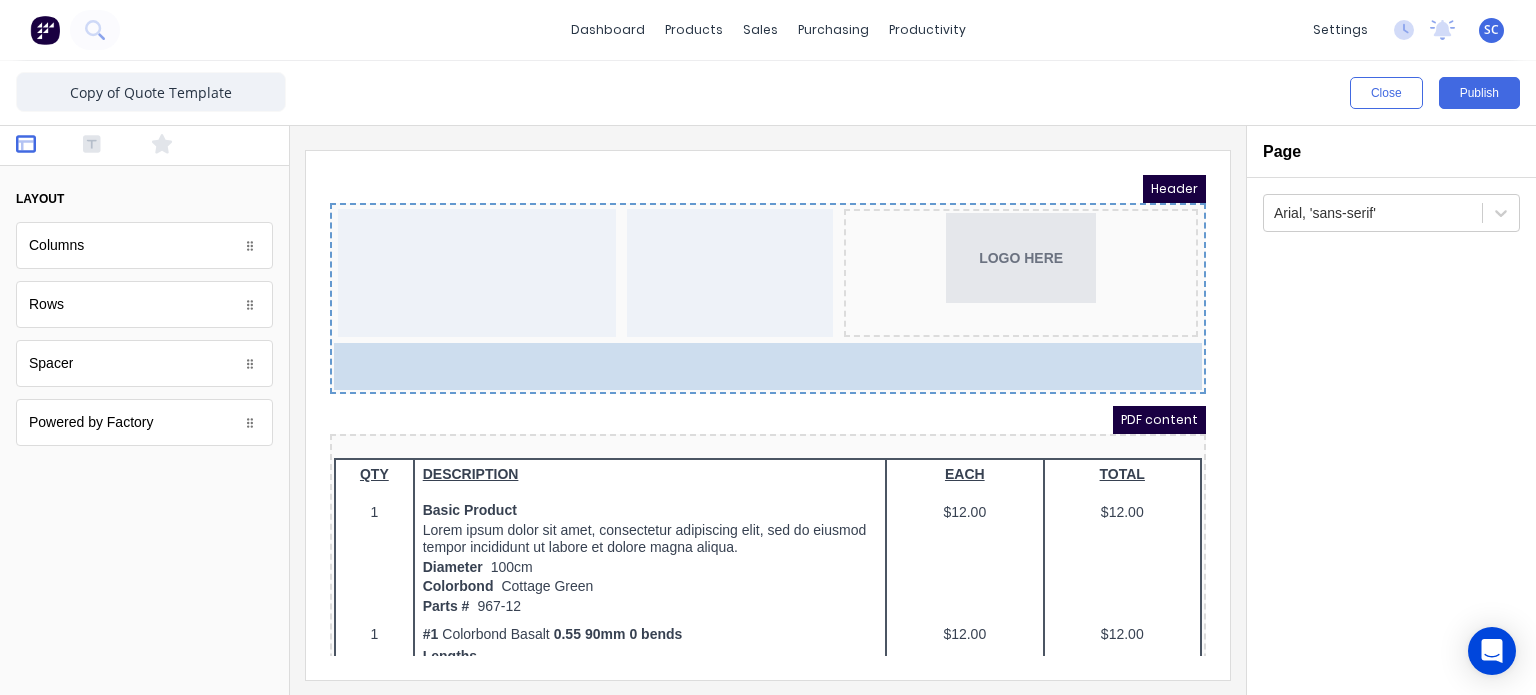 drag, startPoint x: 129, startPoint y: 251, endPoint x: 526, endPoint y: 326, distance: 404.02228 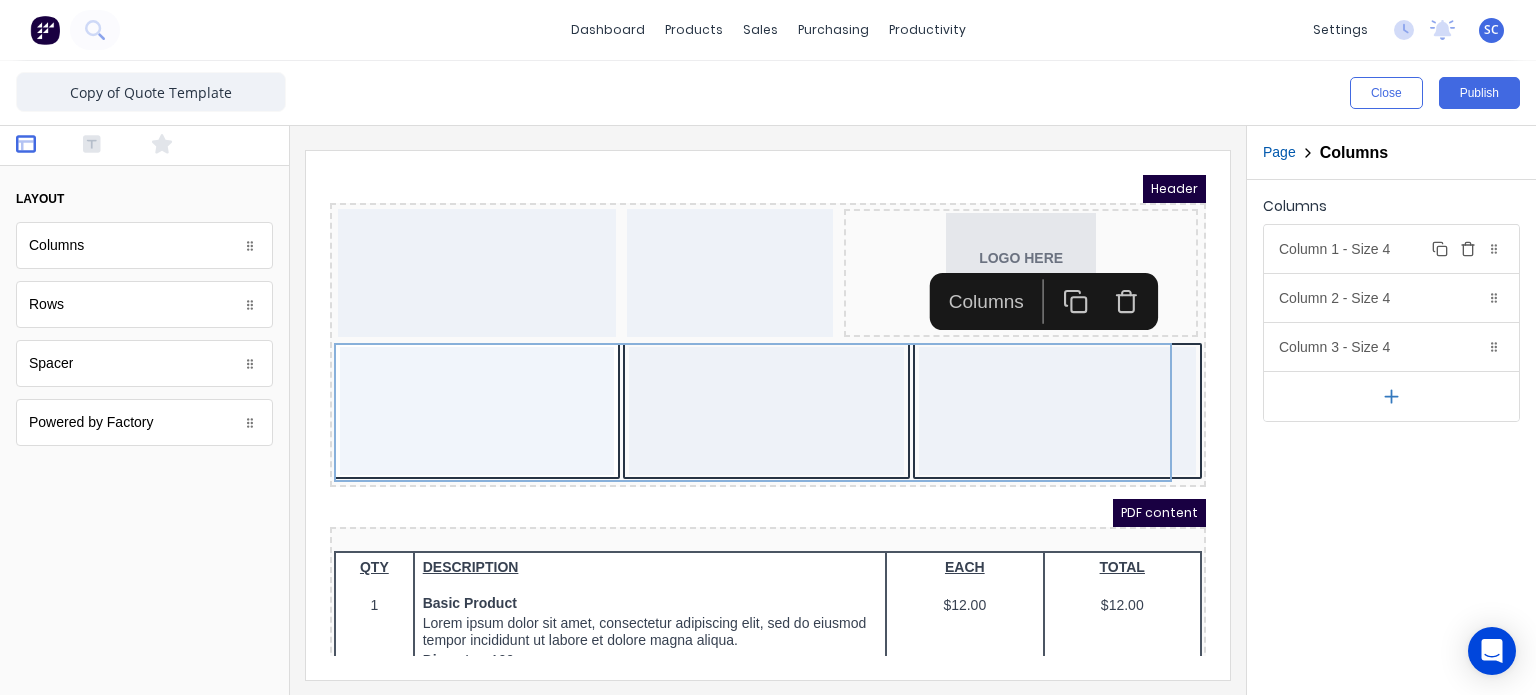 click on "Column 1 - Size 4 Duplicate Delete" at bounding box center (1391, 249) 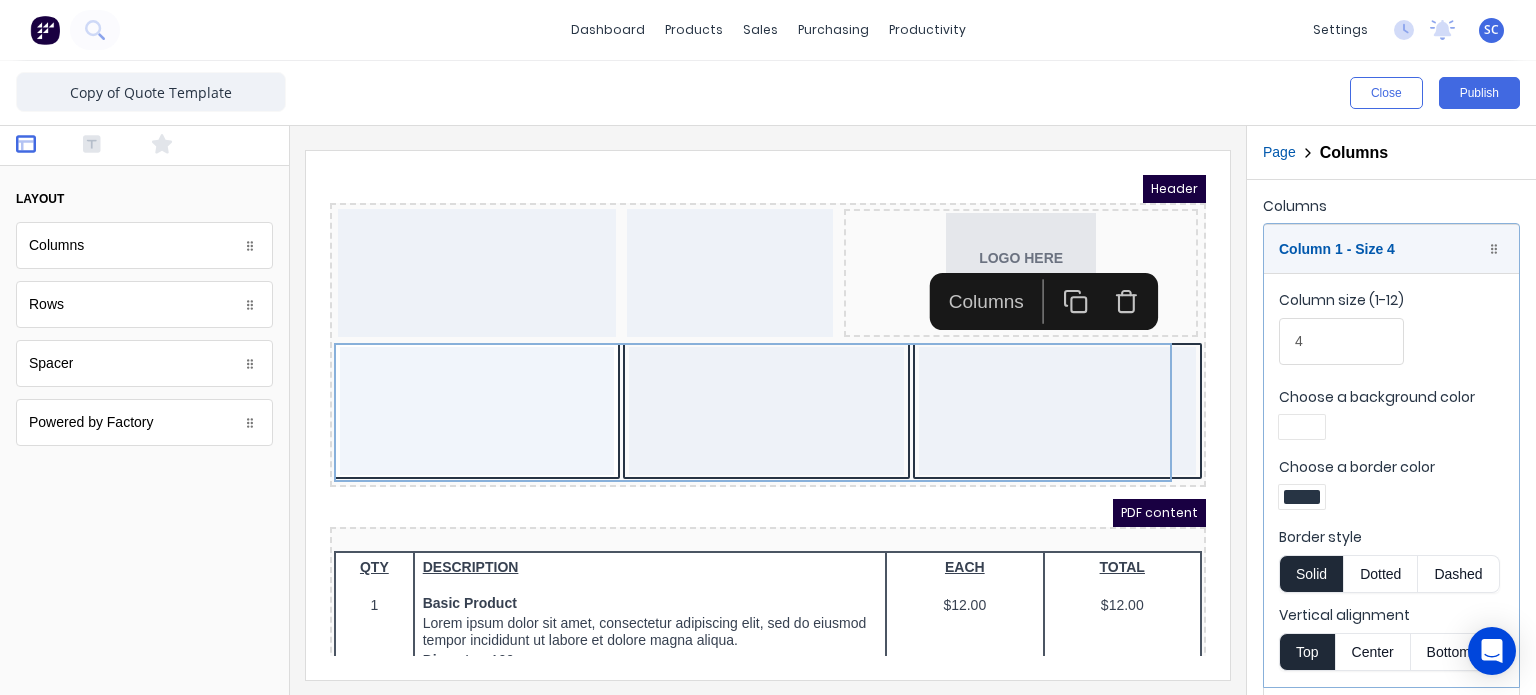 click at bounding box center [1302, 497] 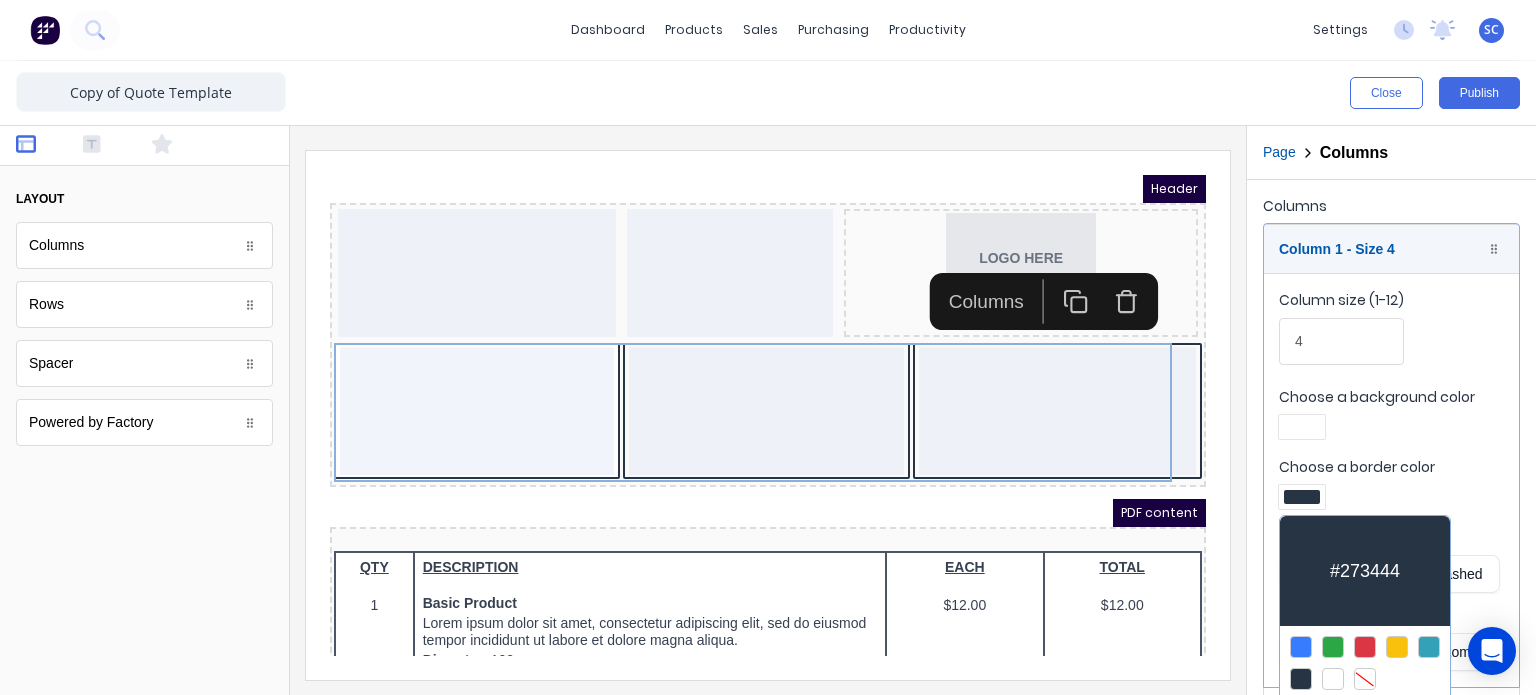 click at bounding box center (1365, 679) 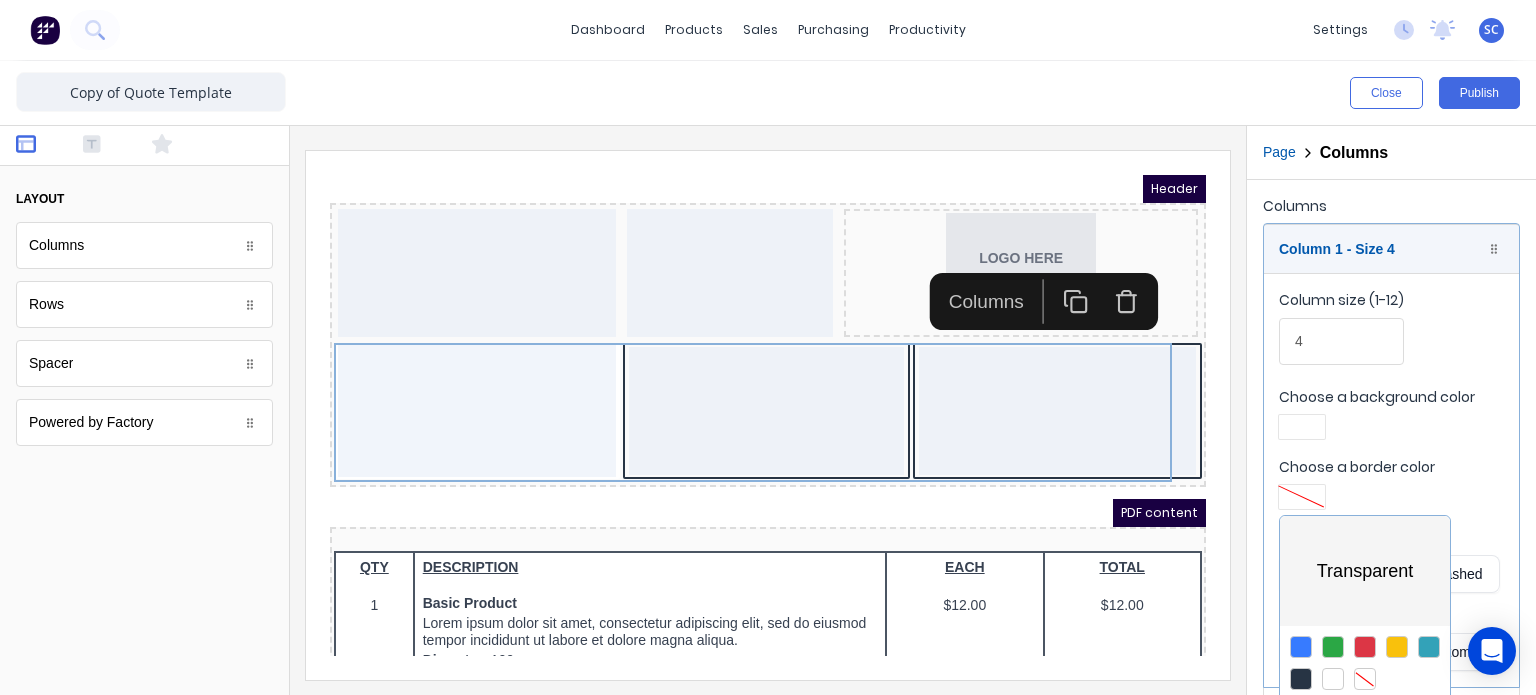 click at bounding box center [768, 347] 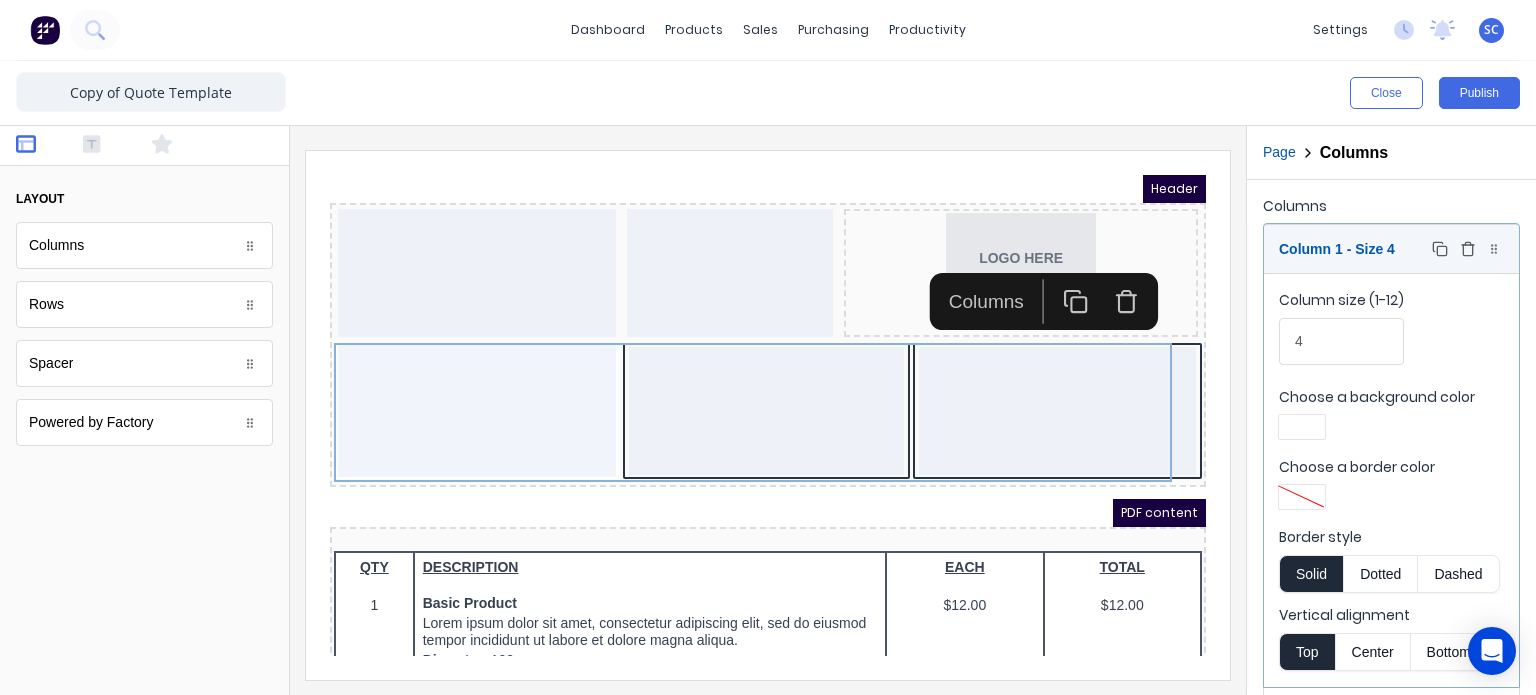 click on "Column 1 - Size 4 Duplicate Delete" at bounding box center (1391, 249) 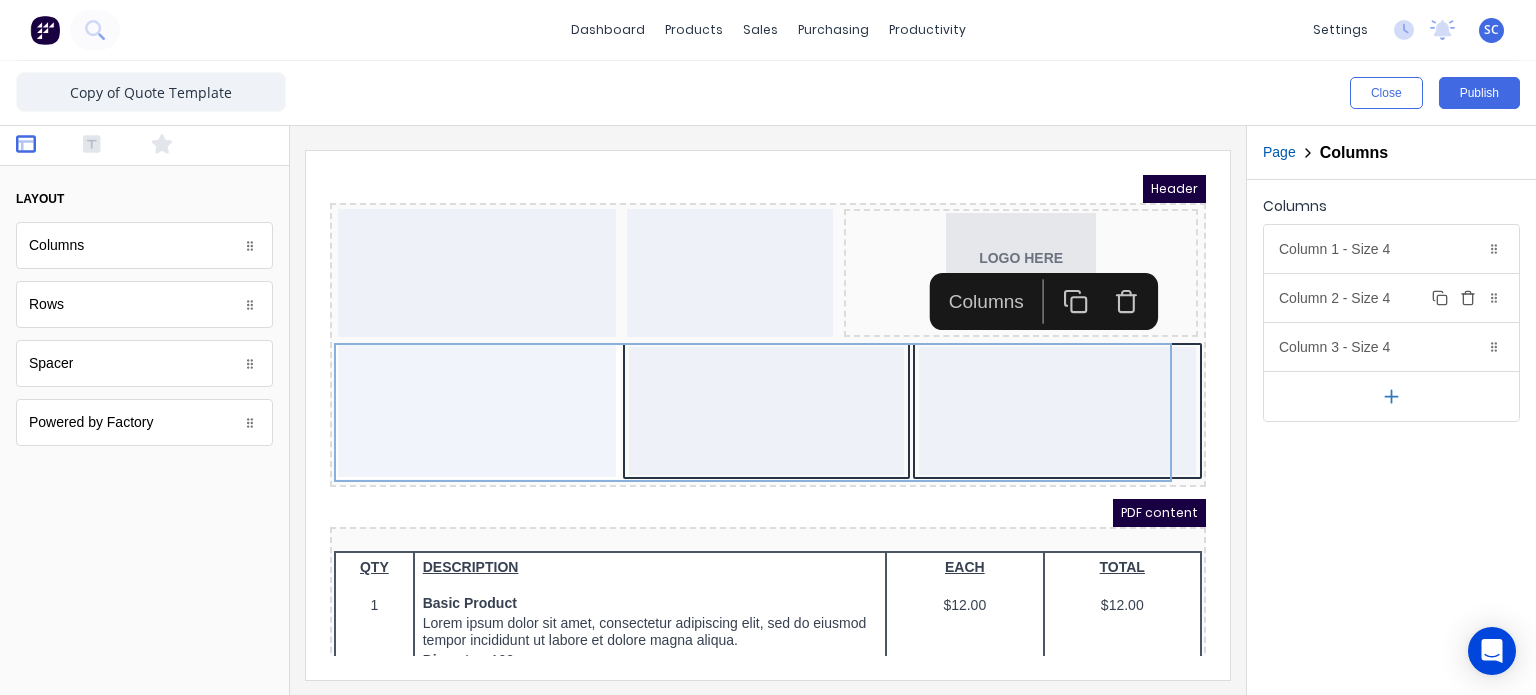 click on "Column 2 - Size 4 Duplicate Delete" at bounding box center (1391, 298) 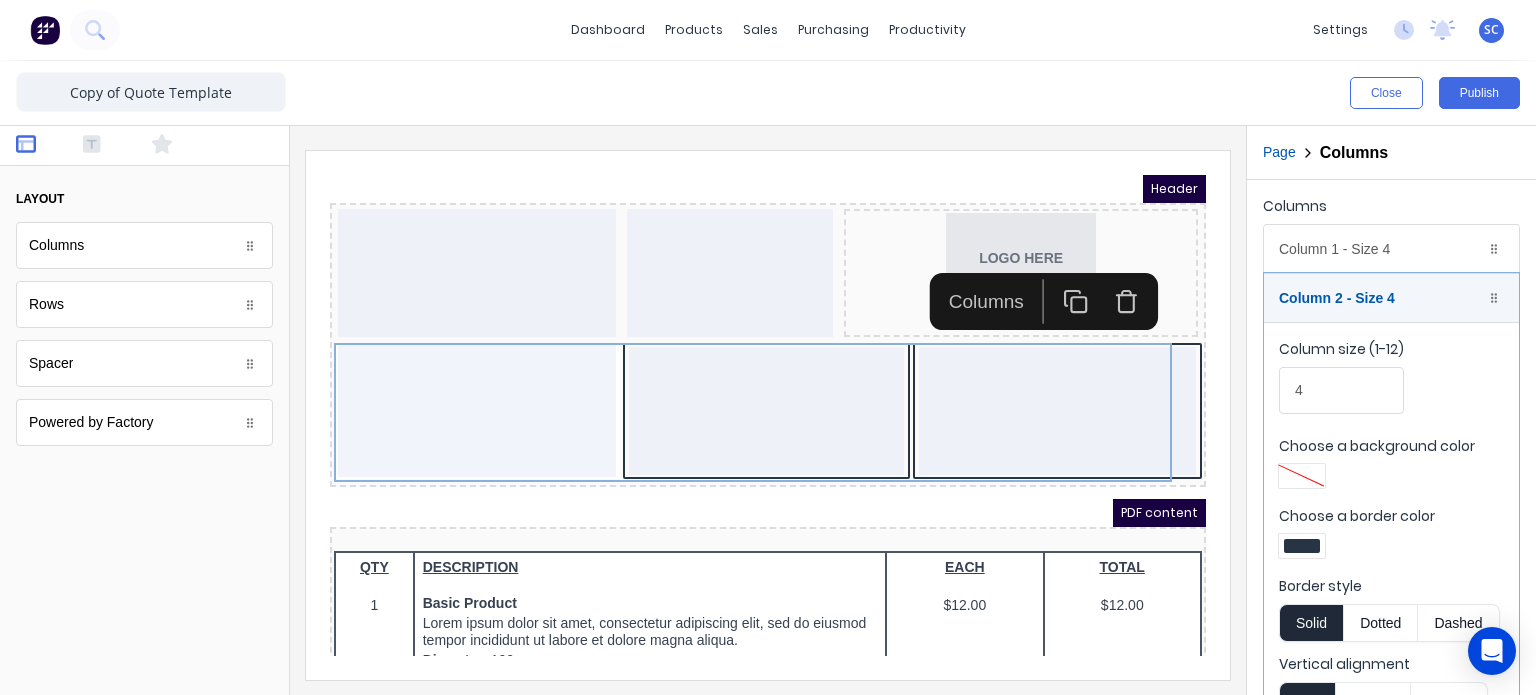click at bounding box center (1302, 546) 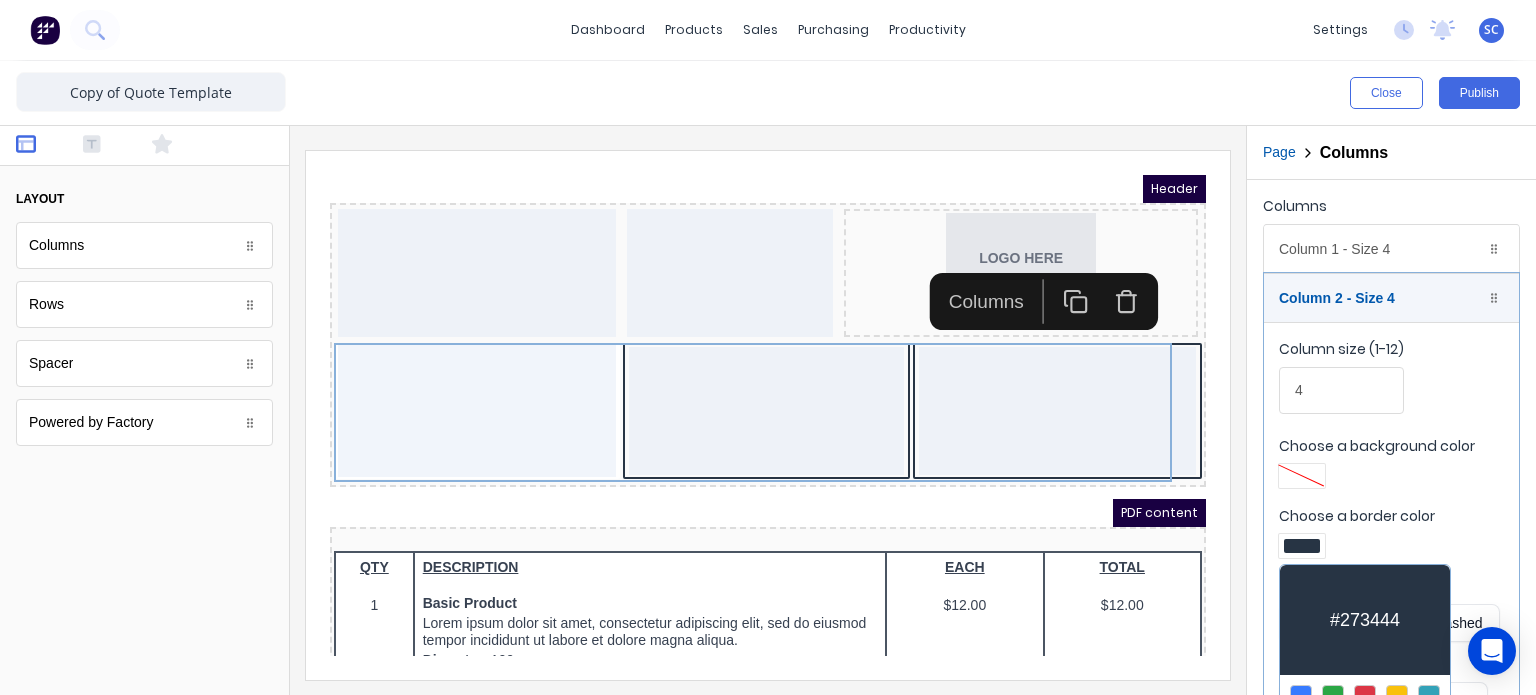 scroll, scrollTop: 152, scrollLeft: 0, axis: vertical 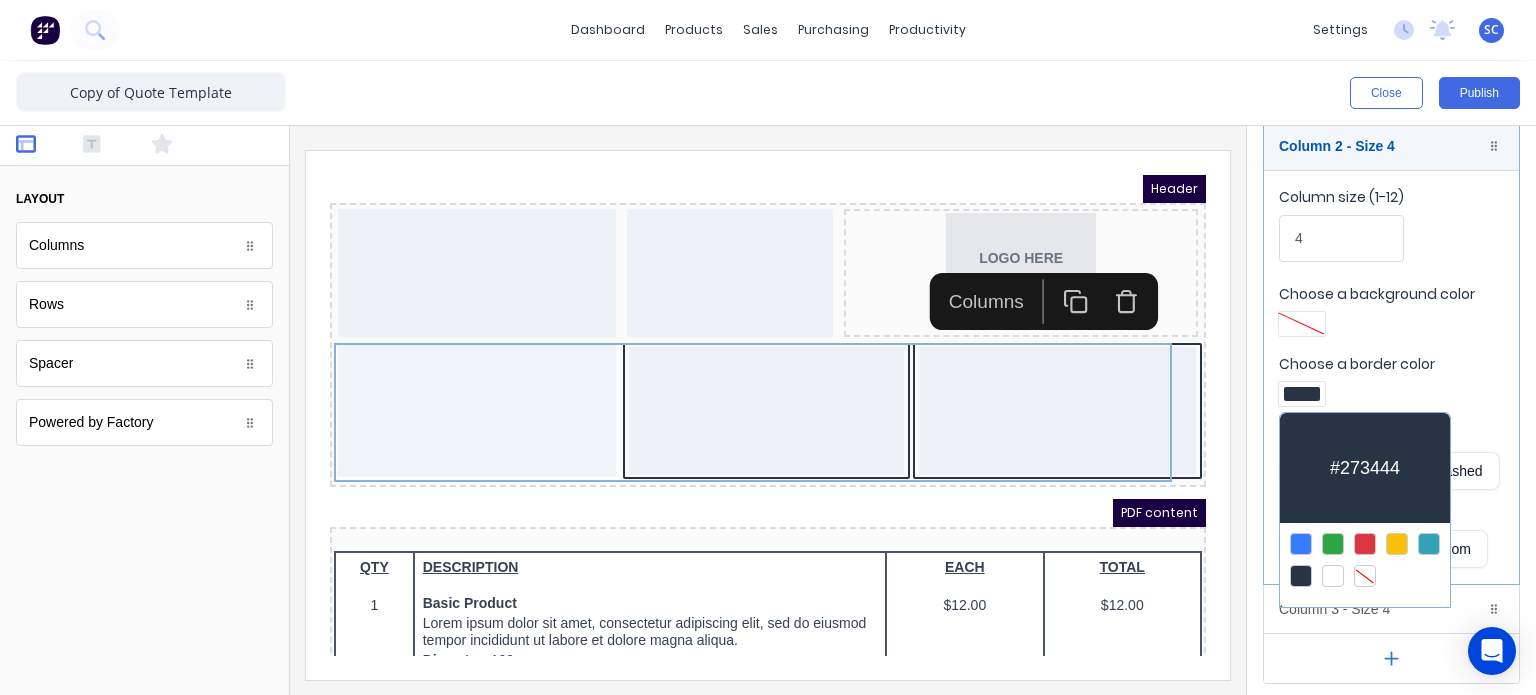 click at bounding box center [1365, 576] 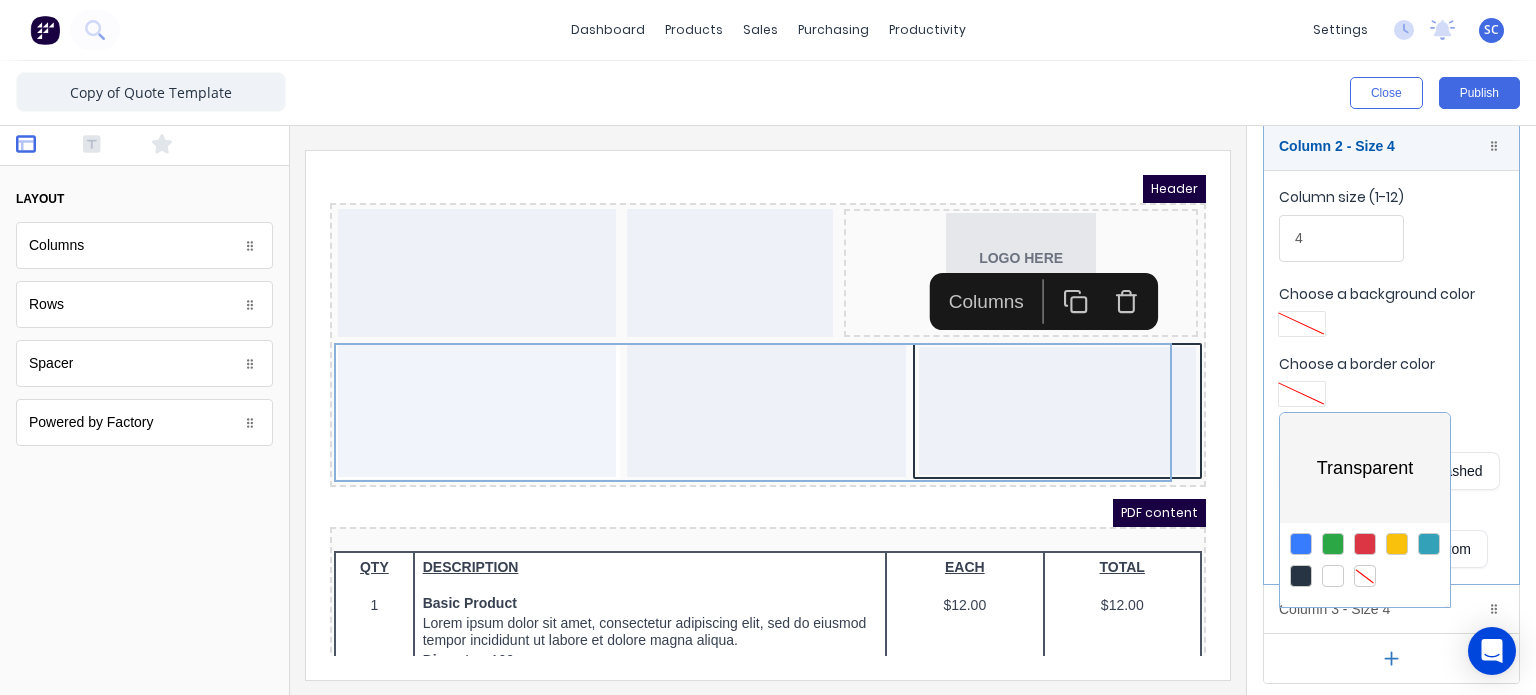 click at bounding box center (768, 347) 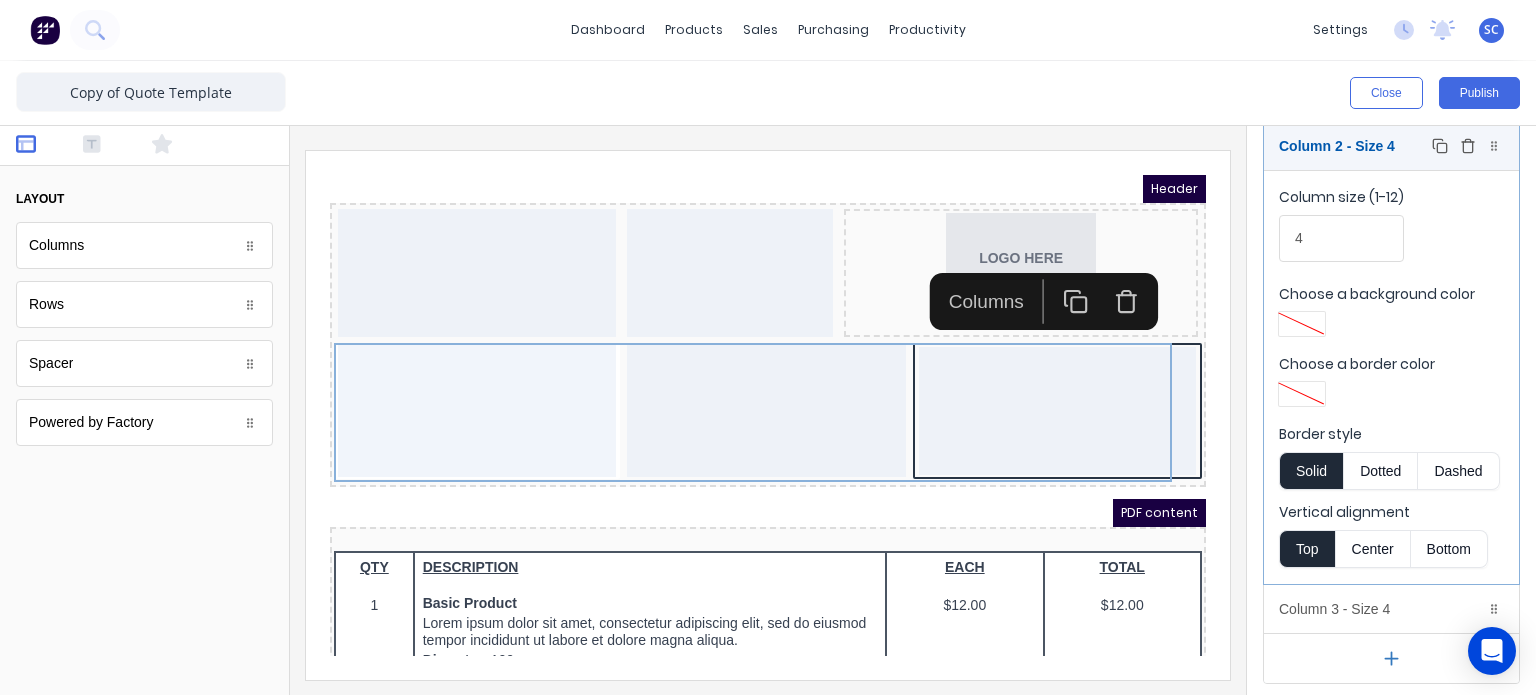click on "Column 2 - Size 4 Duplicate Delete" at bounding box center [1391, 146] 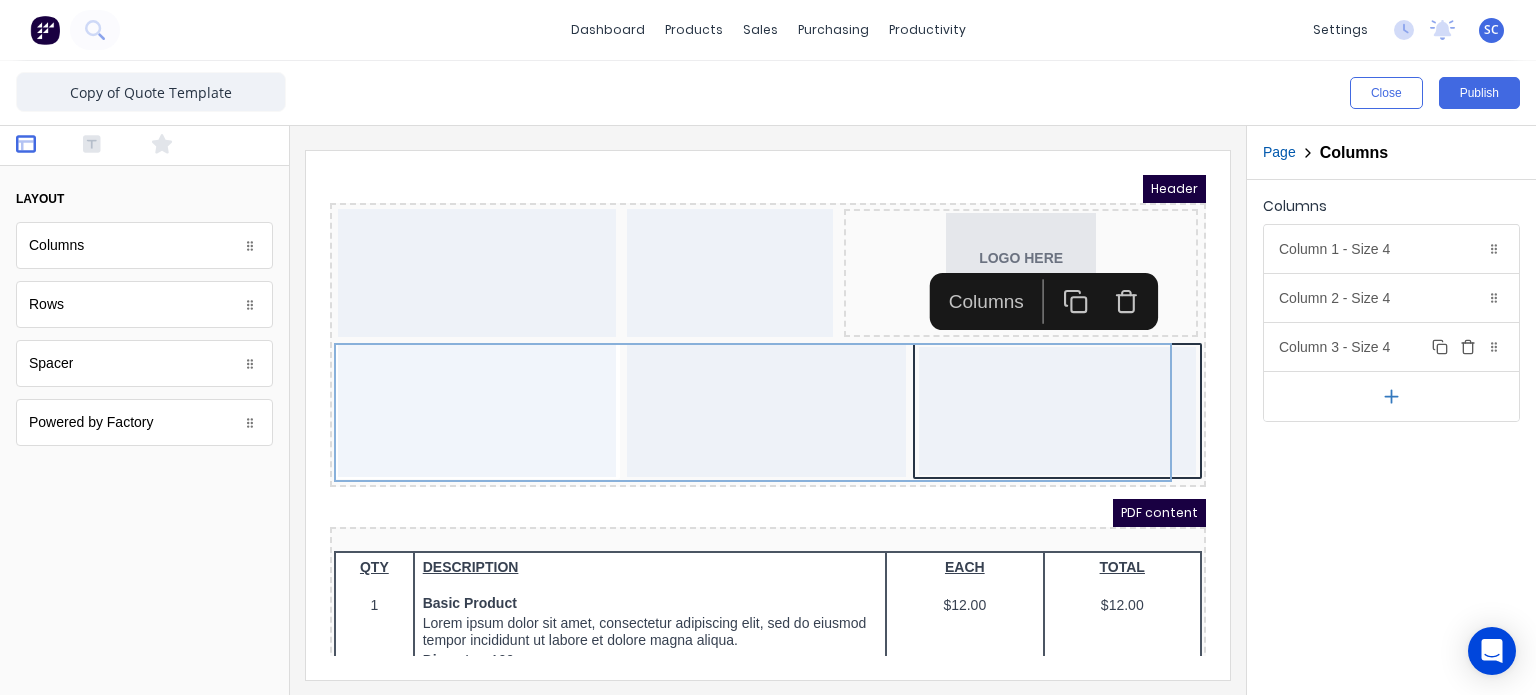 click on "Column 3 - Size 4 Duplicate Delete" at bounding box center (1391, 347) 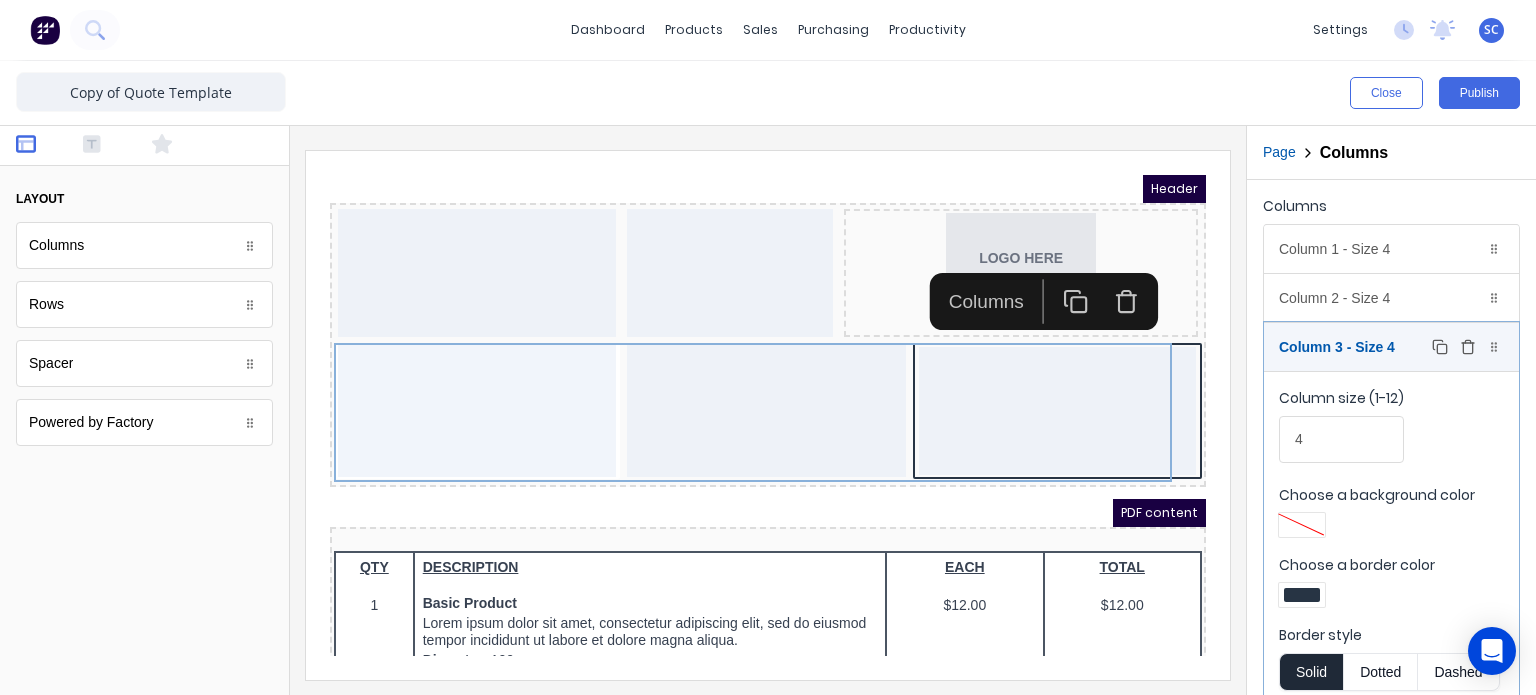 scroll, scrollTop: 152, scrollLeft: 0, axis: vertical 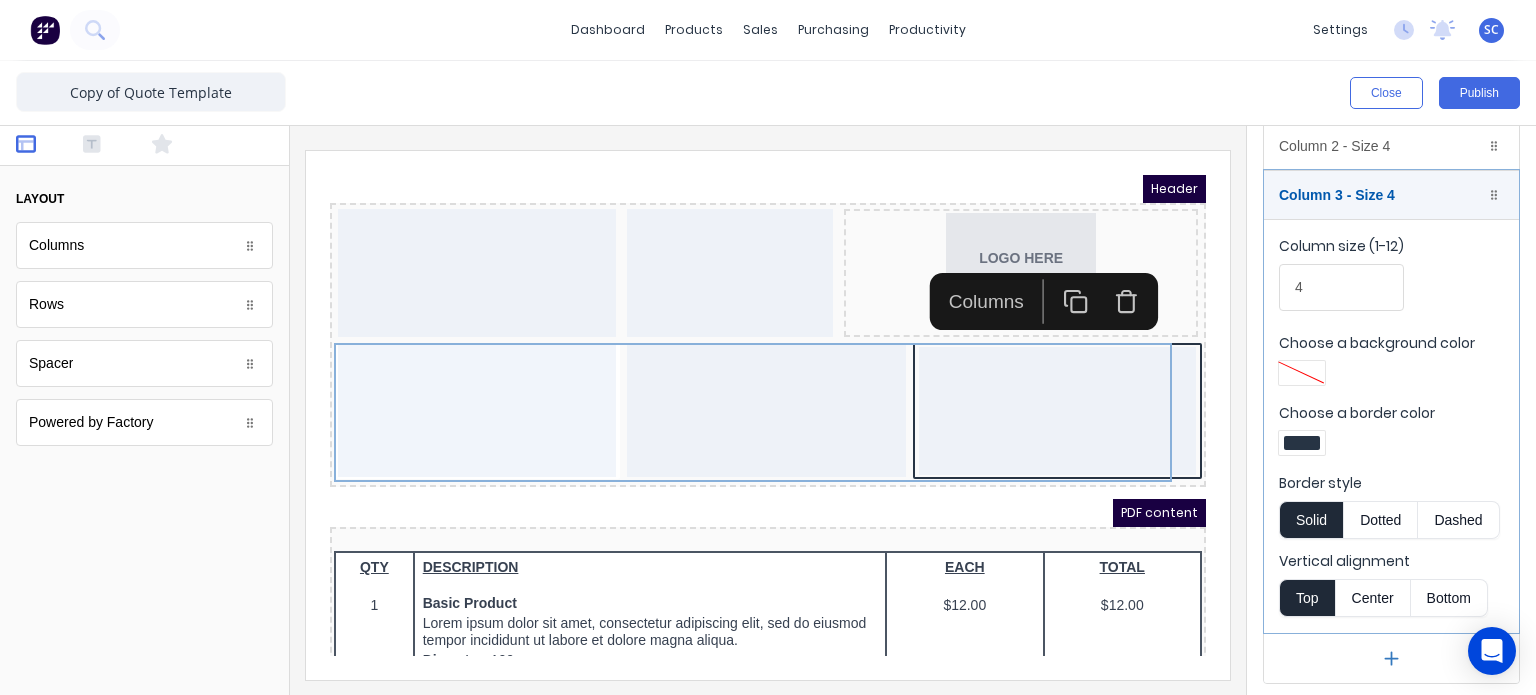 click at bounding box center [1302, 443] 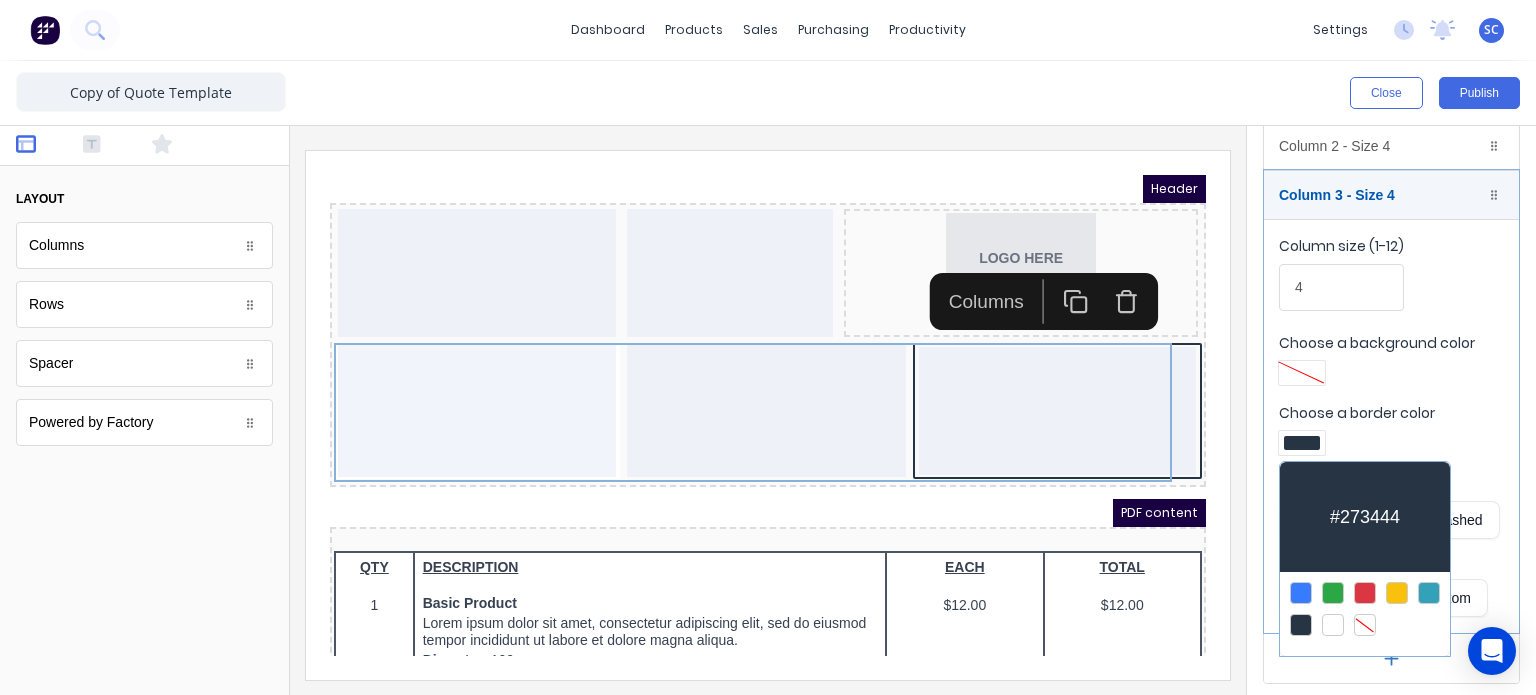 click at bounding box center [1365, 625] 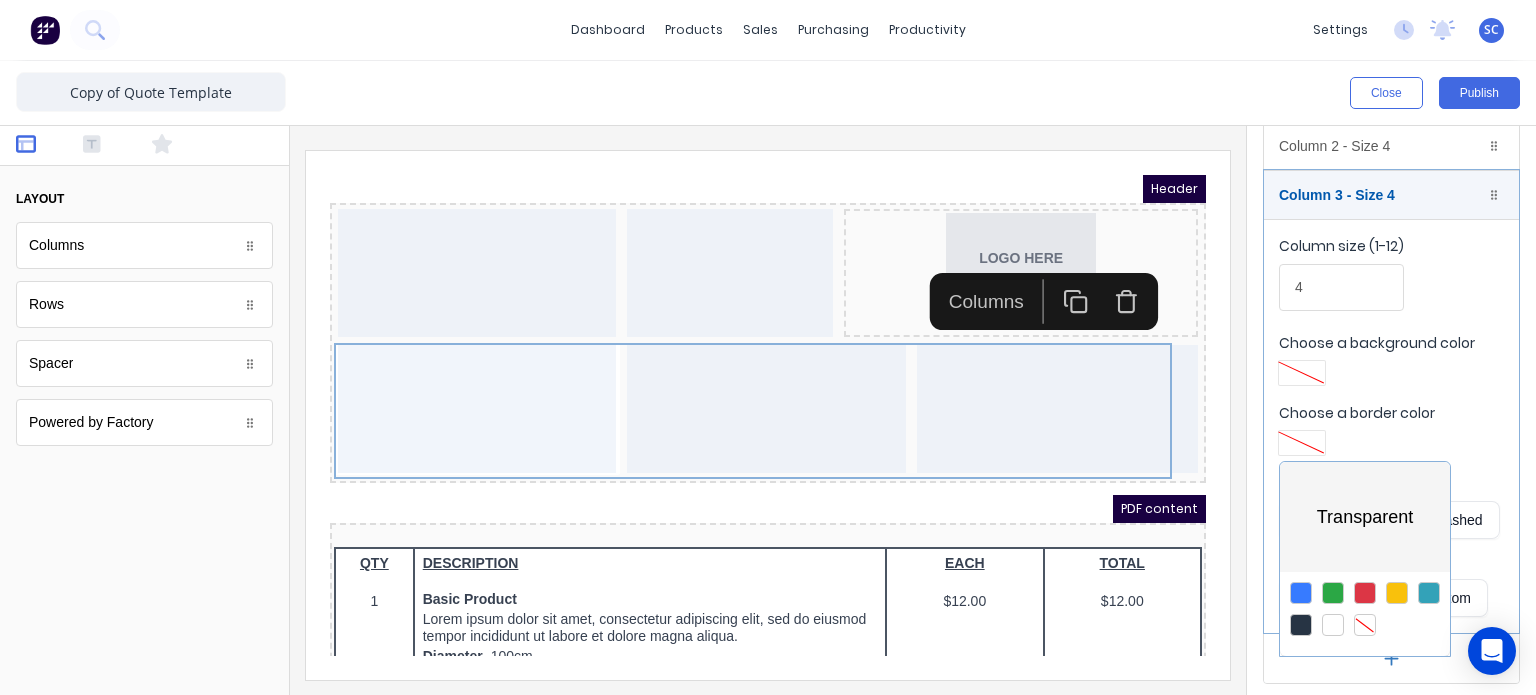 click at bounding box center (768, 347) 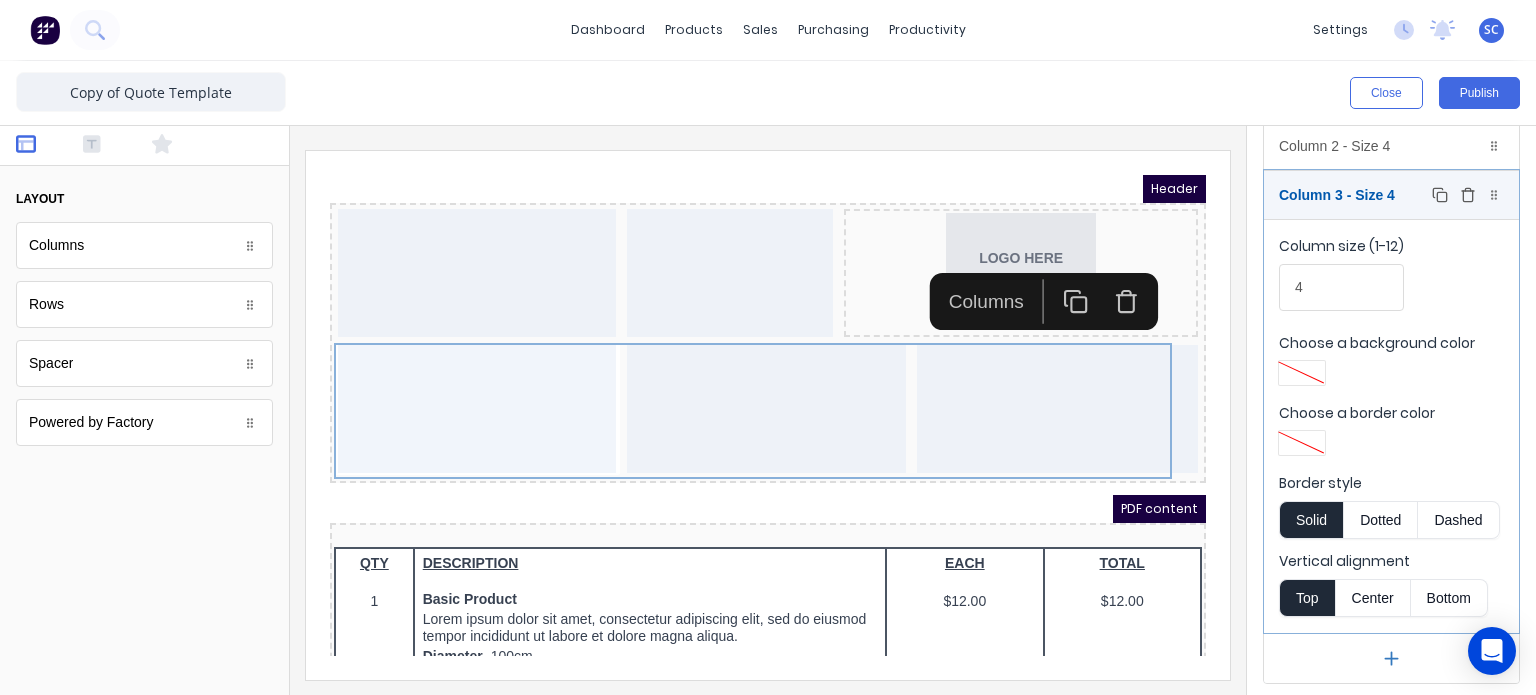 click on "Column 3 - Size 4 Duplicate Delete" at bounding box center (1391, 195) 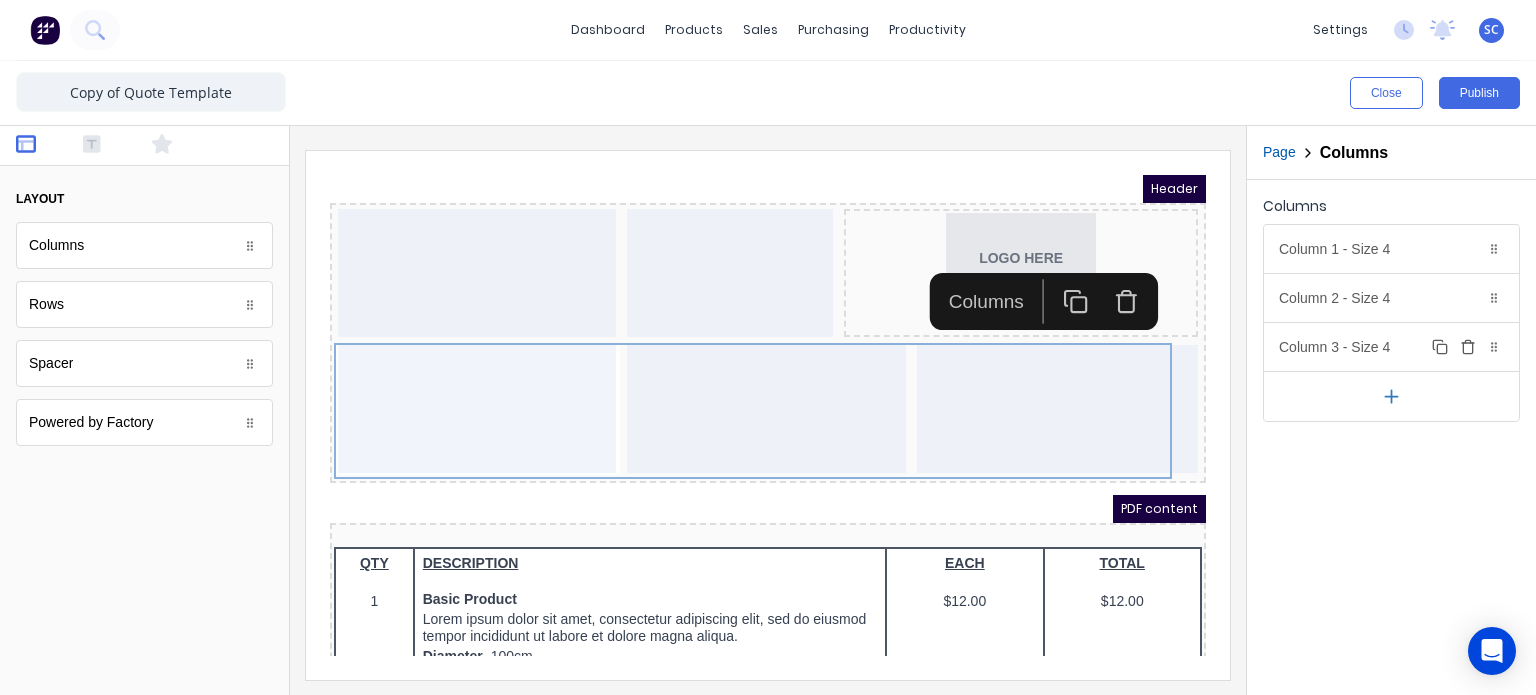scroll, scrollTop: 0, scrollLeft: 0, axis: both 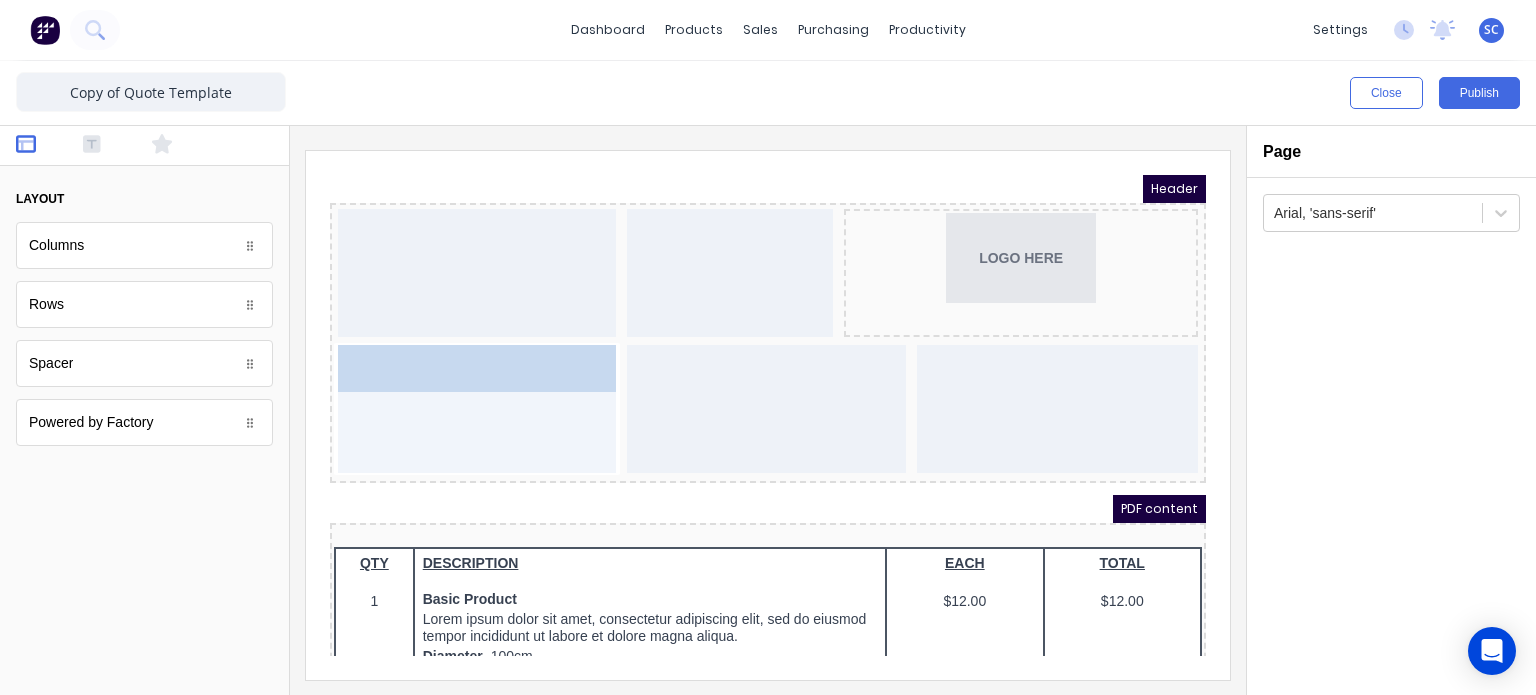 drag, startPoint x: 110, startPoint y: 384, endPoint x: 432, endPoint y: 380, distance: 322.02484 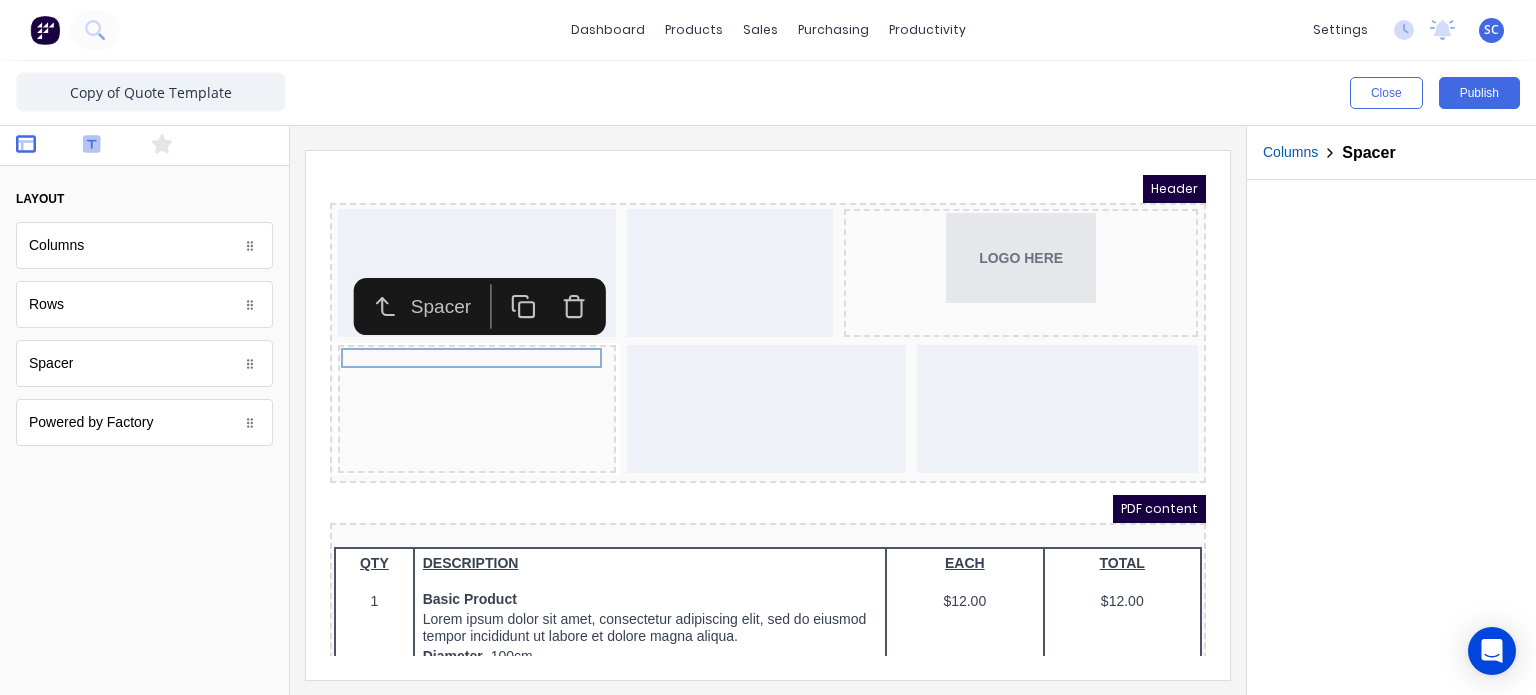 click 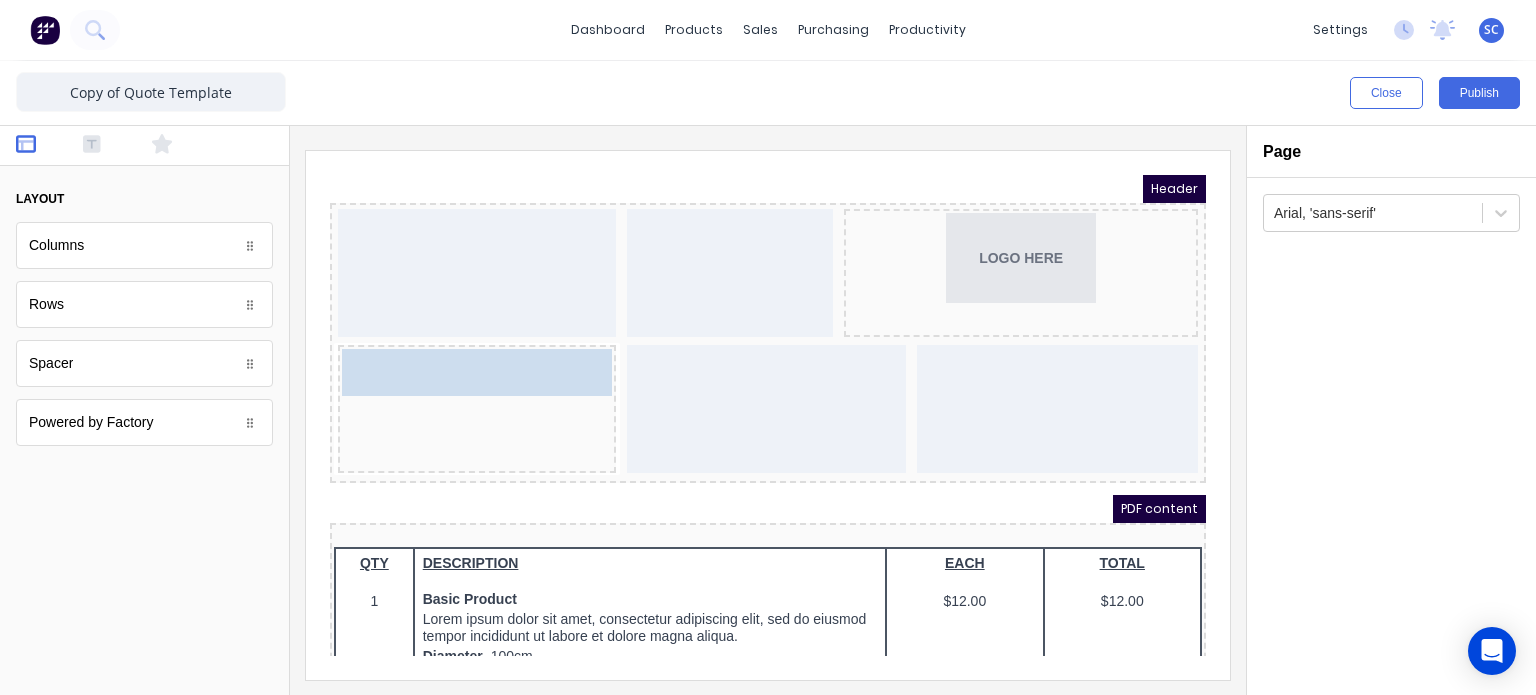 drag, startPoint x: 106, startPoint y: 307, endPoint x: 89, endPoint y: 201, distance: 107.35455 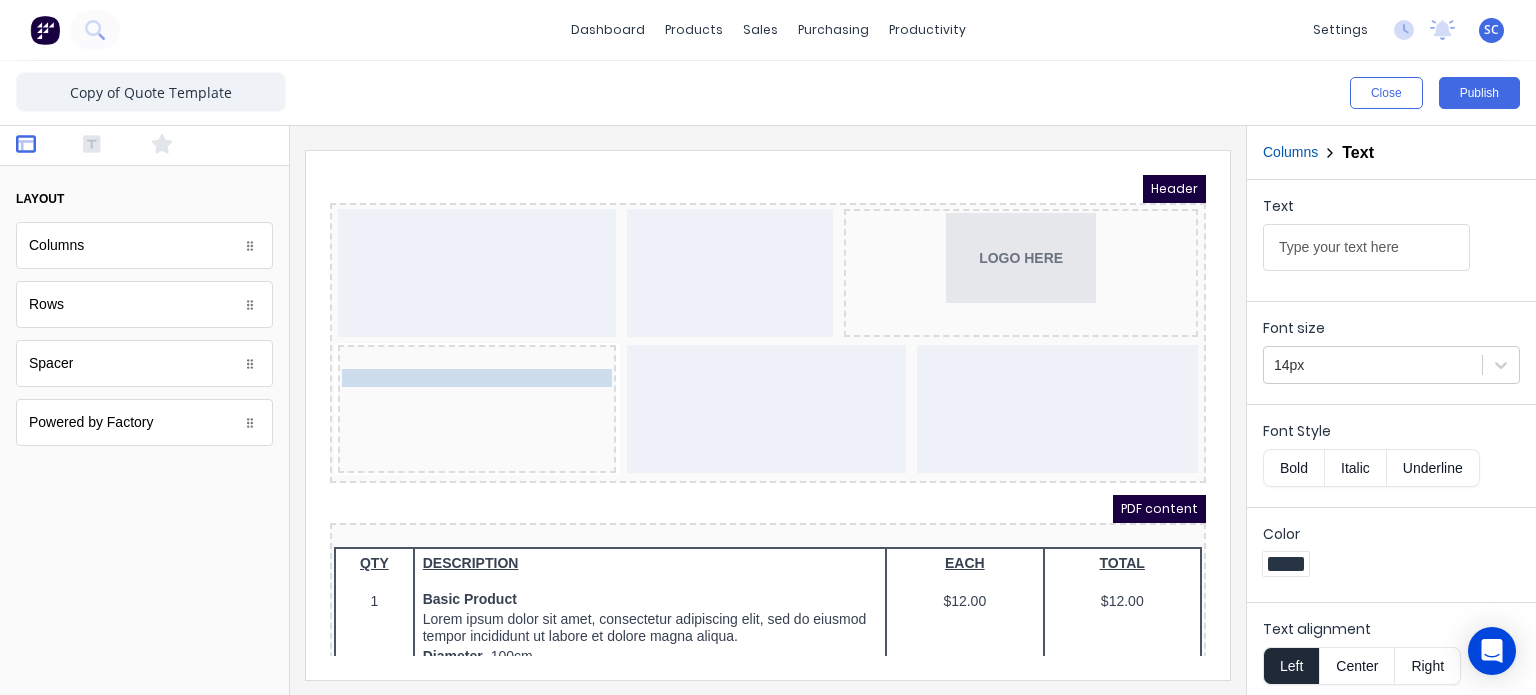 drag, startPoint x: 540, startPoint y: 333, endPoint x: 536, endPoint y: 378, distance: 45.17743 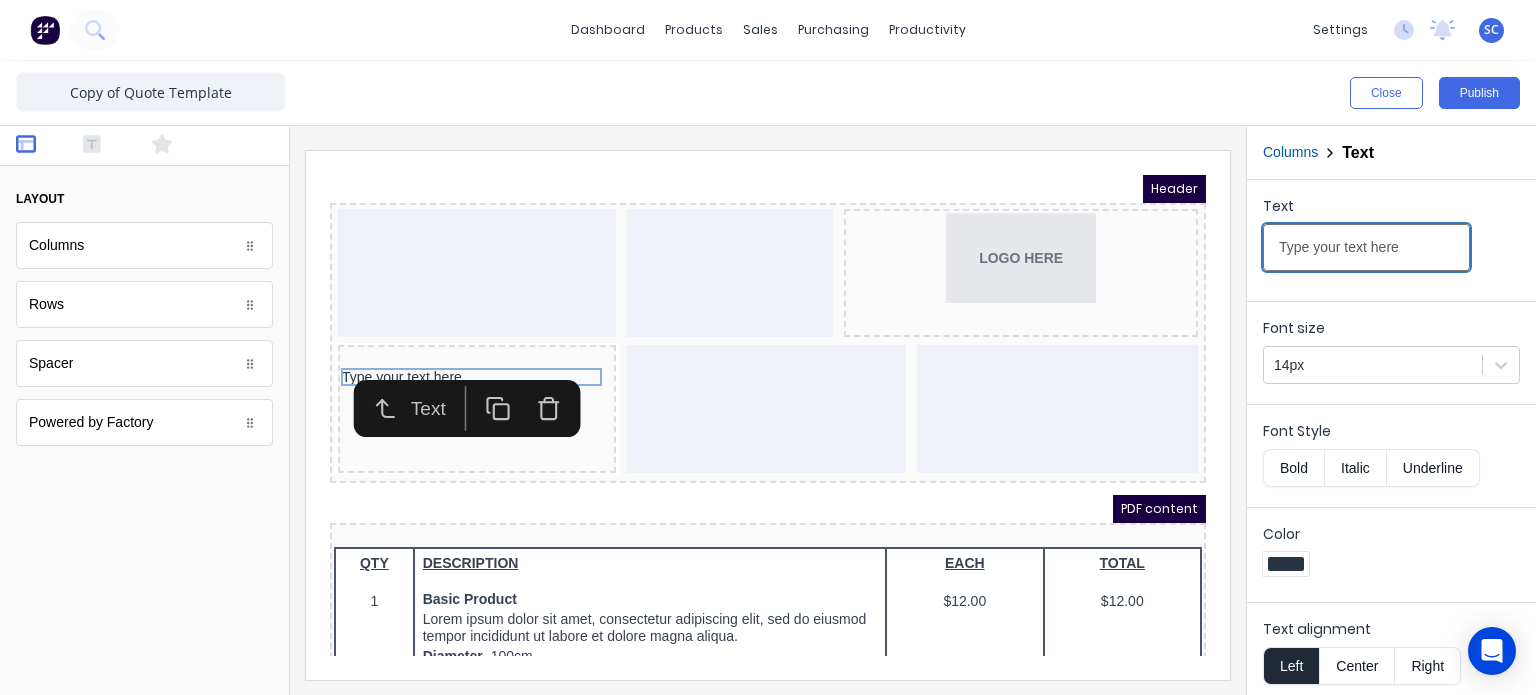 click on "Type your text here" at bounding box center [1366, 247] 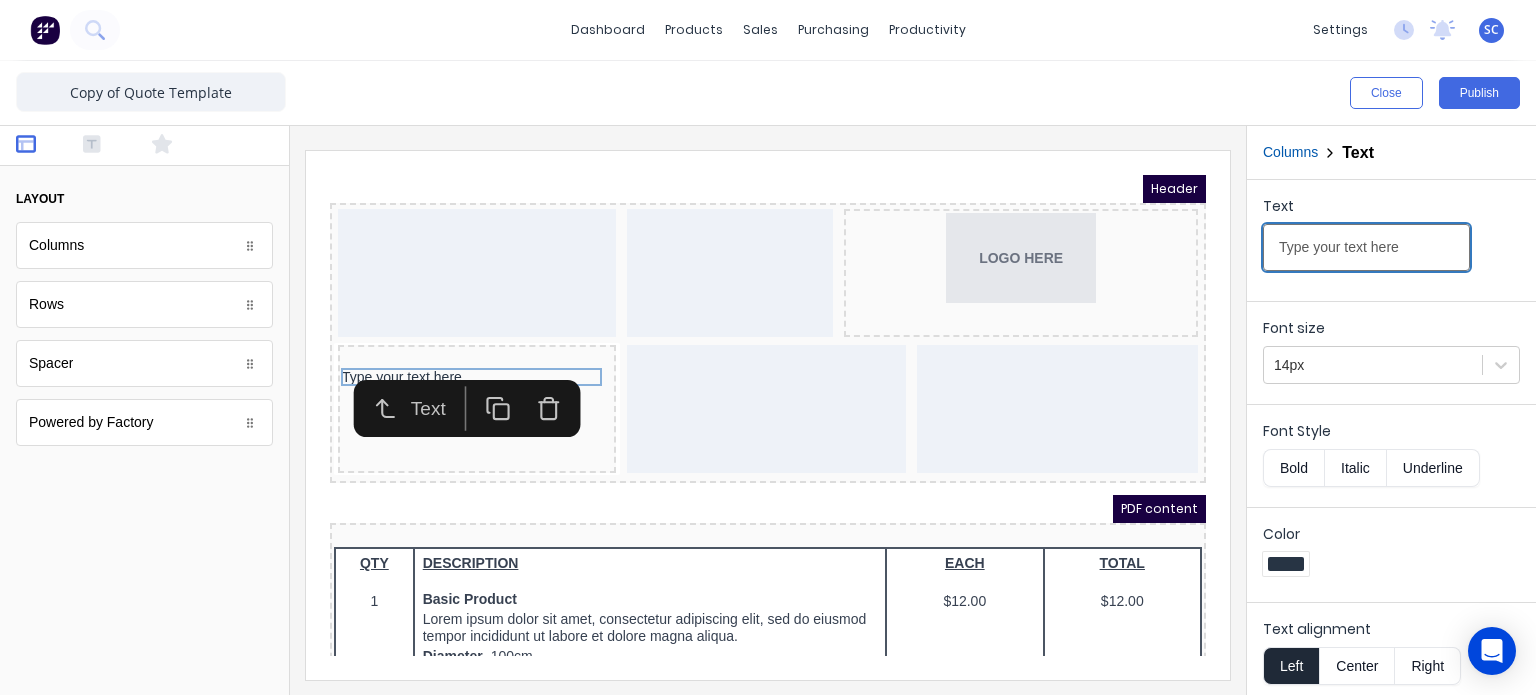 click on "Type your text here" at bounding box center (1366, 247) 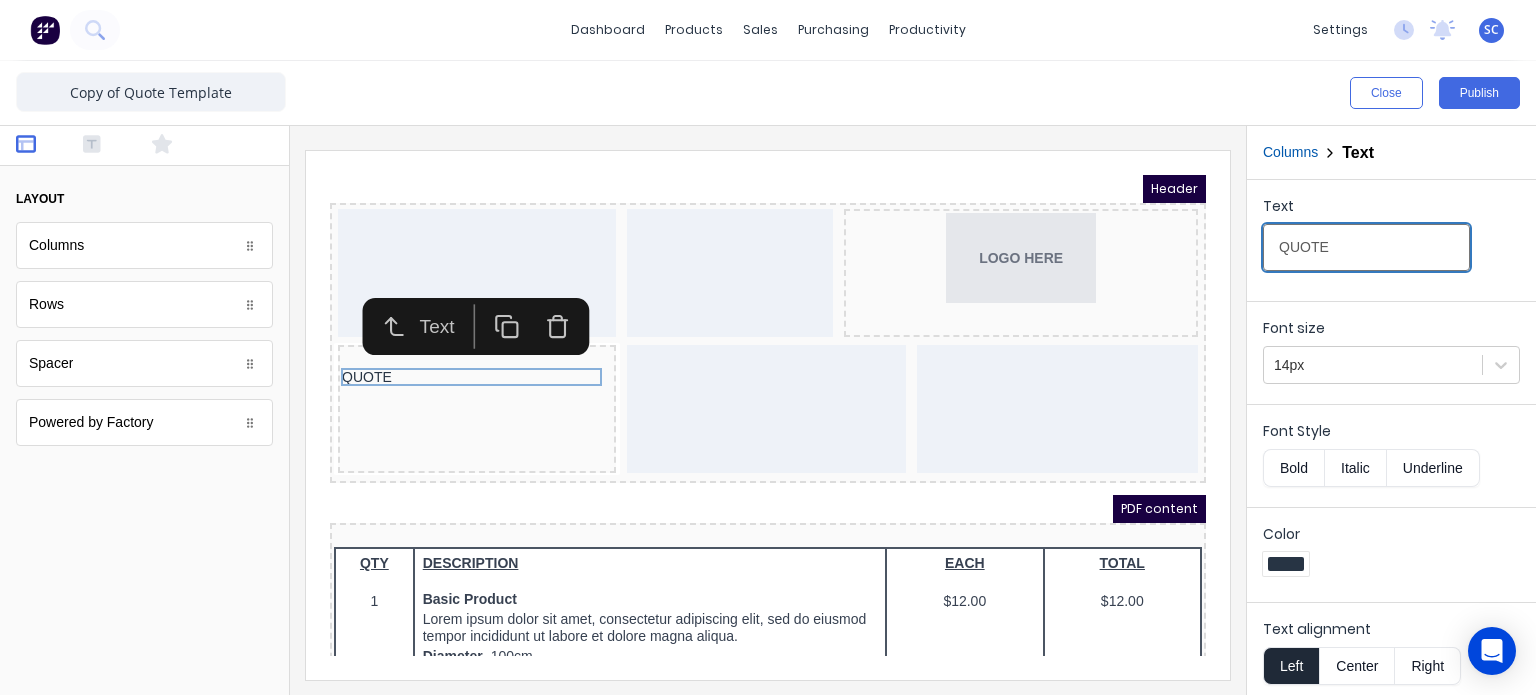 type on "QUOTE" 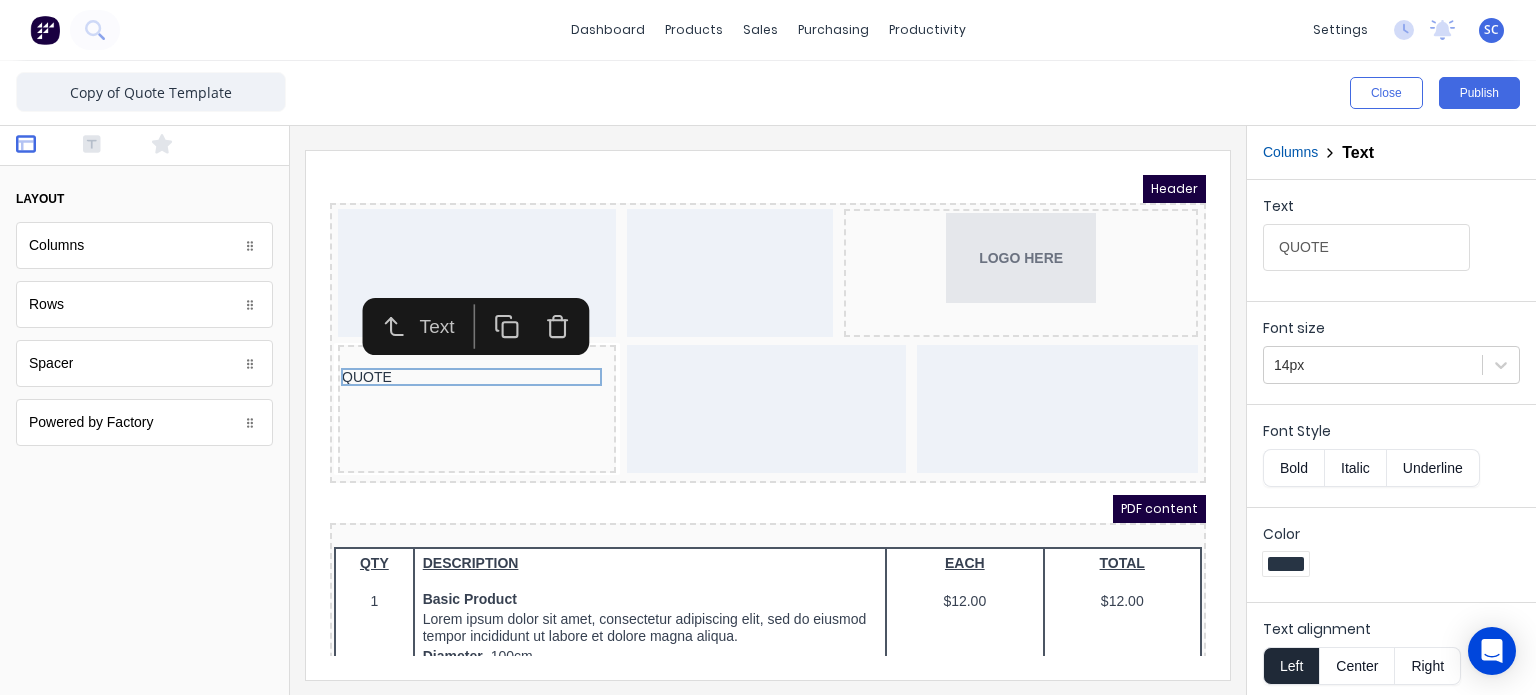 click on "Bold" at bounding box center (1293, 468) 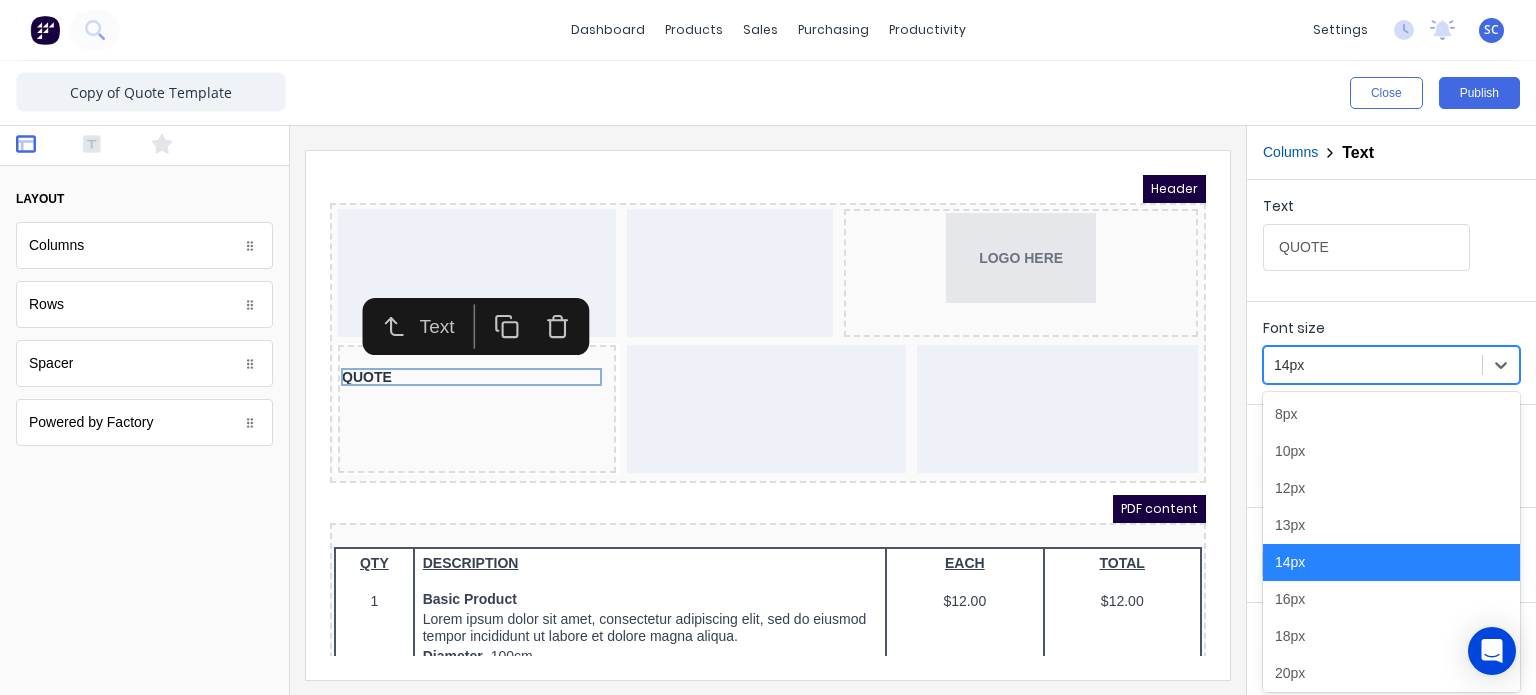 click at bounding box center [1373, 365] 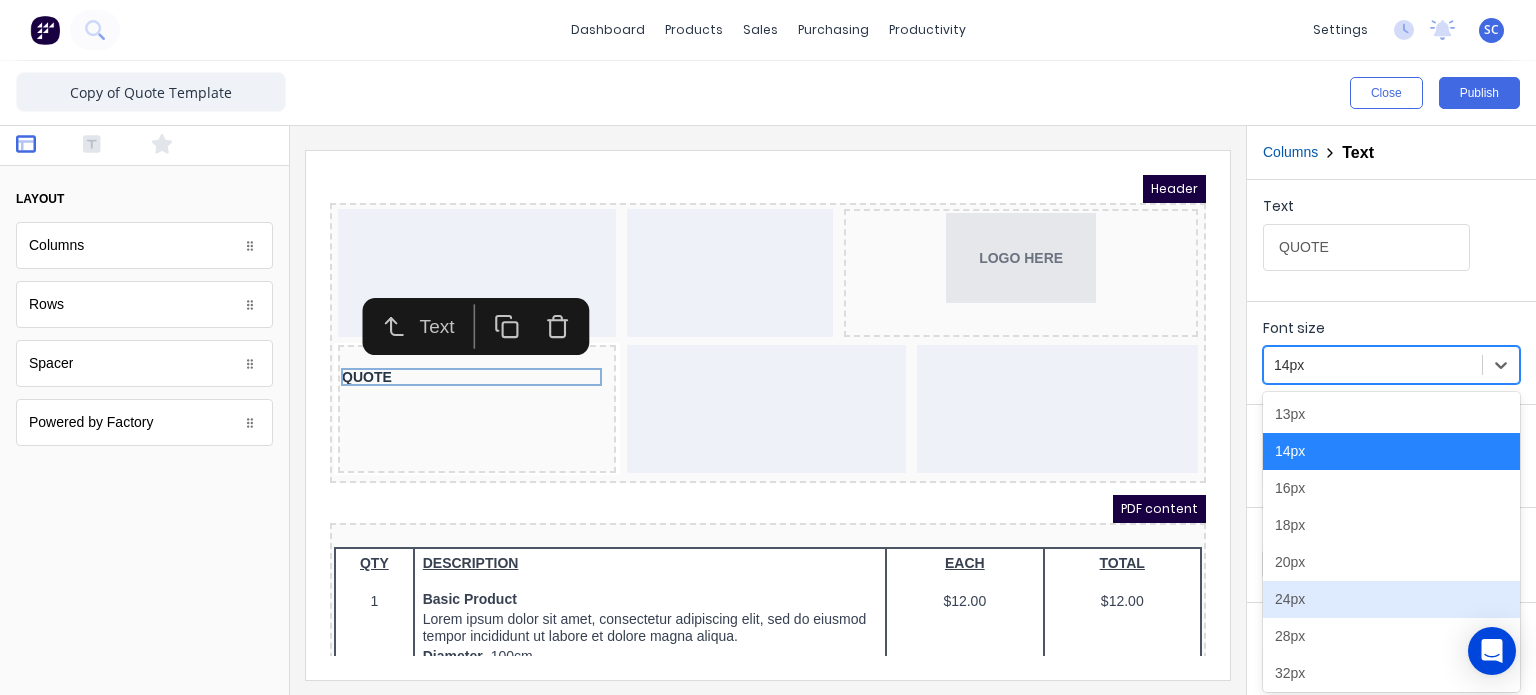 click on "24px" at bounding box center [1391, 599] 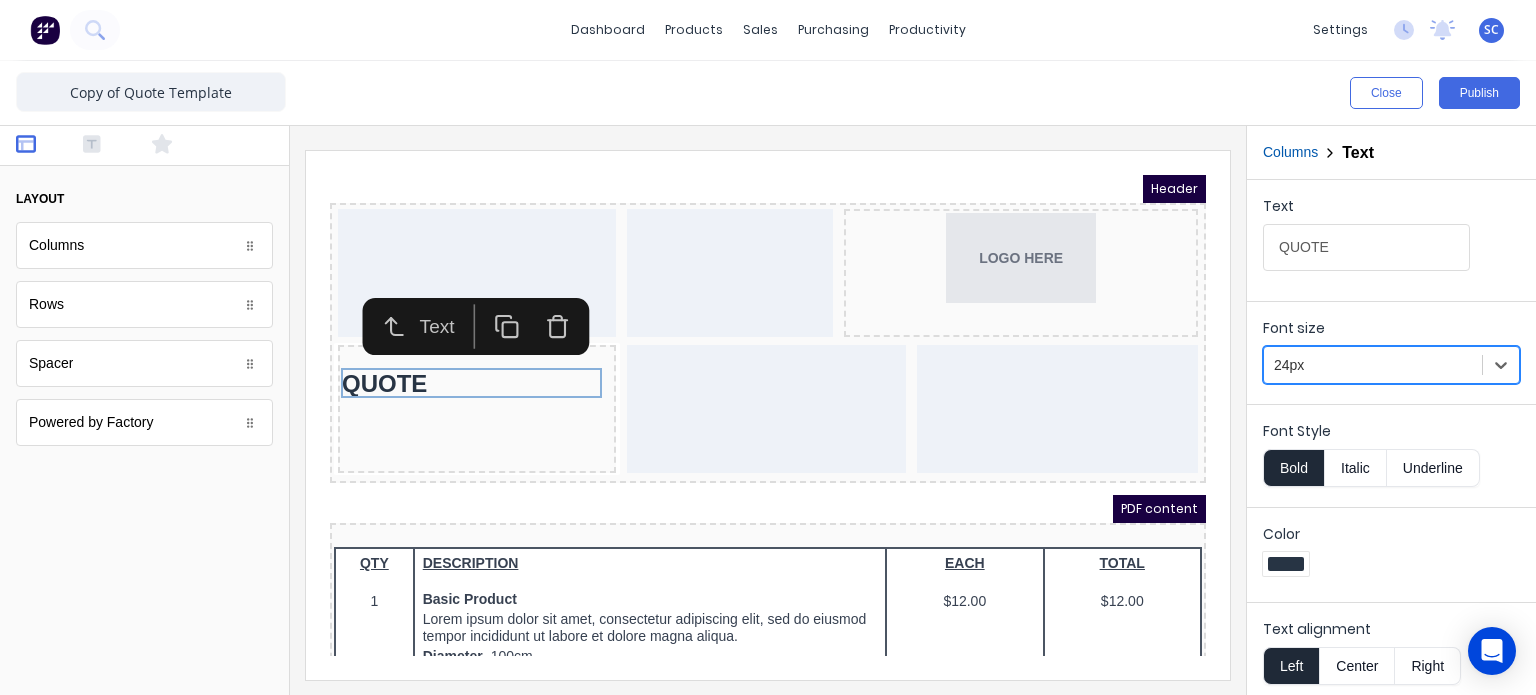 click at bounding box center (1373, 365) 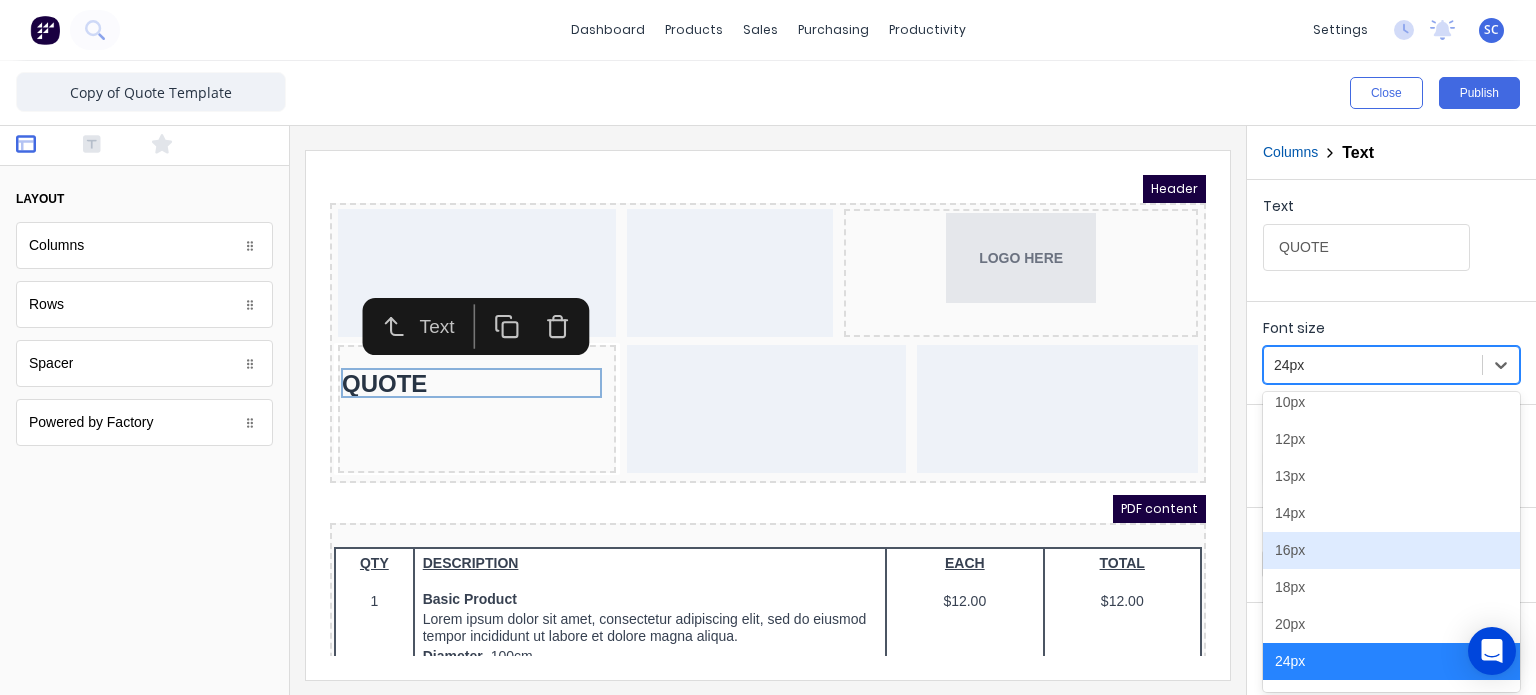 scroll, scrollTop: 153, scrollLeft: 0, axis: vertical 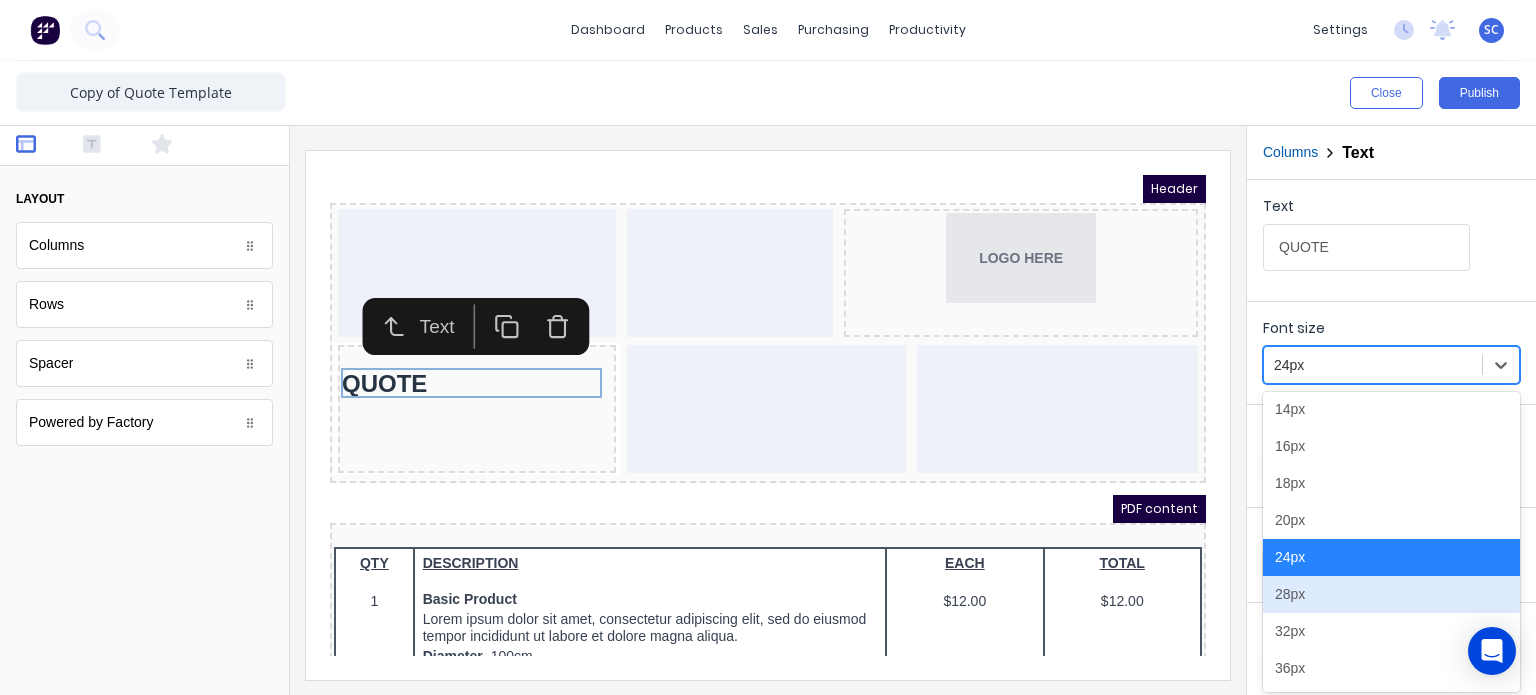 click on "28px" at bounding box center (1391, 594) 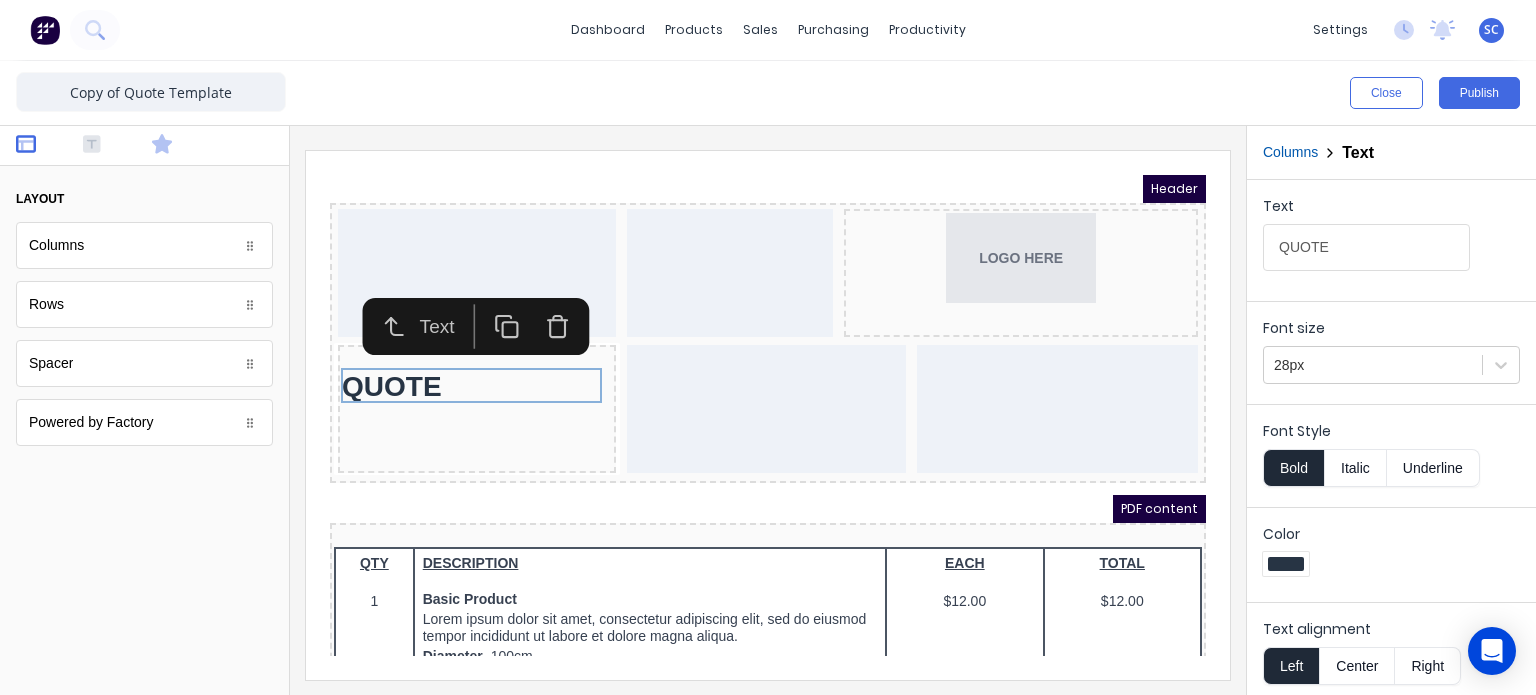 click 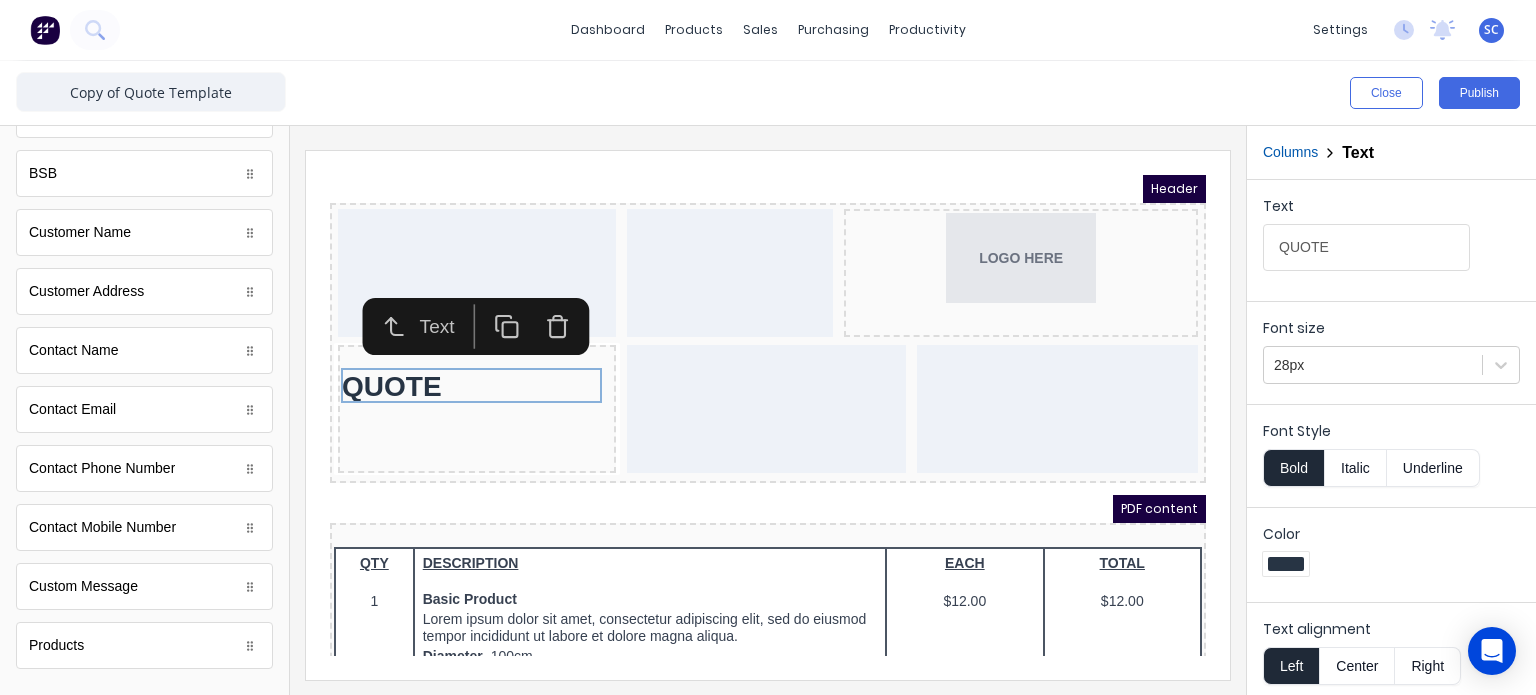 scroll, scrollTop: 1016, scrollLeft: 0, axis: vertical 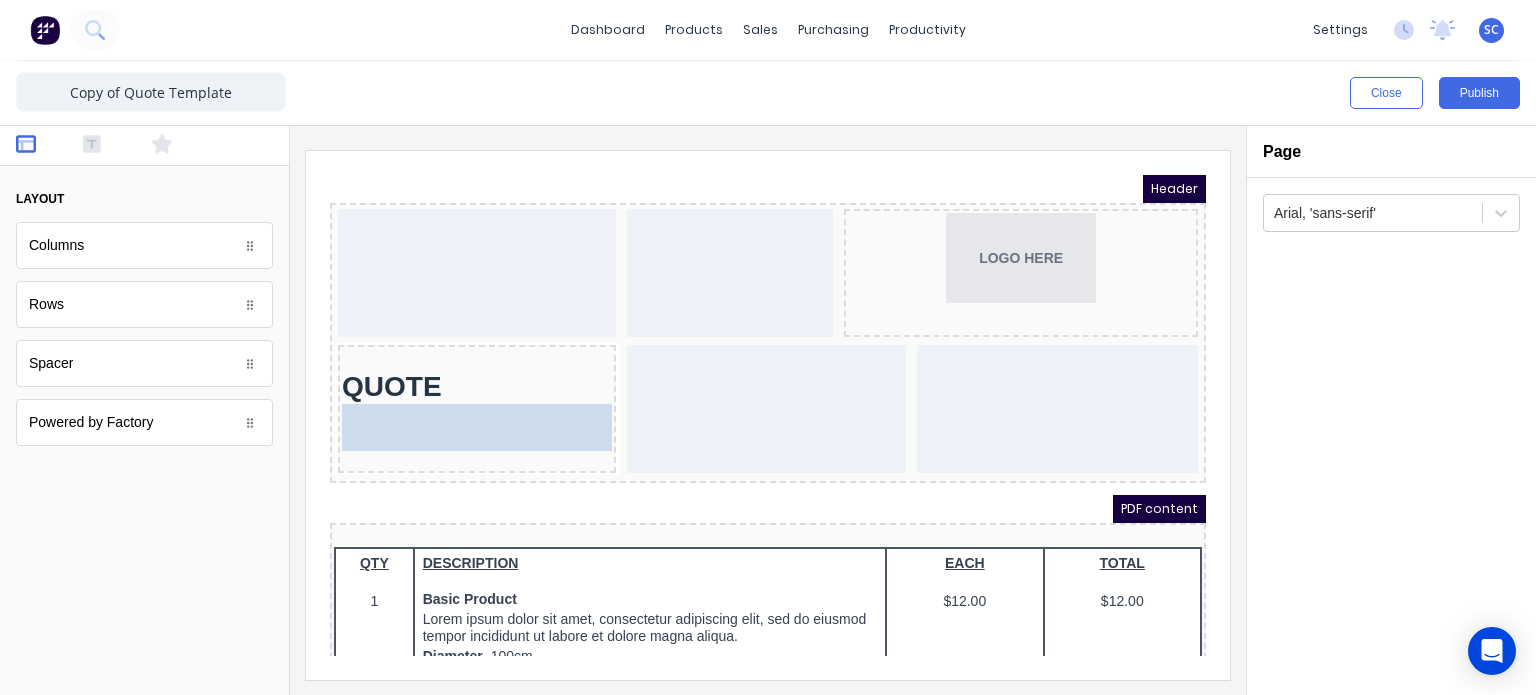drag, startPoint x: 123, startPoint y: 352, endPoint x: 420, endPoint y: 406, distance: 301.86917 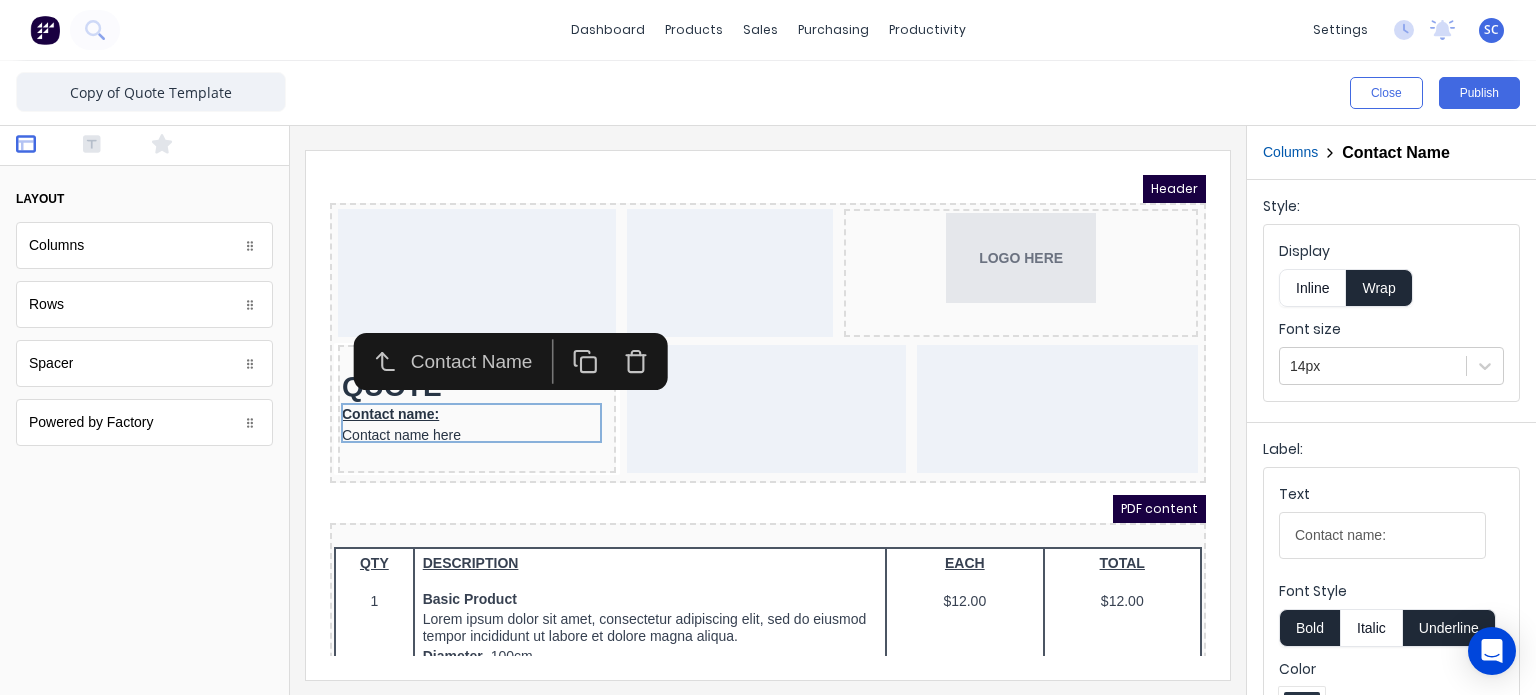 click on "Inline" at bounding box center (1312, 288) 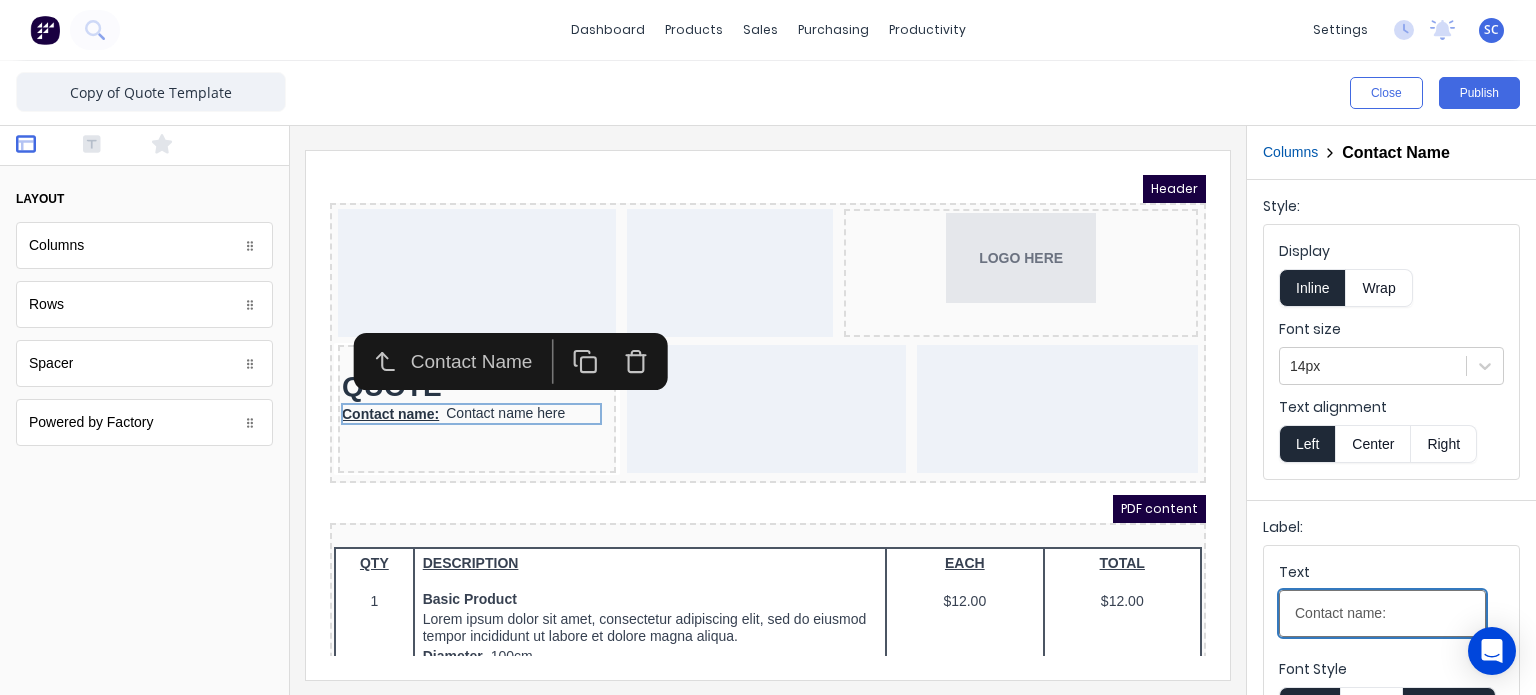 click on "Contact name:" at bounding box center (1382, 613) 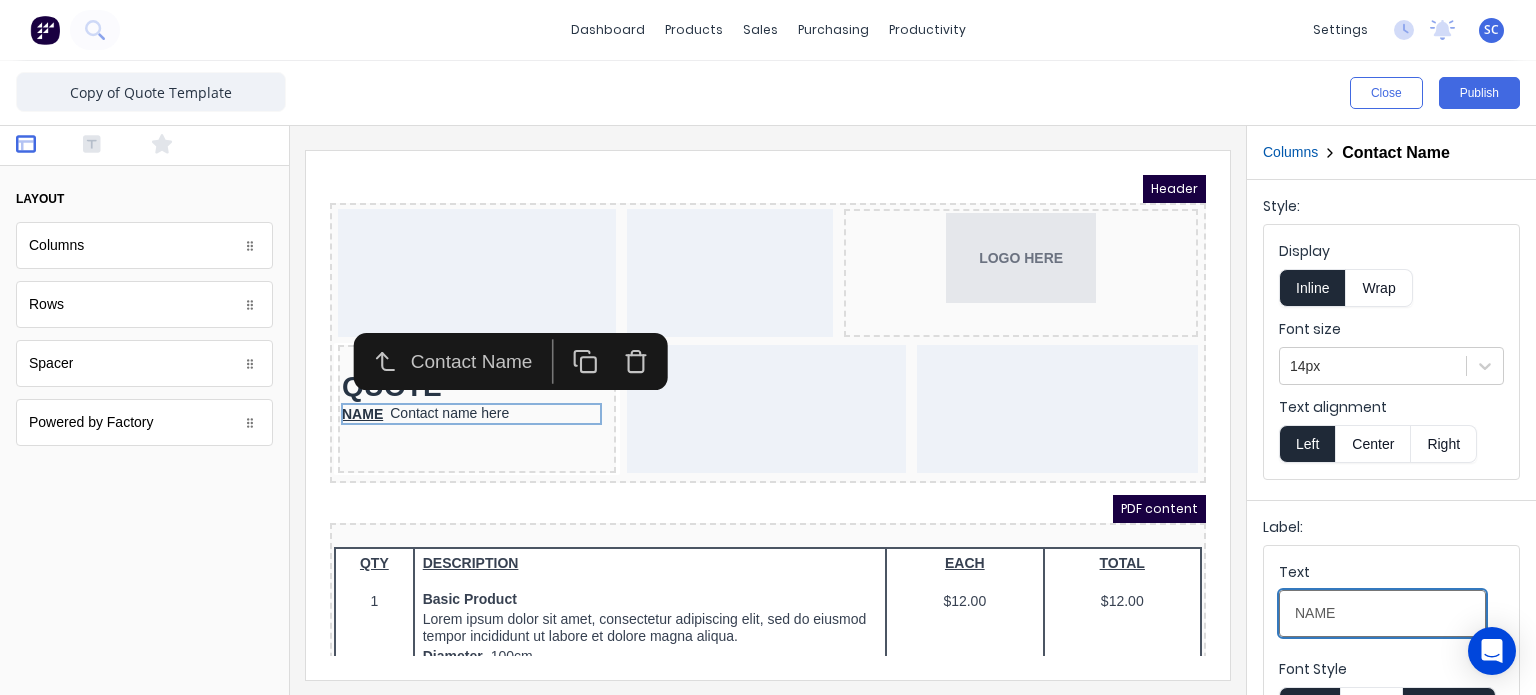 type on "NAME" 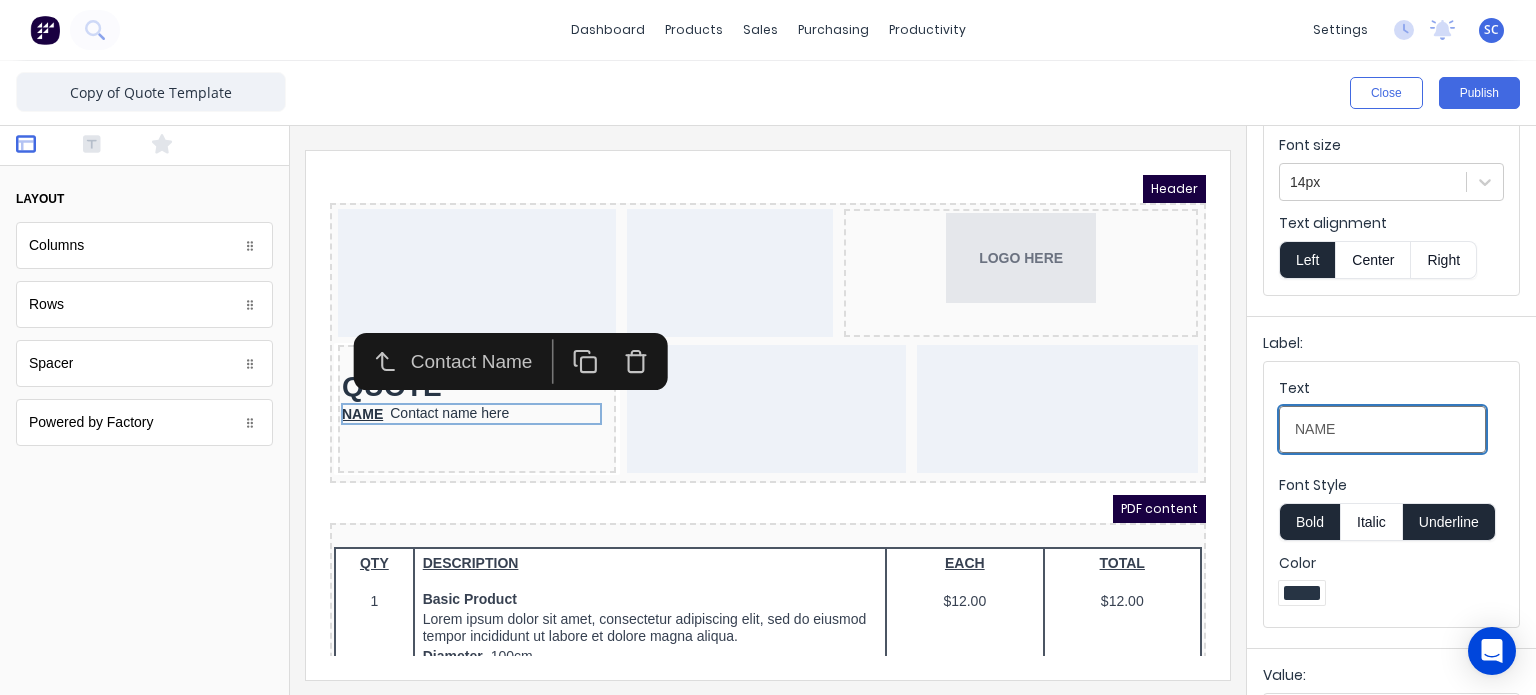 scroll, scrollTop: 190, scrollLeft: 0, axis: vertical 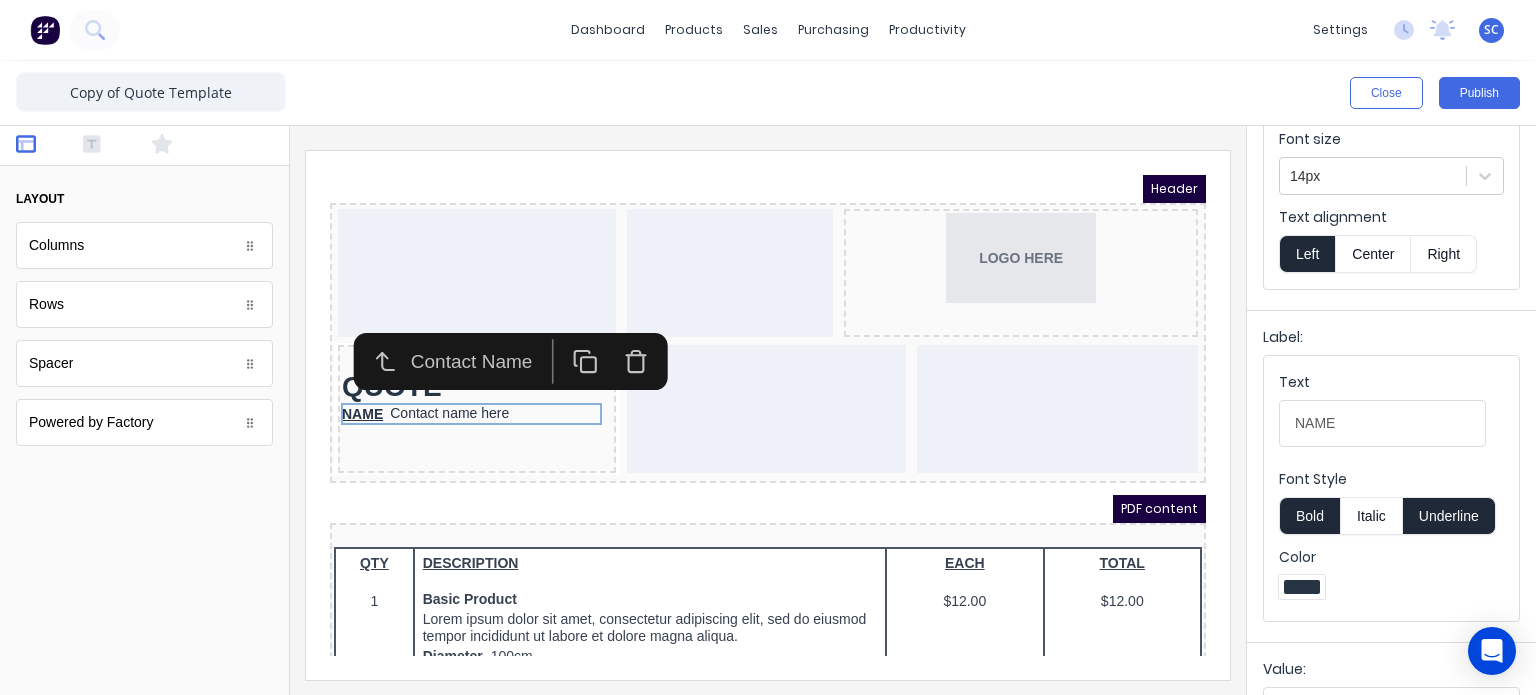 click on "Bold" at bounding box center [1309, 516] 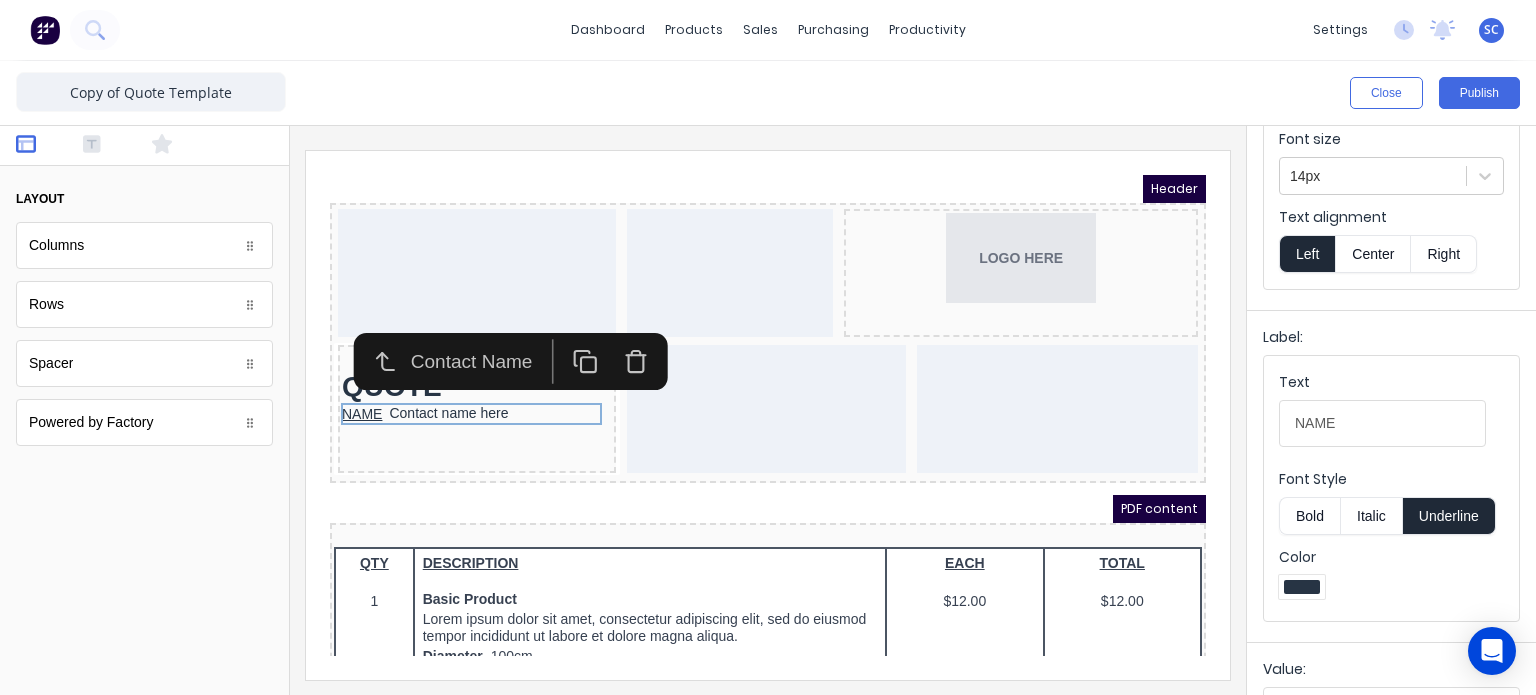 click on "Underline" at bounding box center (1449, 516) 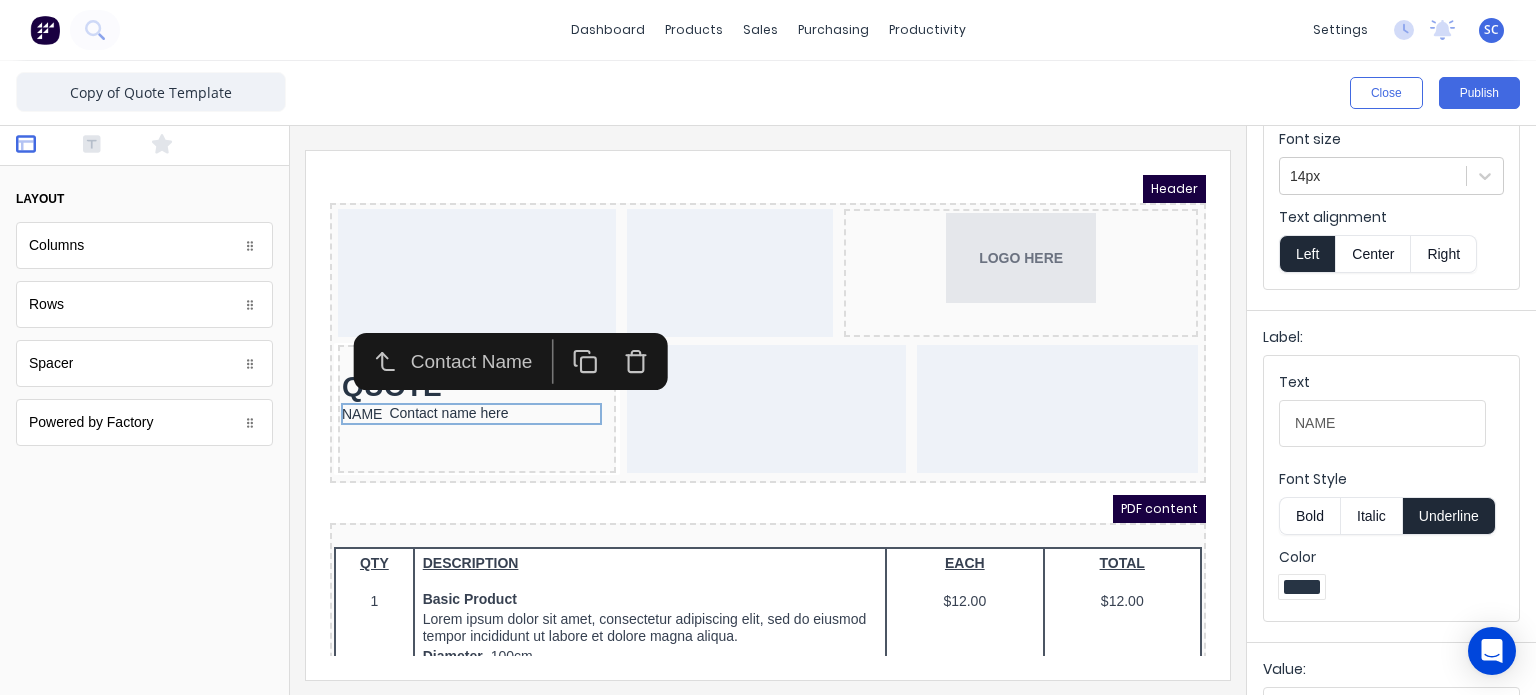 type 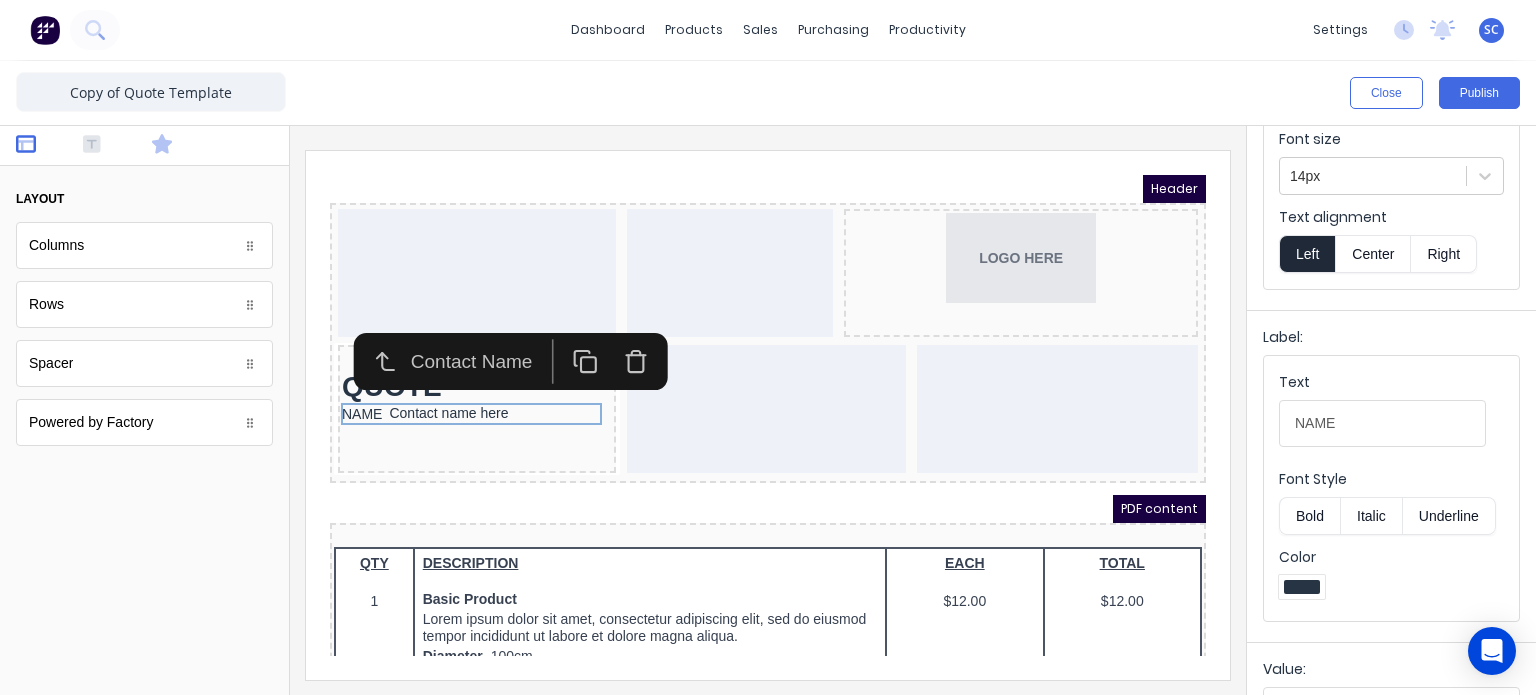 click at bounding box center [178, 146] 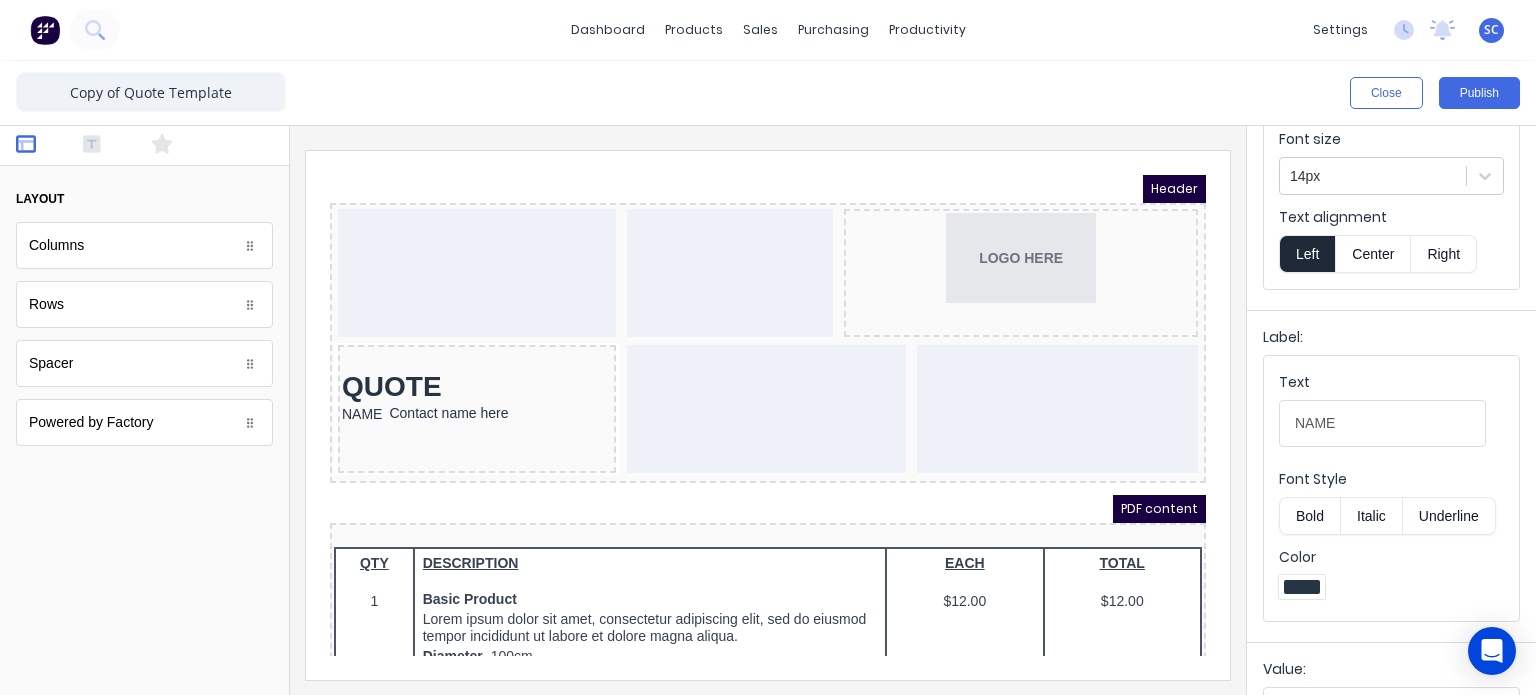 scroll, scrollTop: 0, scrollLeft: 0, axis: both 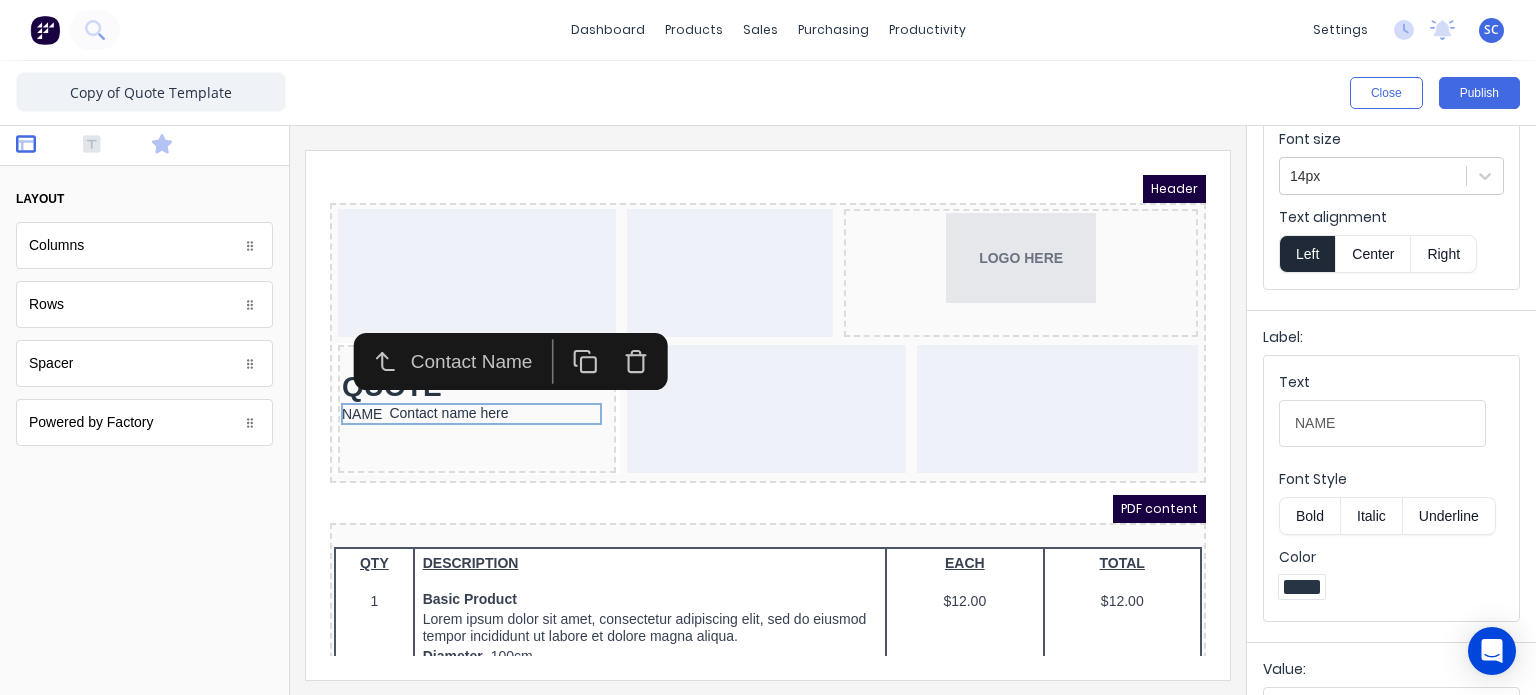 click 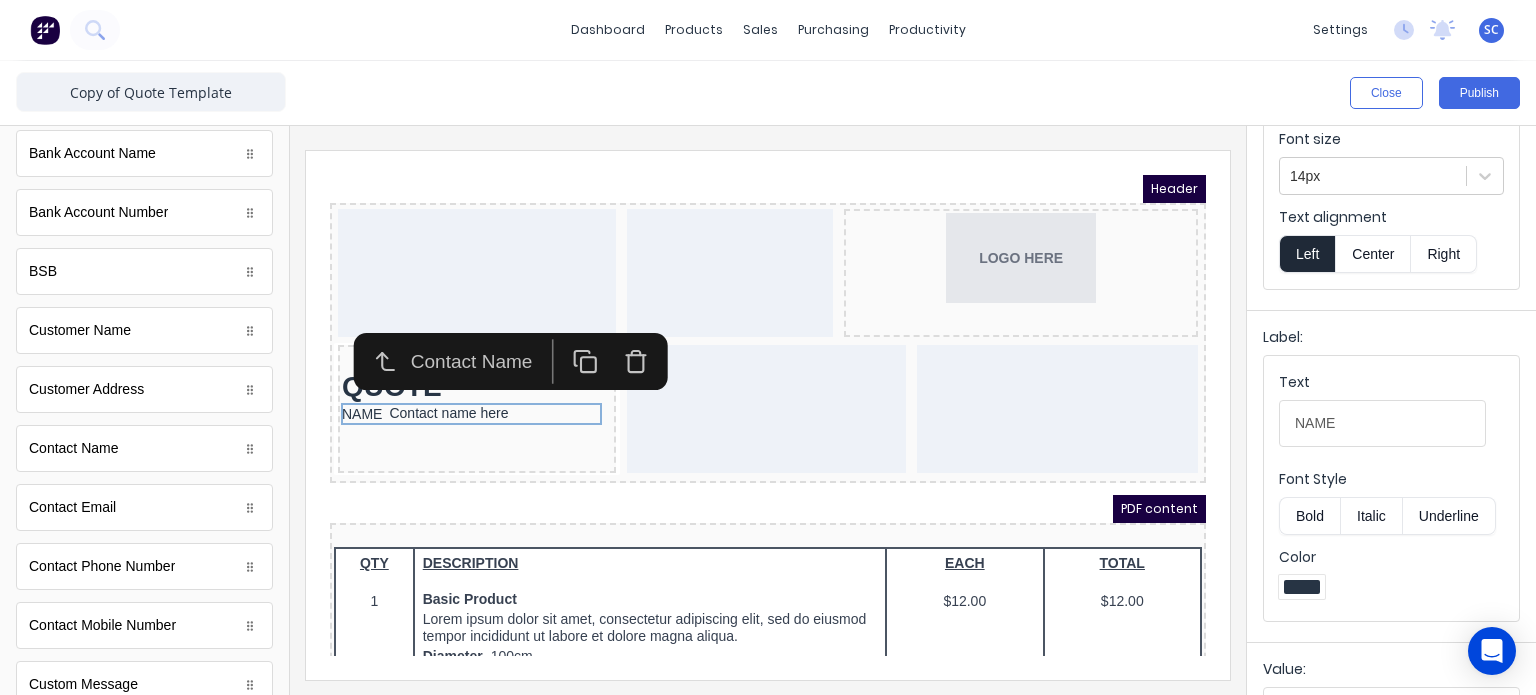scroll, scrollTop: 924, scrollLeft: 0, axis: vertical 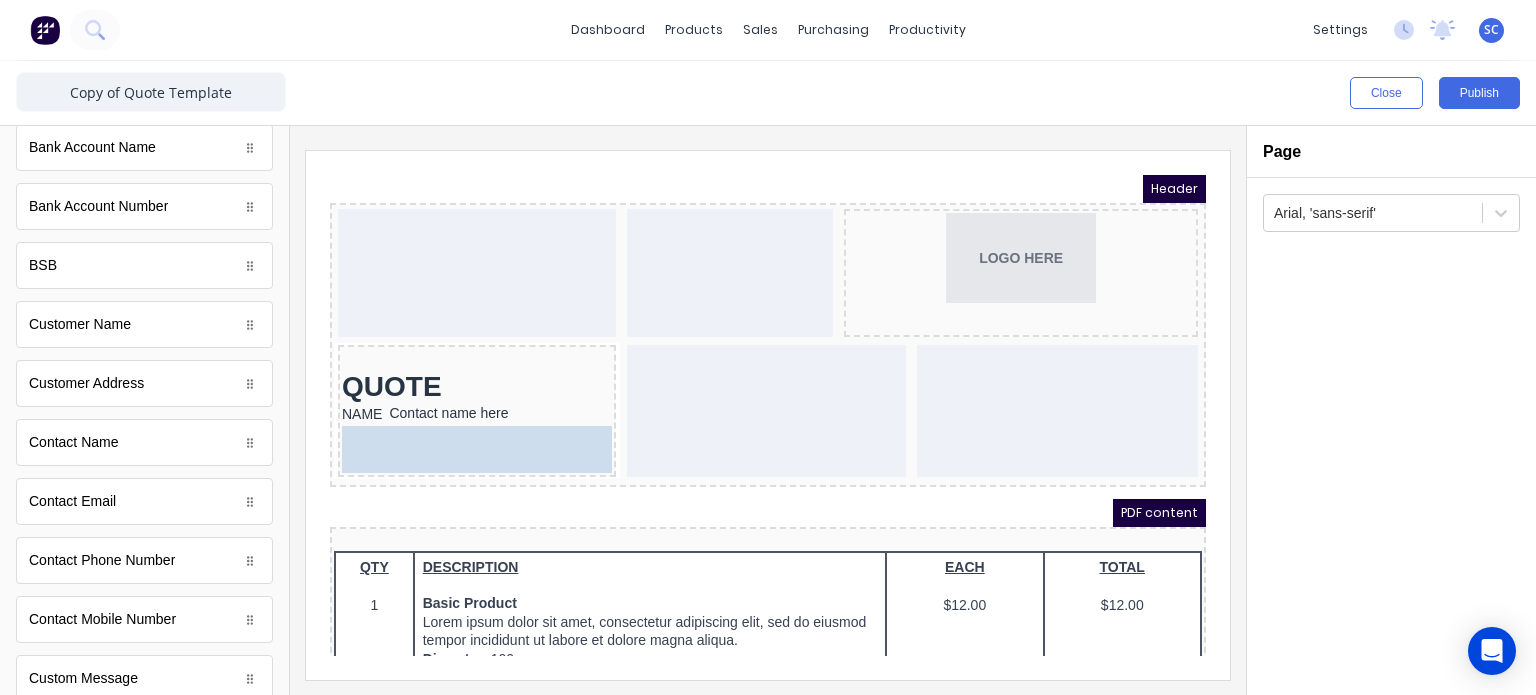 drag, startPoint x: 132, startPoint y: 334, endPoint x: 96, endPoint y: 261, distance: 81.394104 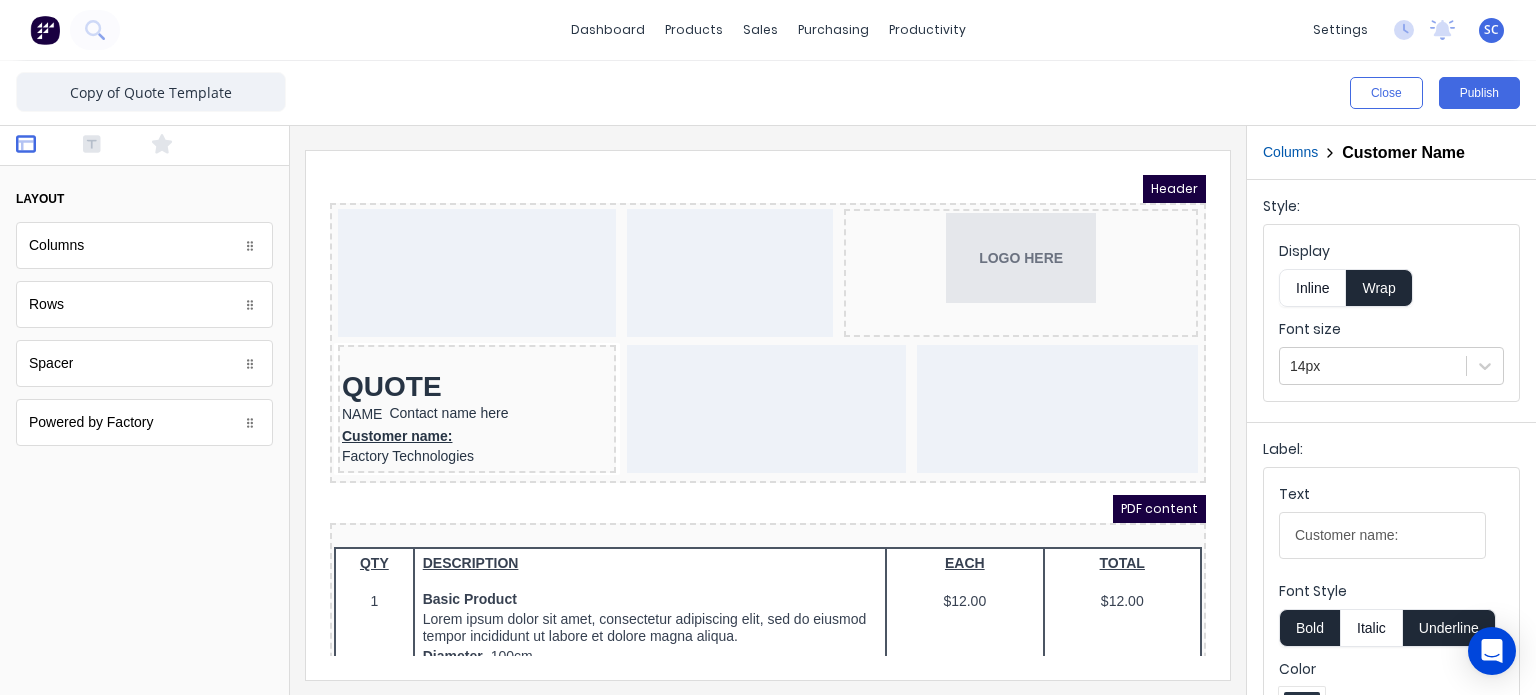 scroll, scrollTop: 0, scrollLeft: 0, axis: both 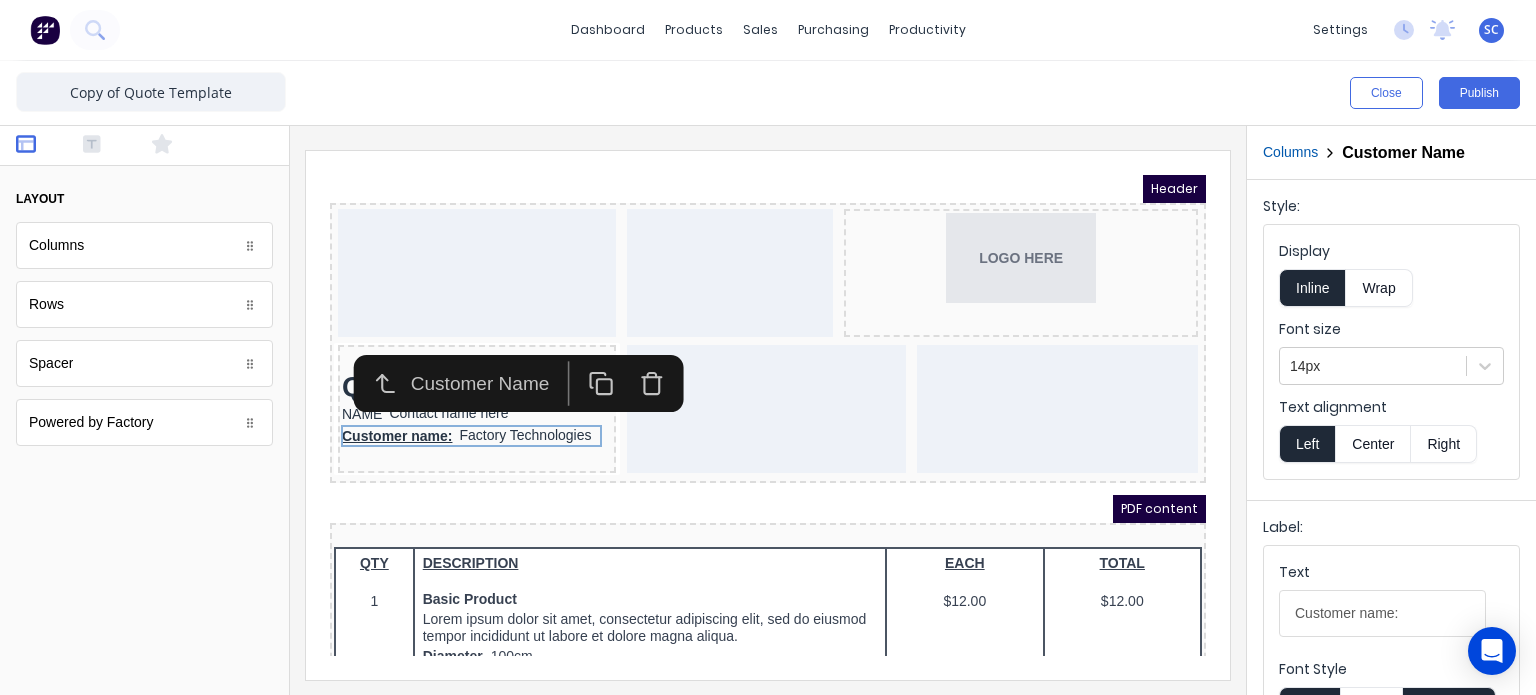 type 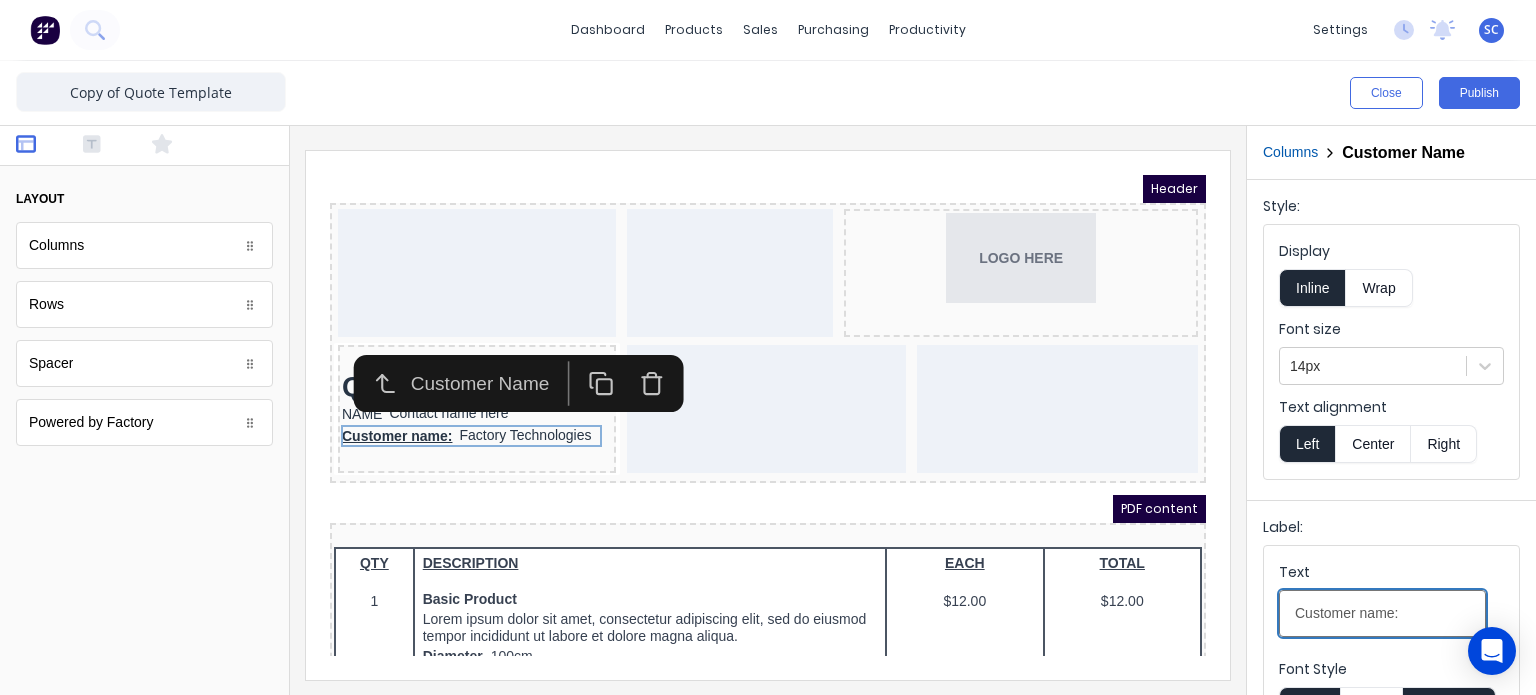 click on "Customer name:" at bounding box center (1382, 613) 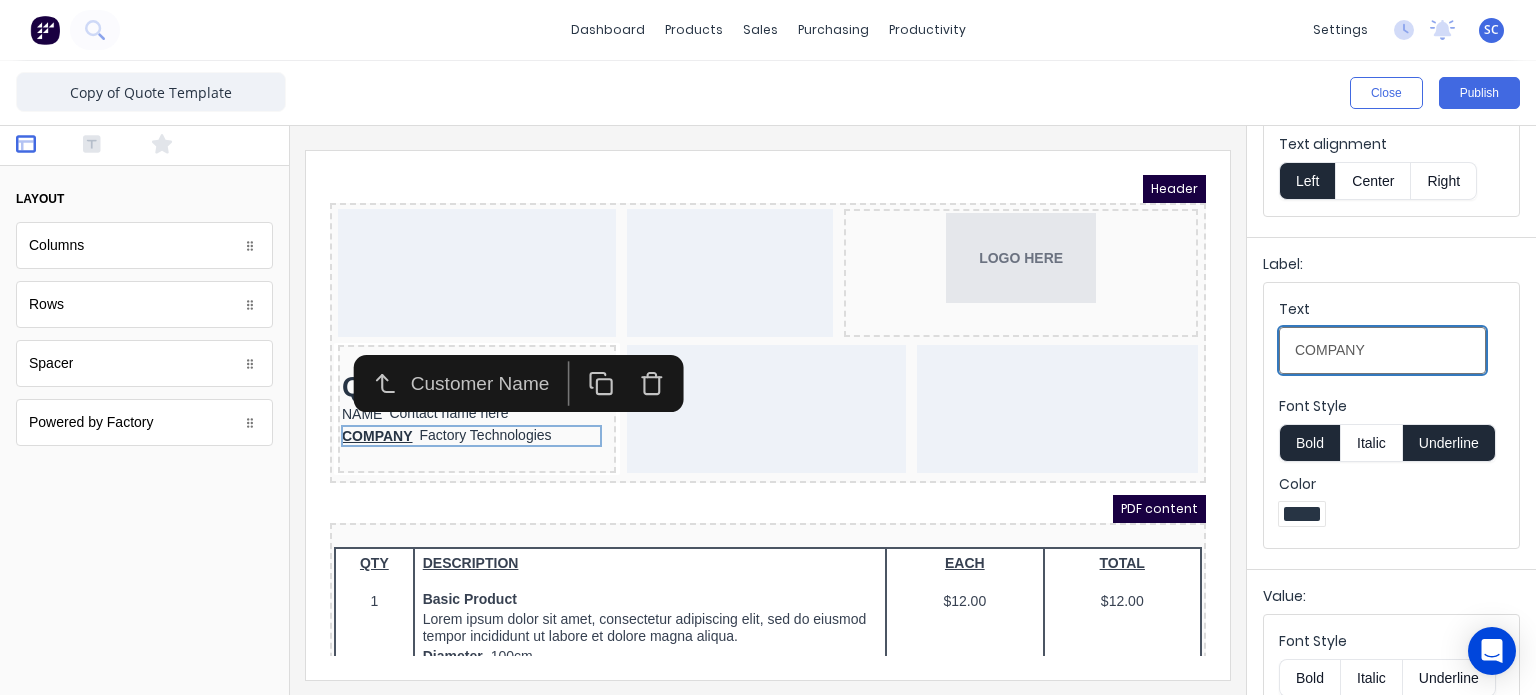 scroll, scrollTop: 267, scrollLeft: 0, axis: vertical 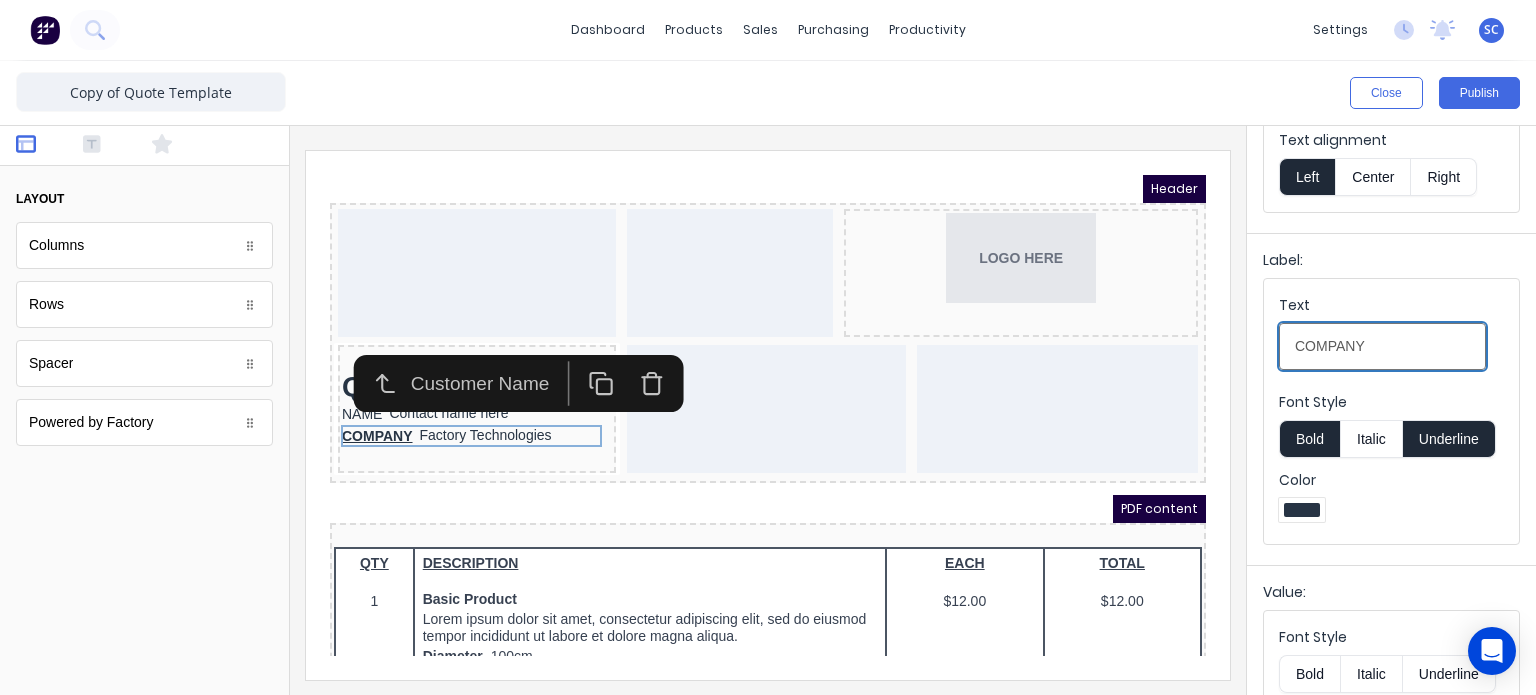 type on "COMPANY" 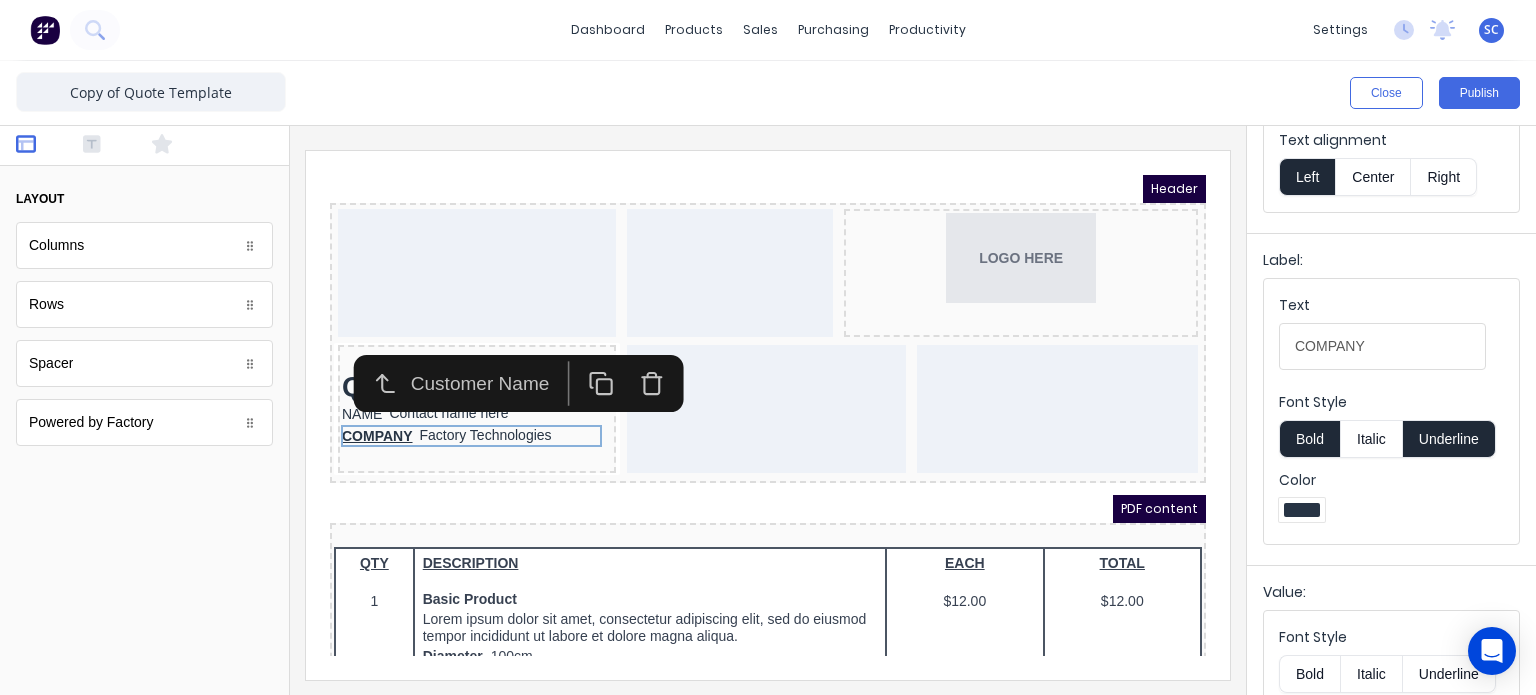 click on "Bold" at bounding box center (1309, 439) 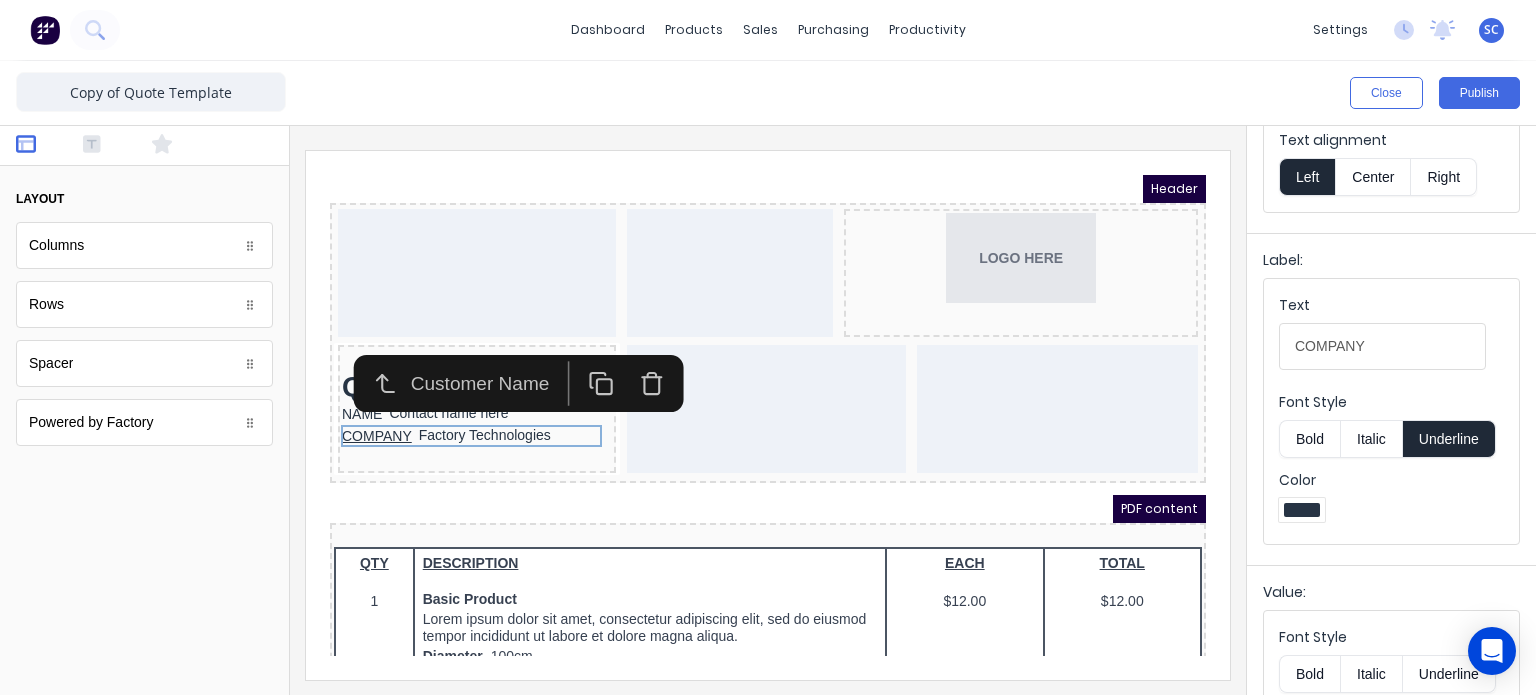click on "Underline" at bounding box center [1449, 439] 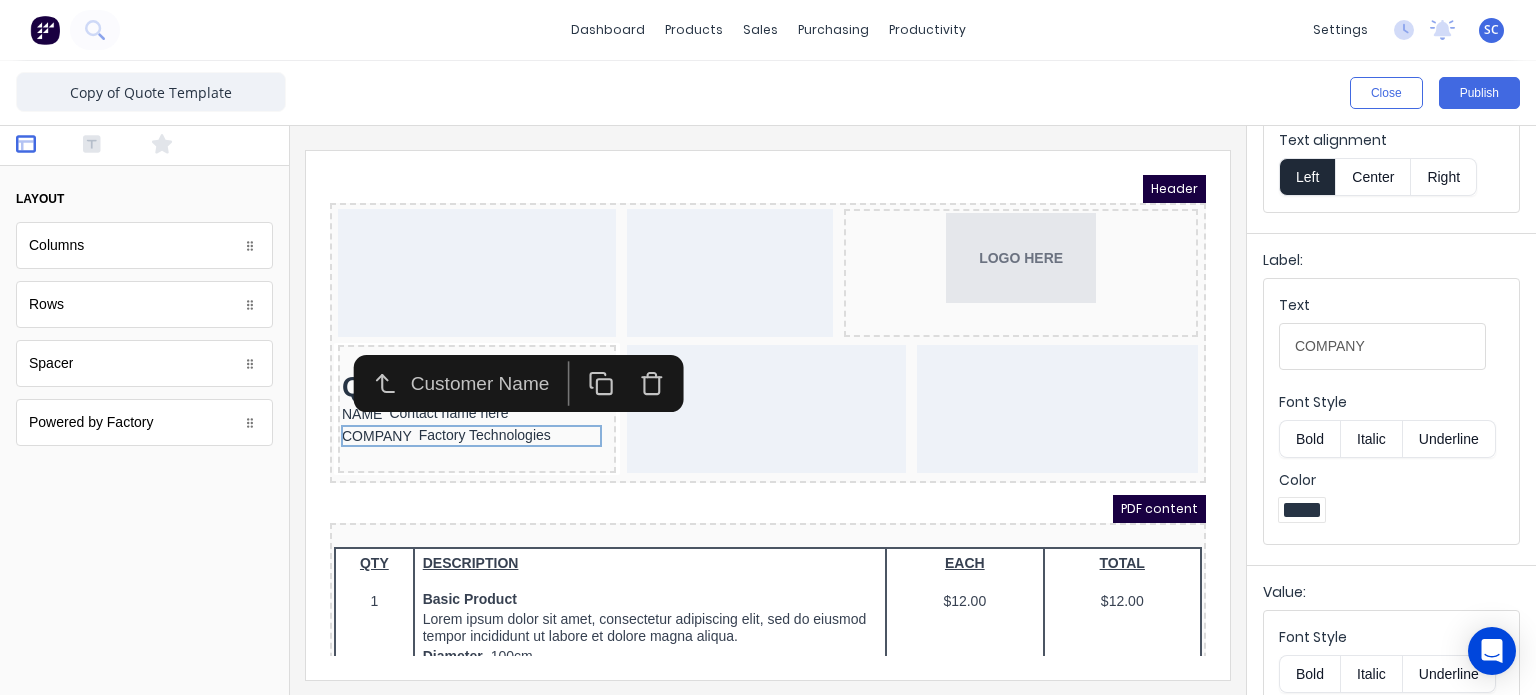 type 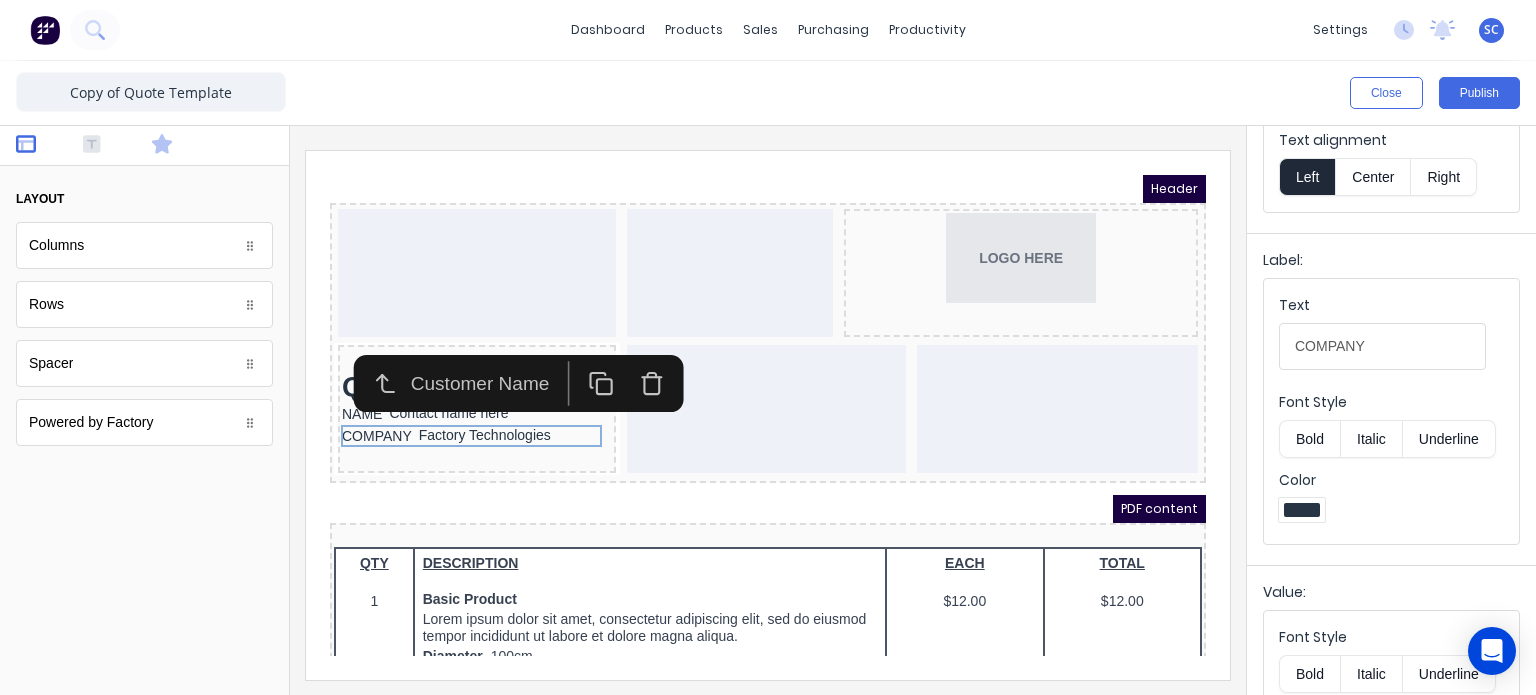 click at bounding box center (178, 146) 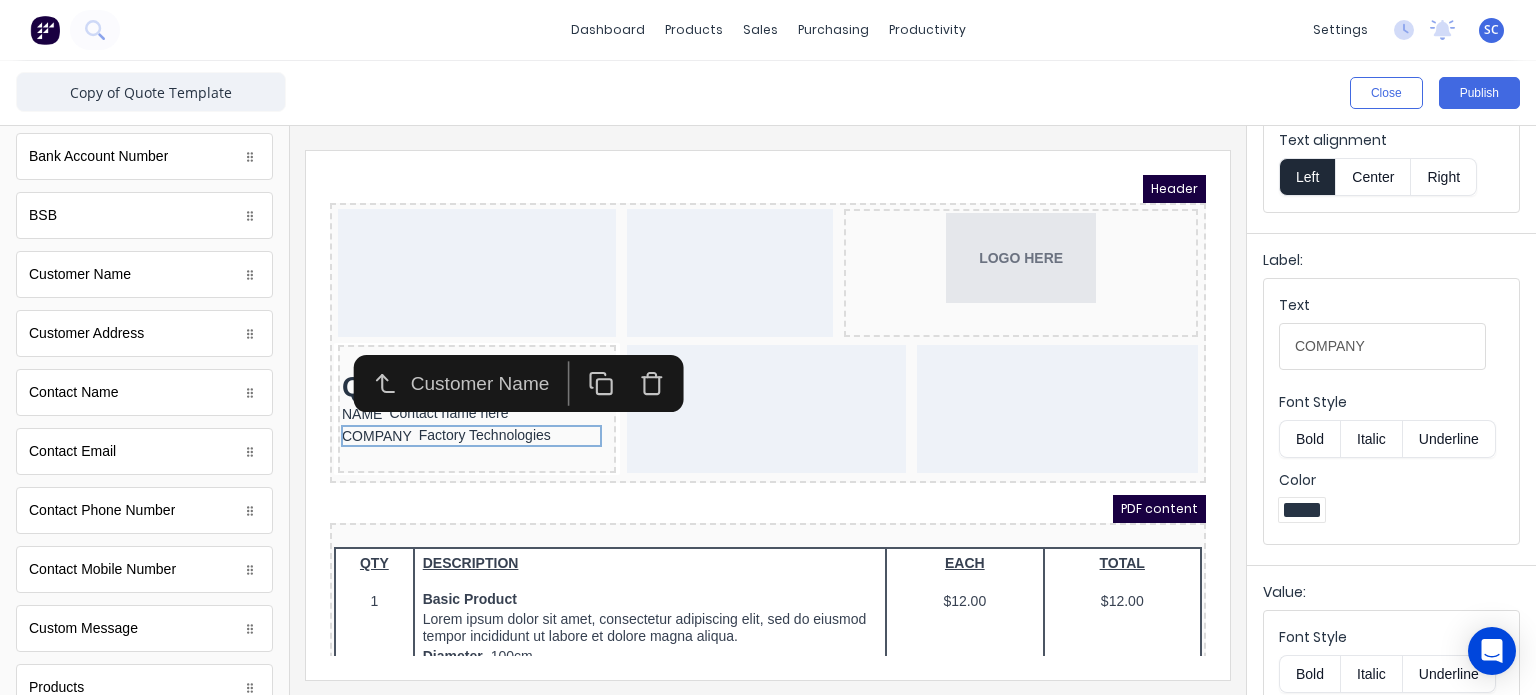 scroll, scrollTop: 979, scrollLeft: 0, axis: vertical 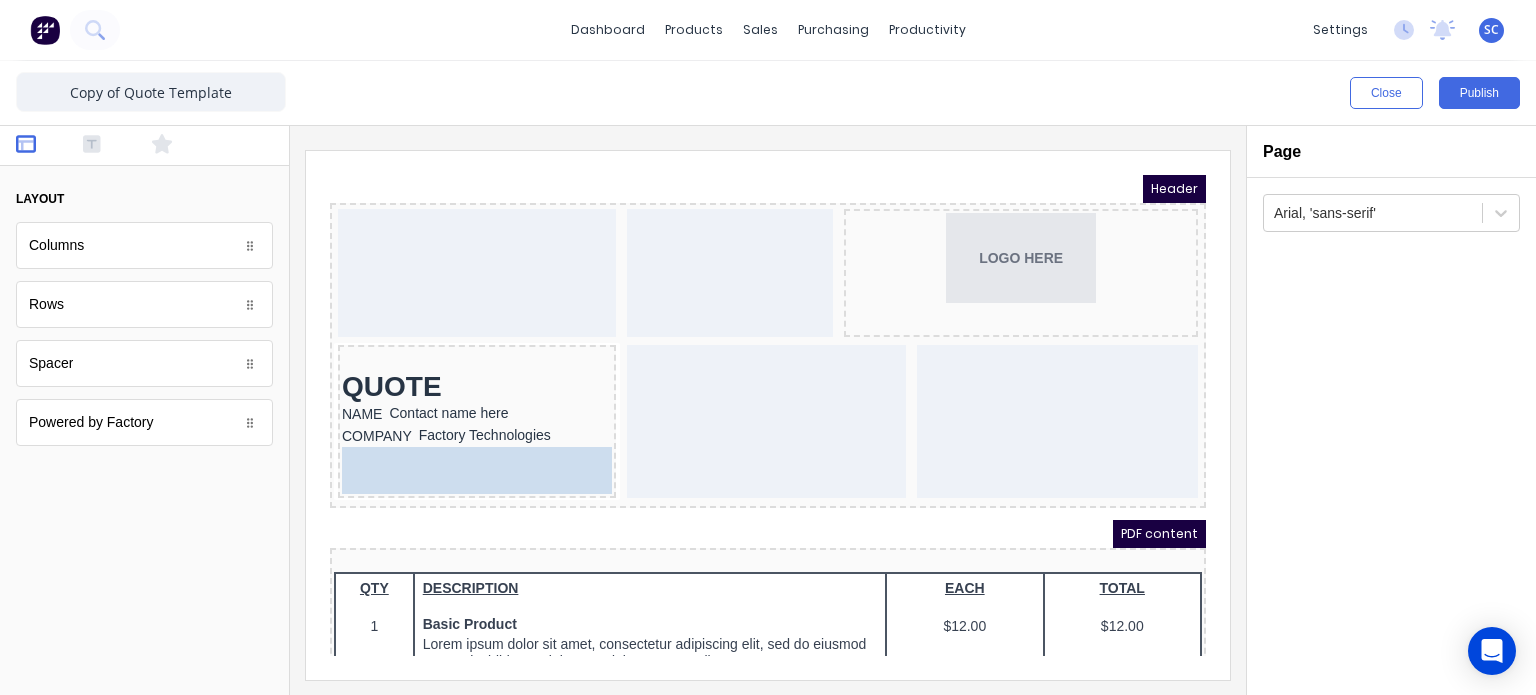 drag, startPoint x: 133, startPoint y: 330, endPoint x: 467, endPoint y: 457, distance: 357.33038 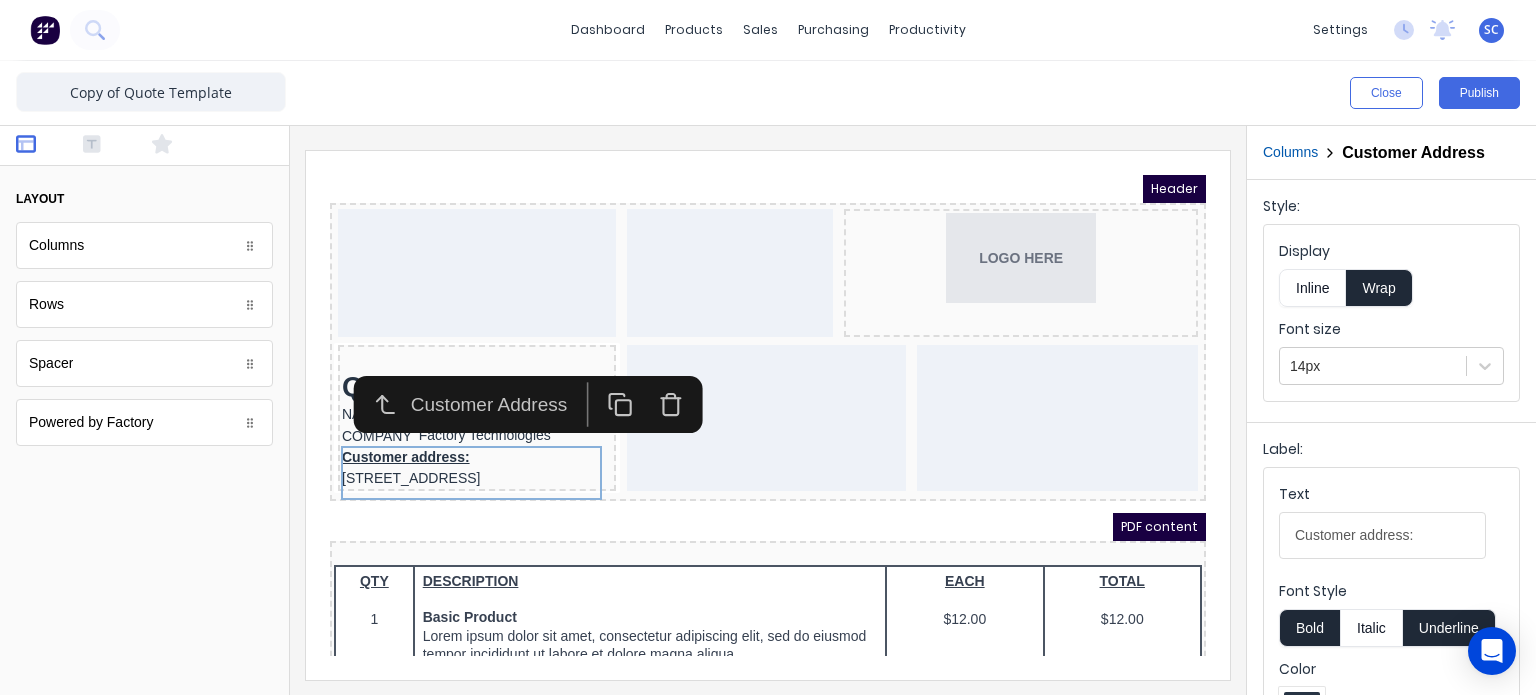 click on "Inline" at bounding box center (1312, 288) 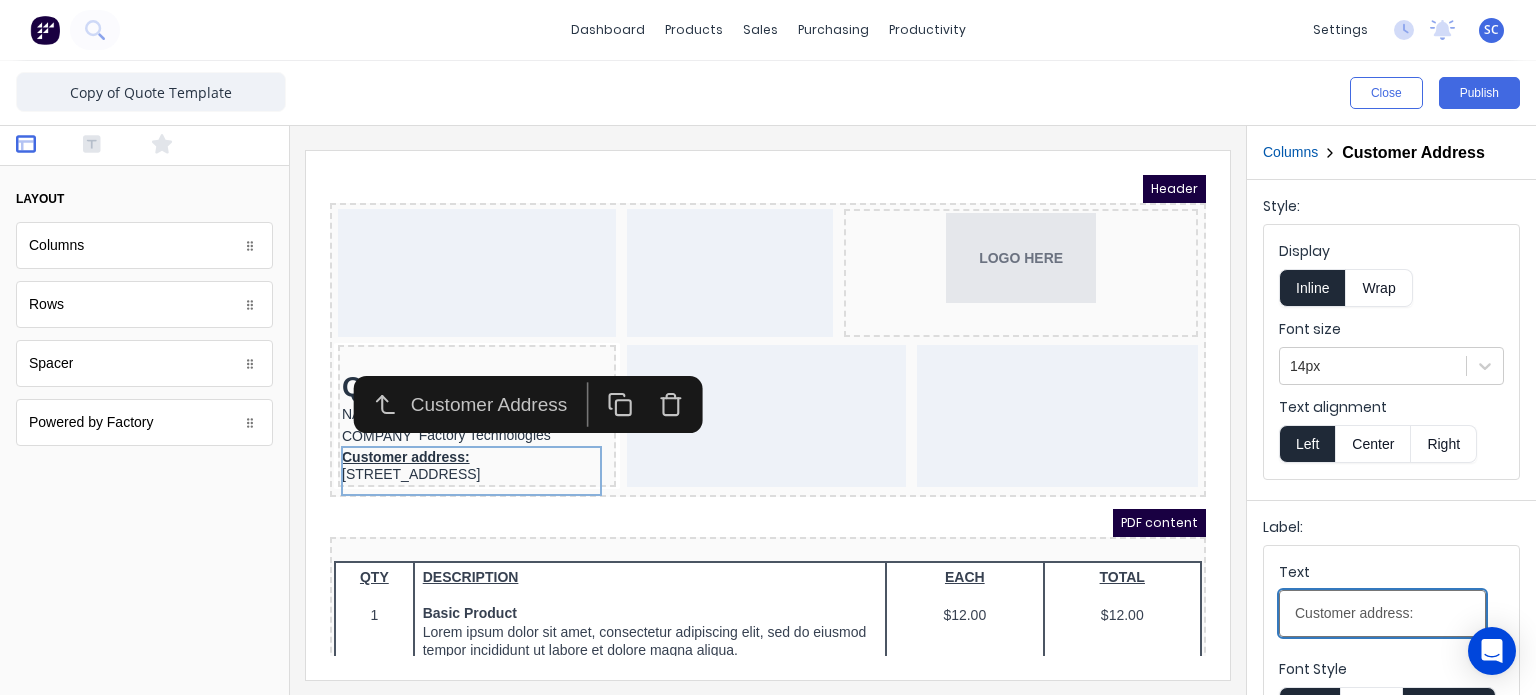 click on "Customer address:" at bounding box center (1382, 613) 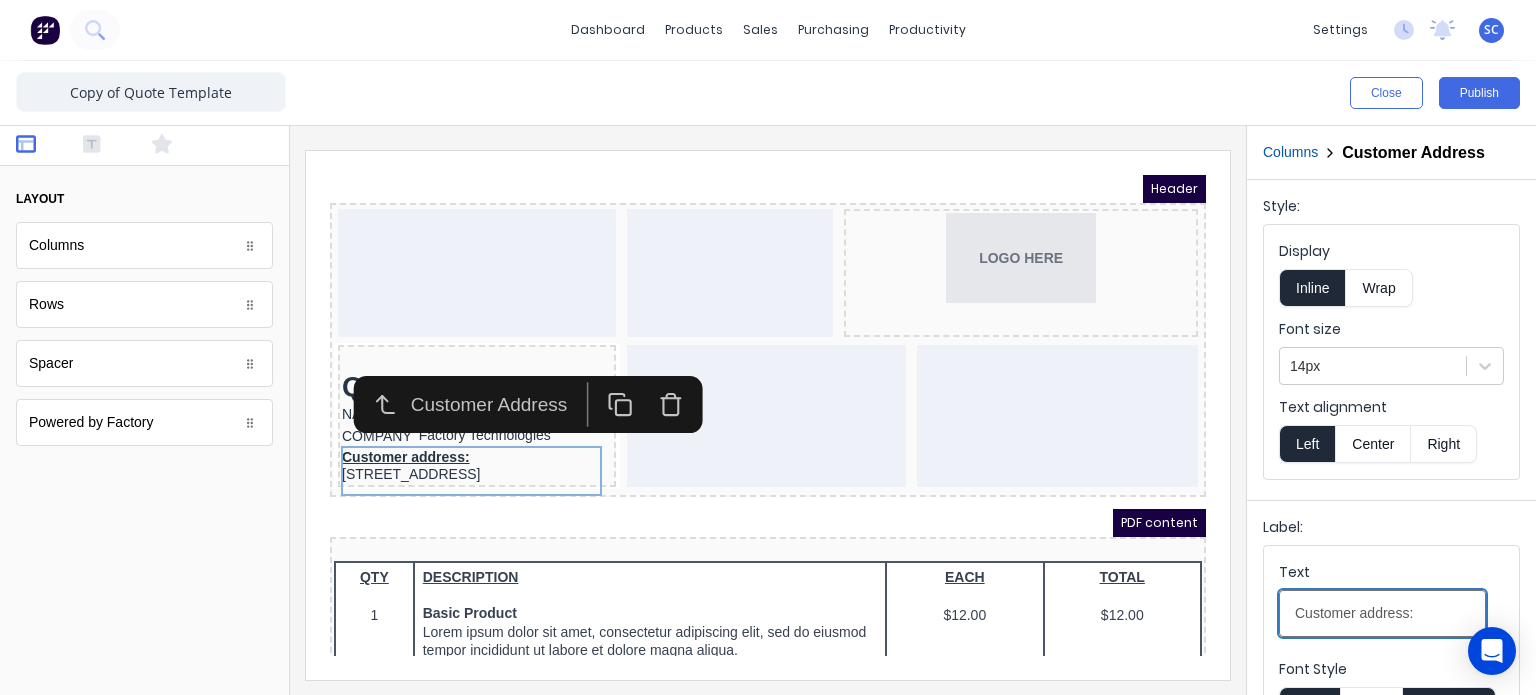 click on "Customer address:" at bounding box center (1382, 613) 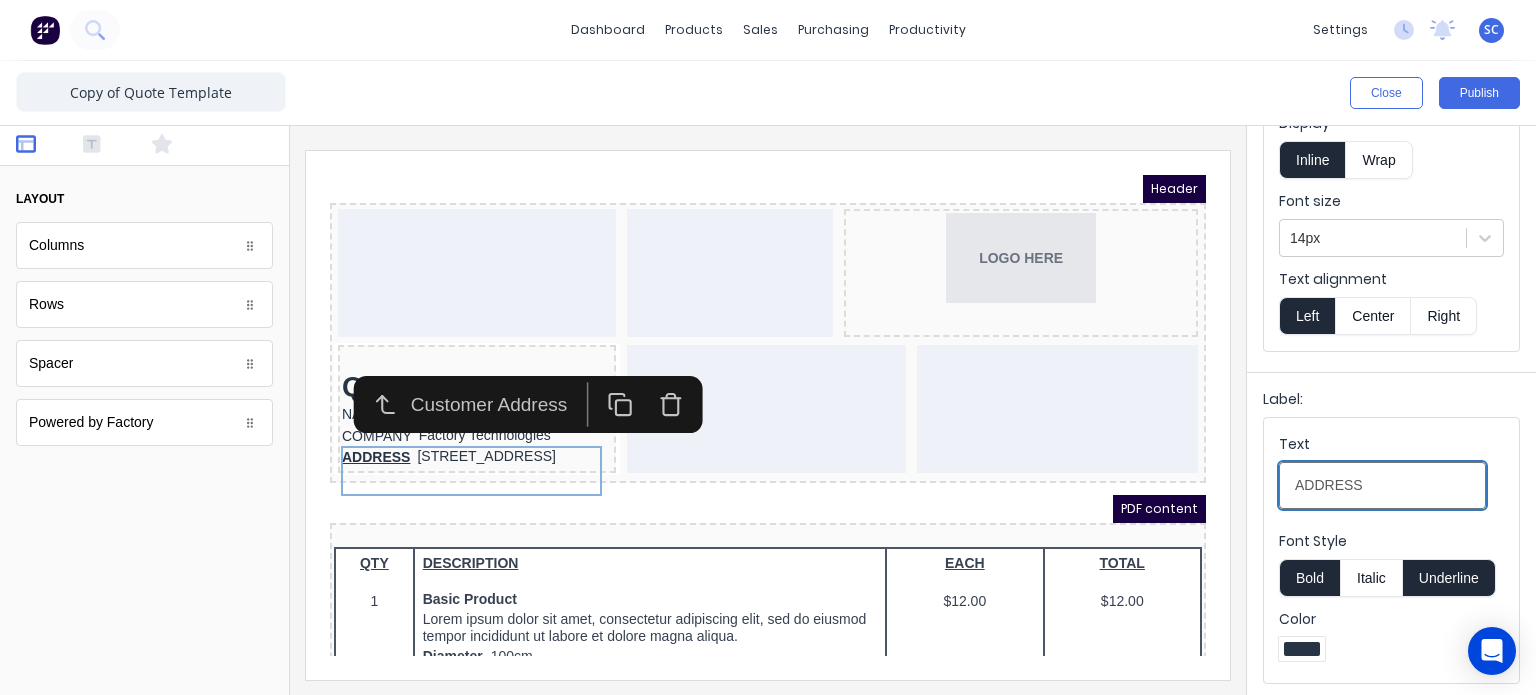 scroll, scrollTop: 130, scrollLeft: 0, axis: vertical 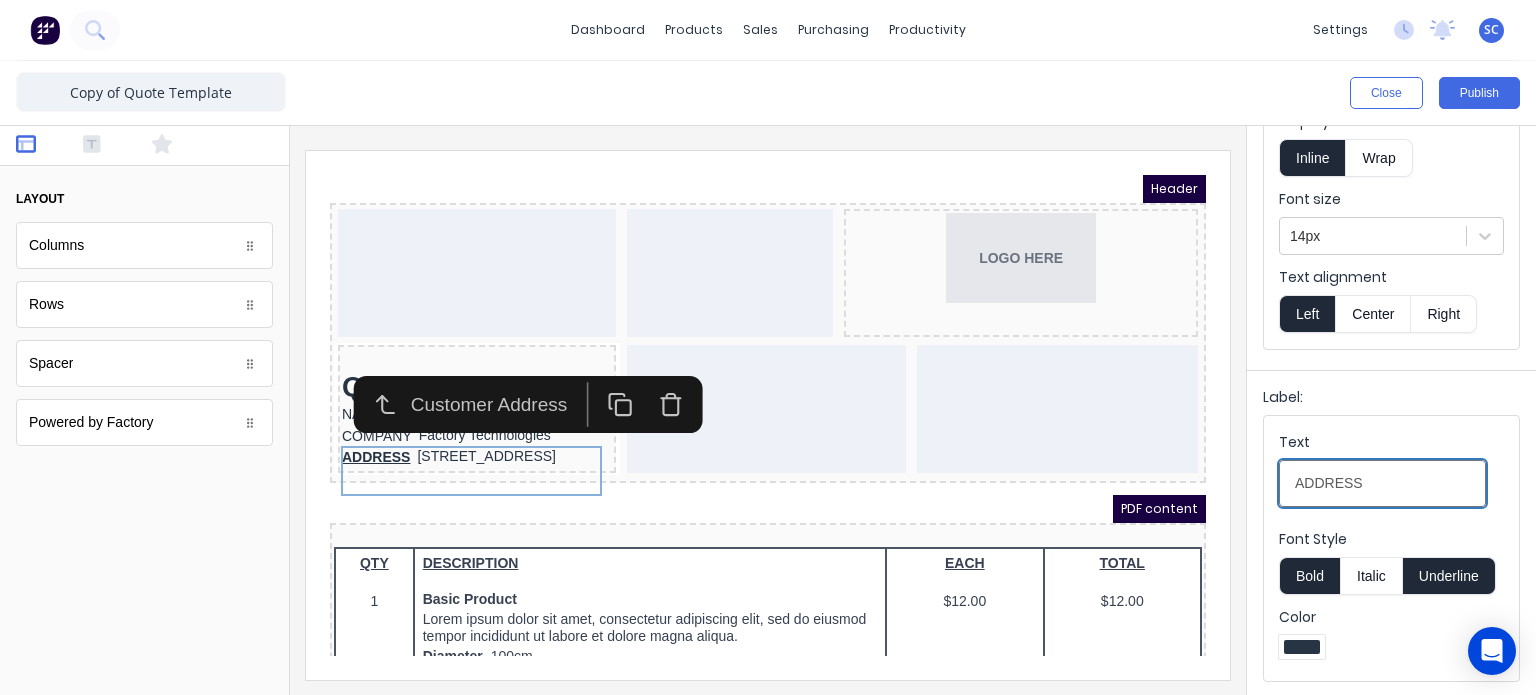 type on "ADDRESS" 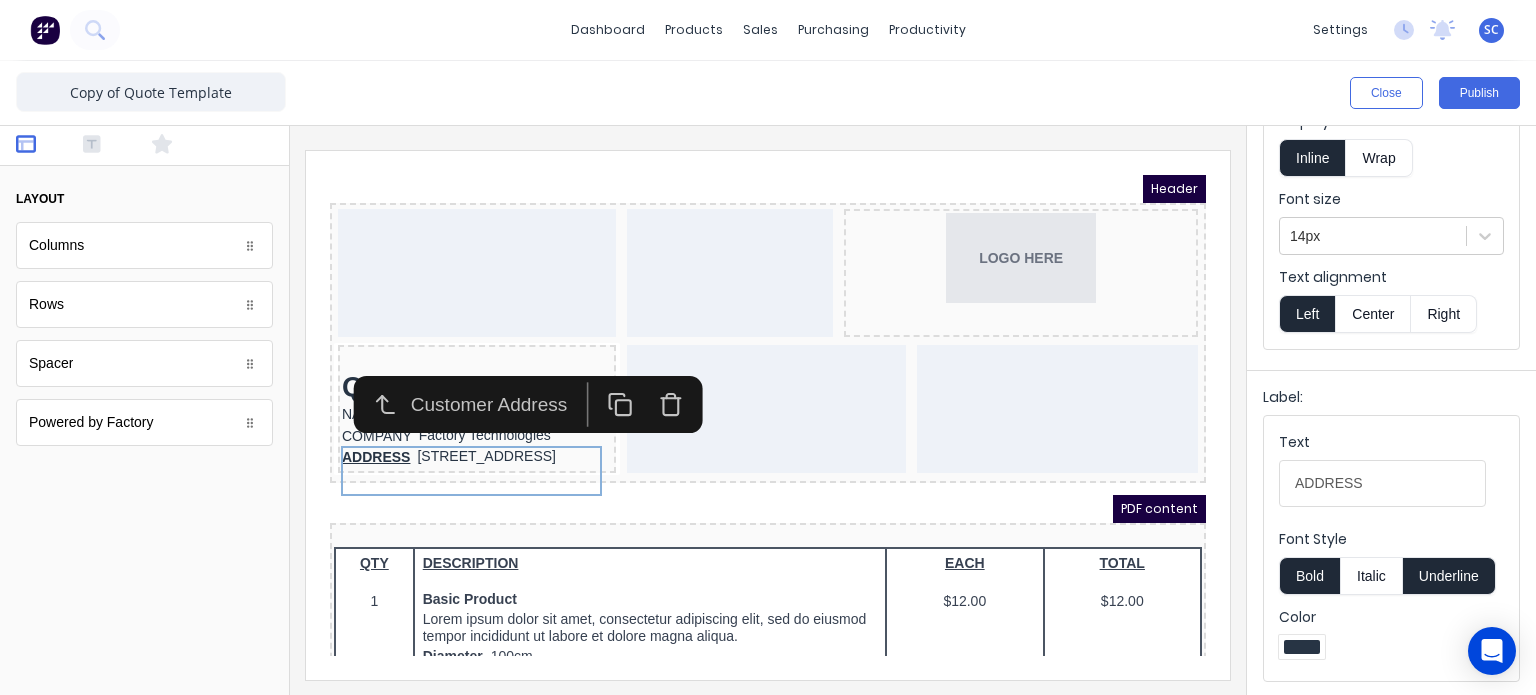 click on "Bold" at bounding box center [1309, 576] 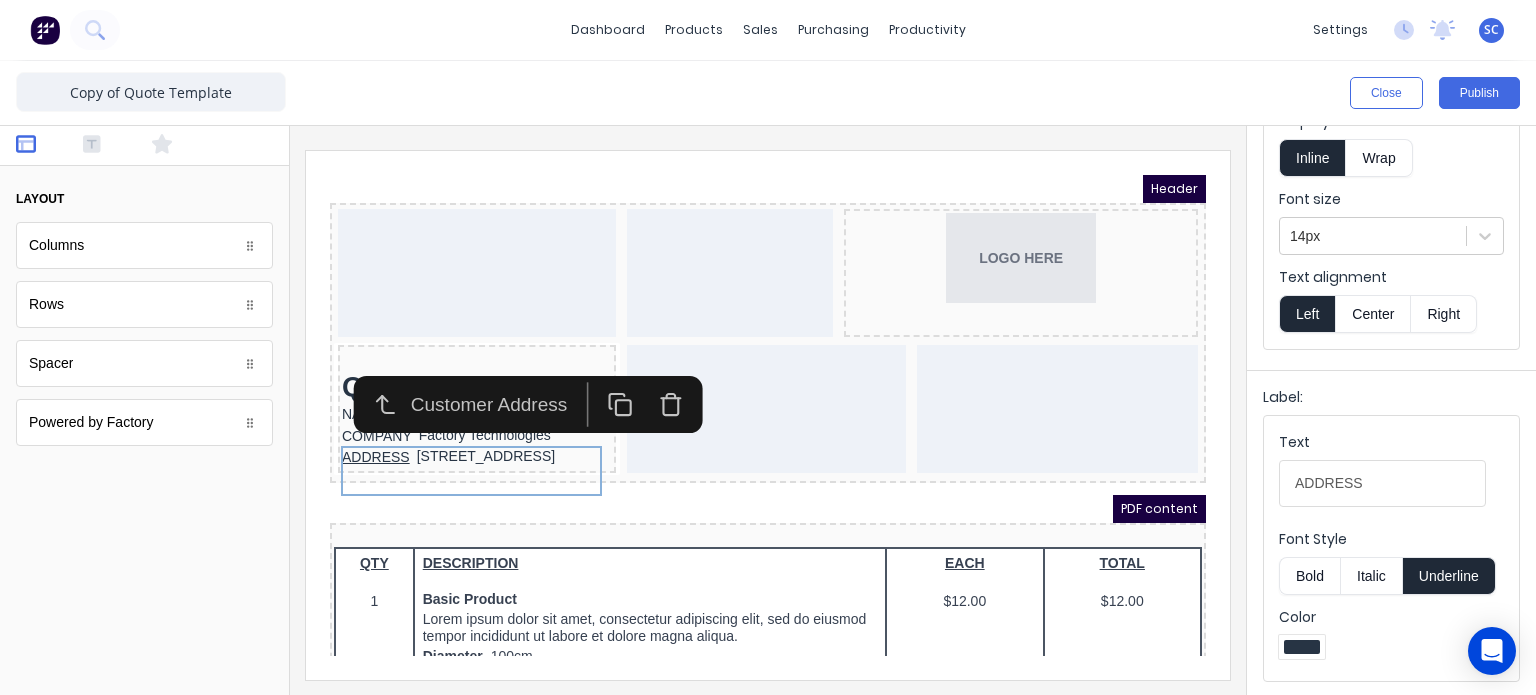 click on "Underline" at bounding box center (1449, 576) 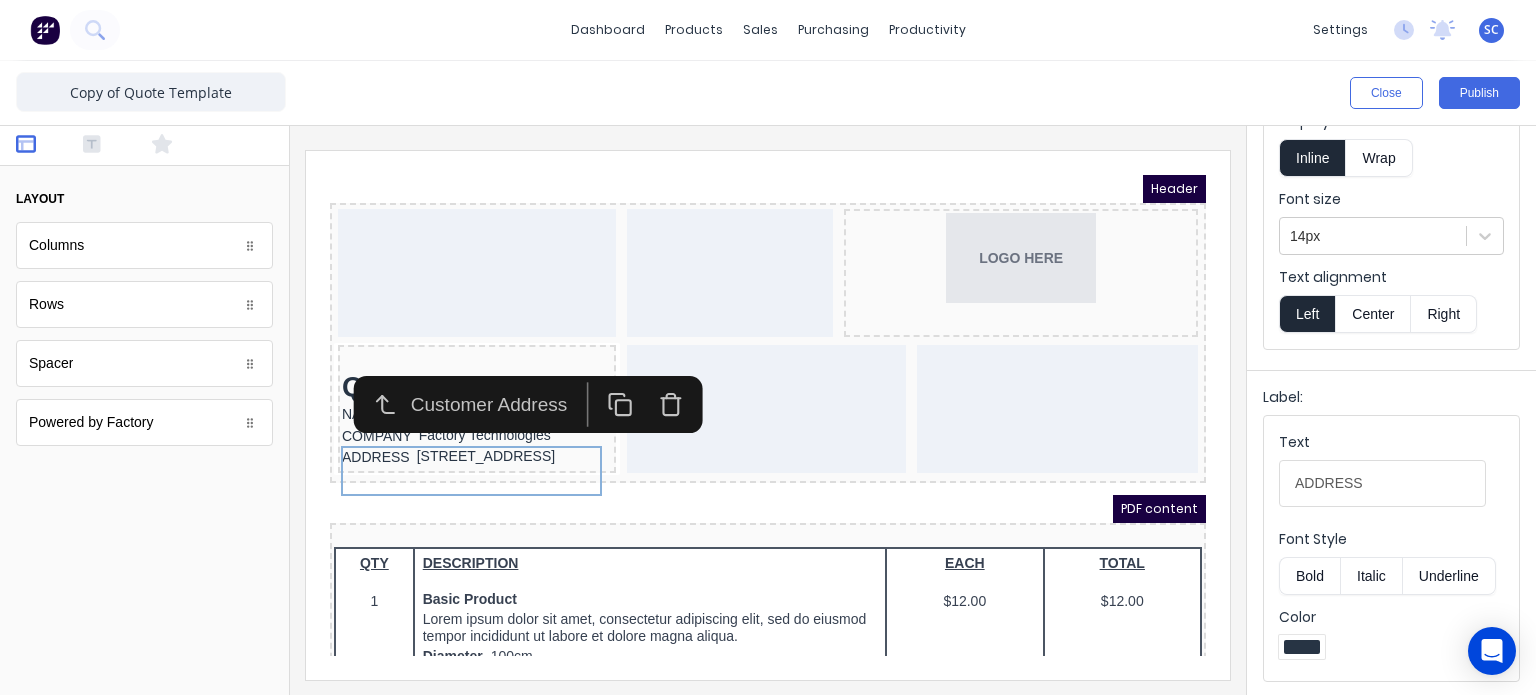type 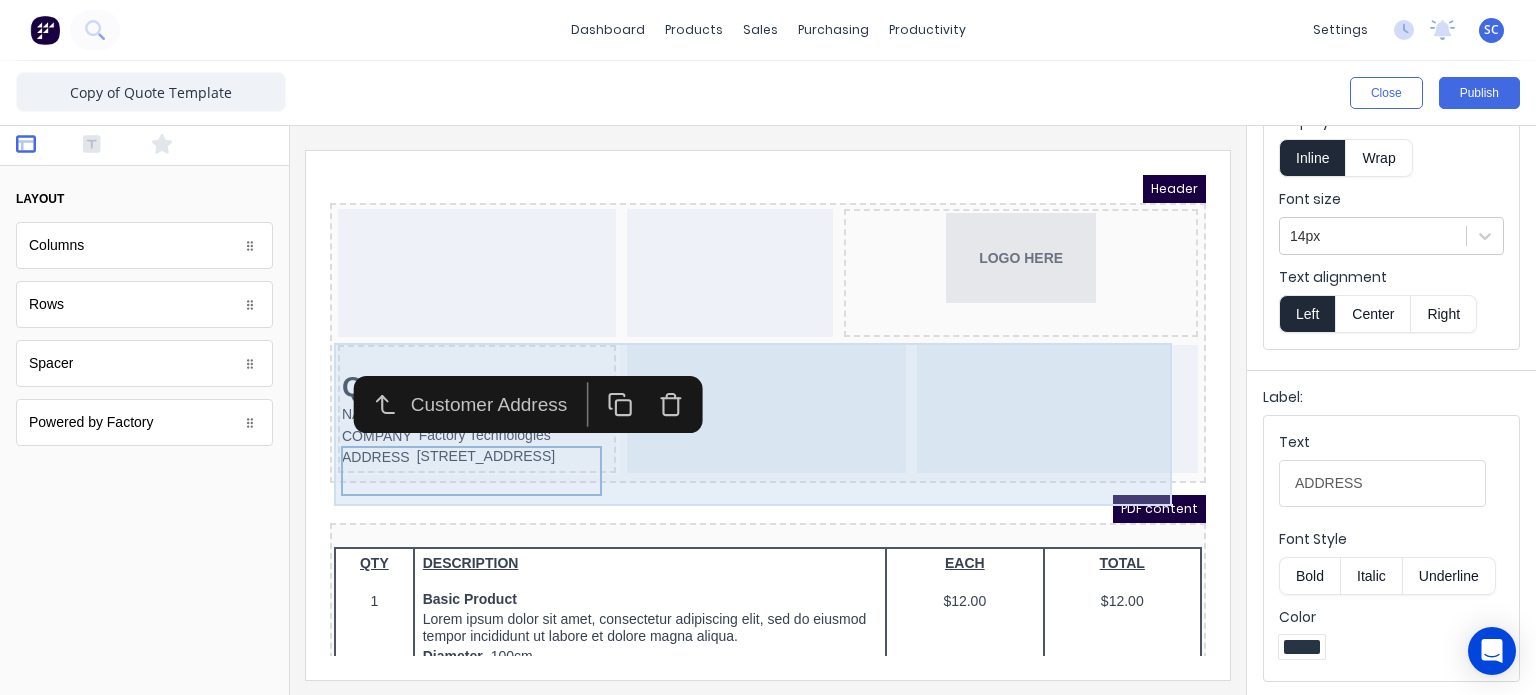 click on "Header LOGO HERE QUOTE NAME Contact name here COMPANY Factory Technologies ADDRESS [STREET_ADDRESS], 4217 PDF content QTY DESCRIPTION EACH TOTAL 1 Basic Product Lorem ipsum dolor sit amet, consectetur adipiscing elit, sed do eiusmod tempor incididunt ut labore et dolore magna aliqua. Diameter 100cm Colorbond Cottage Green Parts # 967-12 $12.00 $12.00 1 #1 Colorbond Basalt 0.55 90mm 0 bends Lengths 1 x 1000 1 x 1500 $12.00 $12.00 1 Custom Formula Lorem ipsum dolor sit amet, consectetur adipiscing elit, sed do eiusmod tempor incididunt ut labore et dolore magna aliqua. Colorbond Cottage Green Height 23 Width 200 Dimension 2.5 Total:  74.75 $12.00 $12.00 Lineal Metres Lorem ipsum dolor sit amet, consectetur adipiscing elit, sed do eiusmod tempor incididunt ut labore et dolore magna aliqua. Diameter 100cm Colorbond Cottage Green Parts # 967-12 Lengths 1 x 1000 1 x 1500 $12.00 $12.00 Square Metres Diameter 100cm Colorbond Cottage Green Parts # 967-12 Dimensions 1 x 10 1 x 10 $12.00" at bounding box center (744, 391) 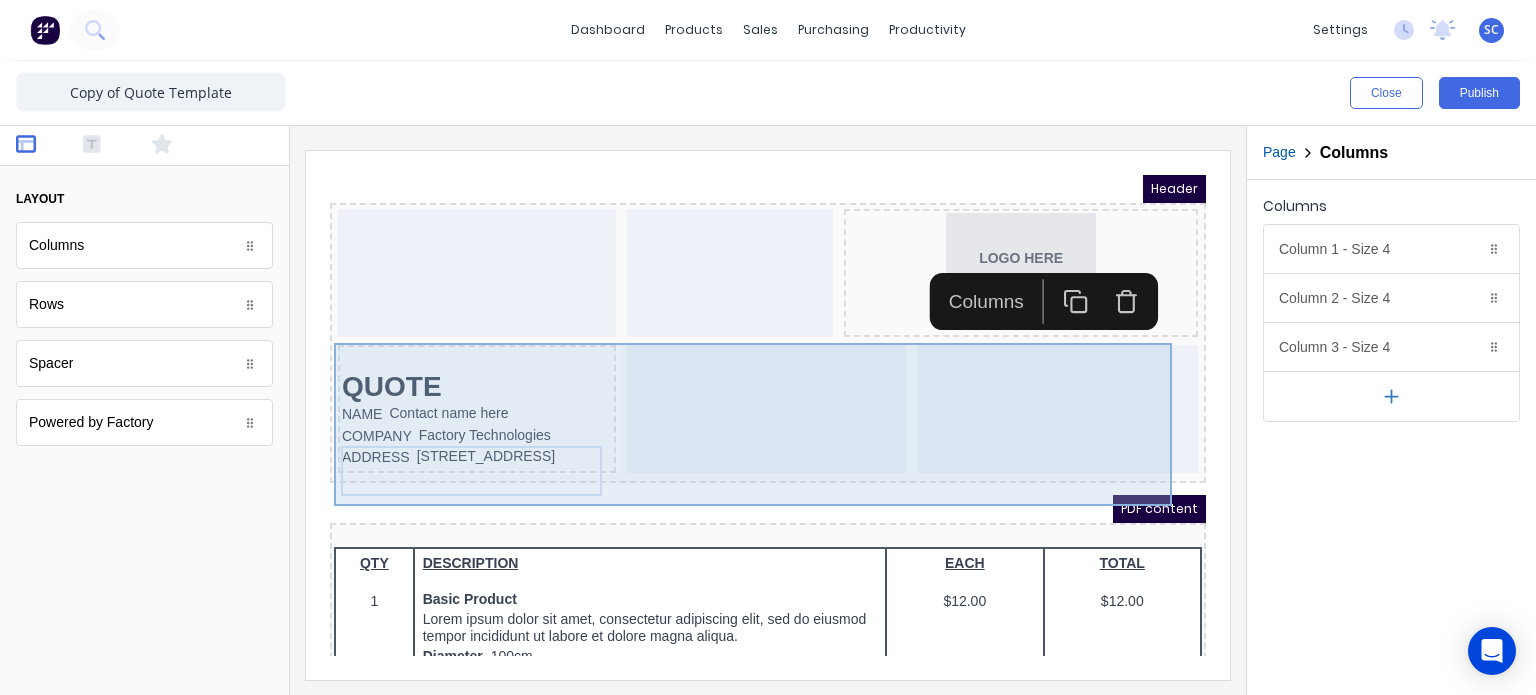 scroll, scrollTop: 0, scrollLeft: 0, axis: both 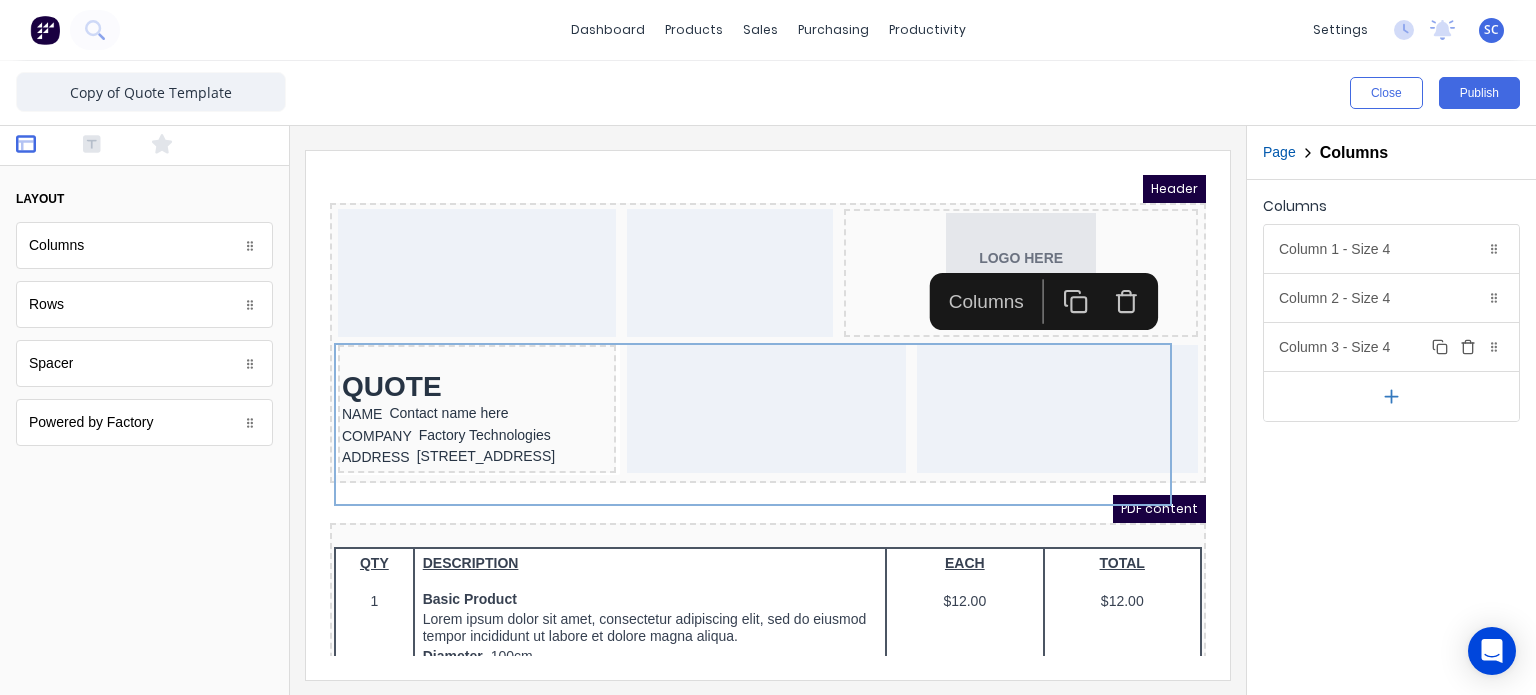 click 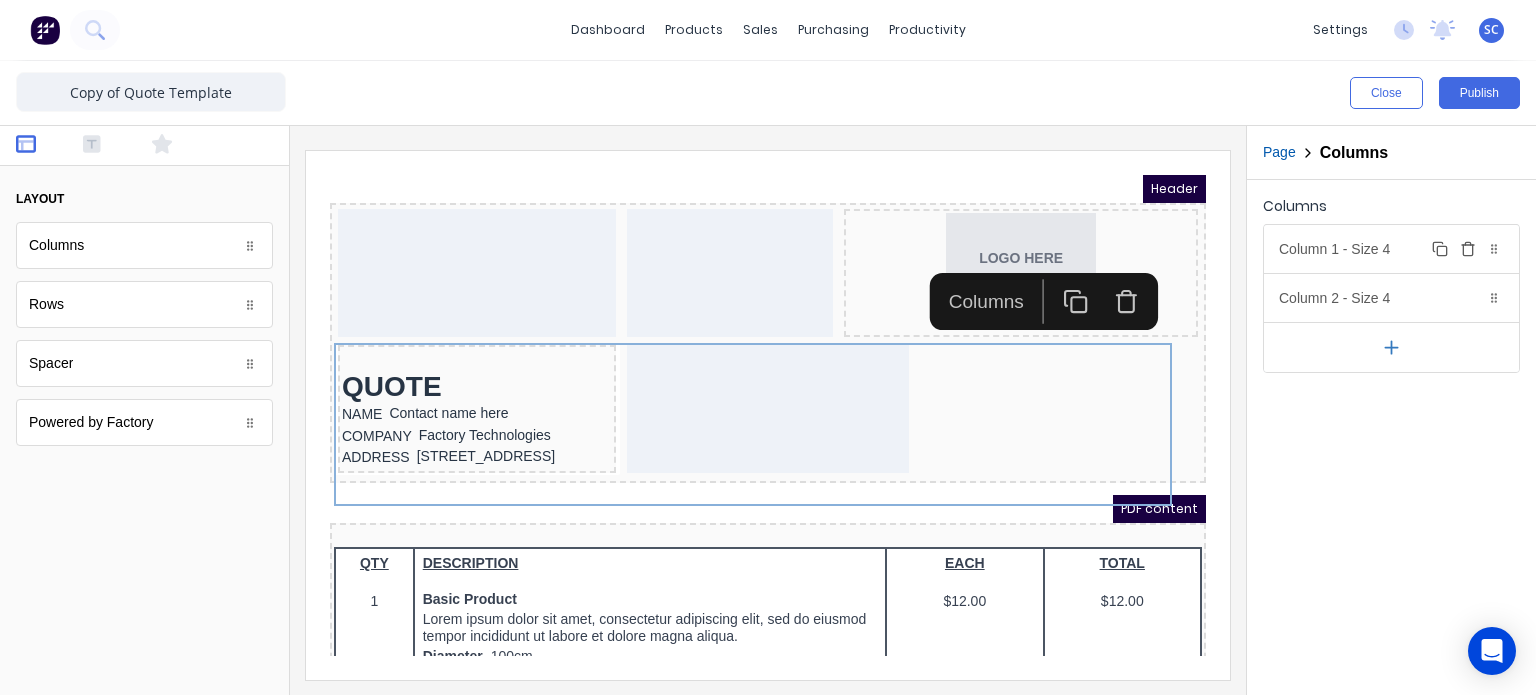 click on "Column 1 - Size 4 Duplicate Delete" at bounding box center [1391, 249] 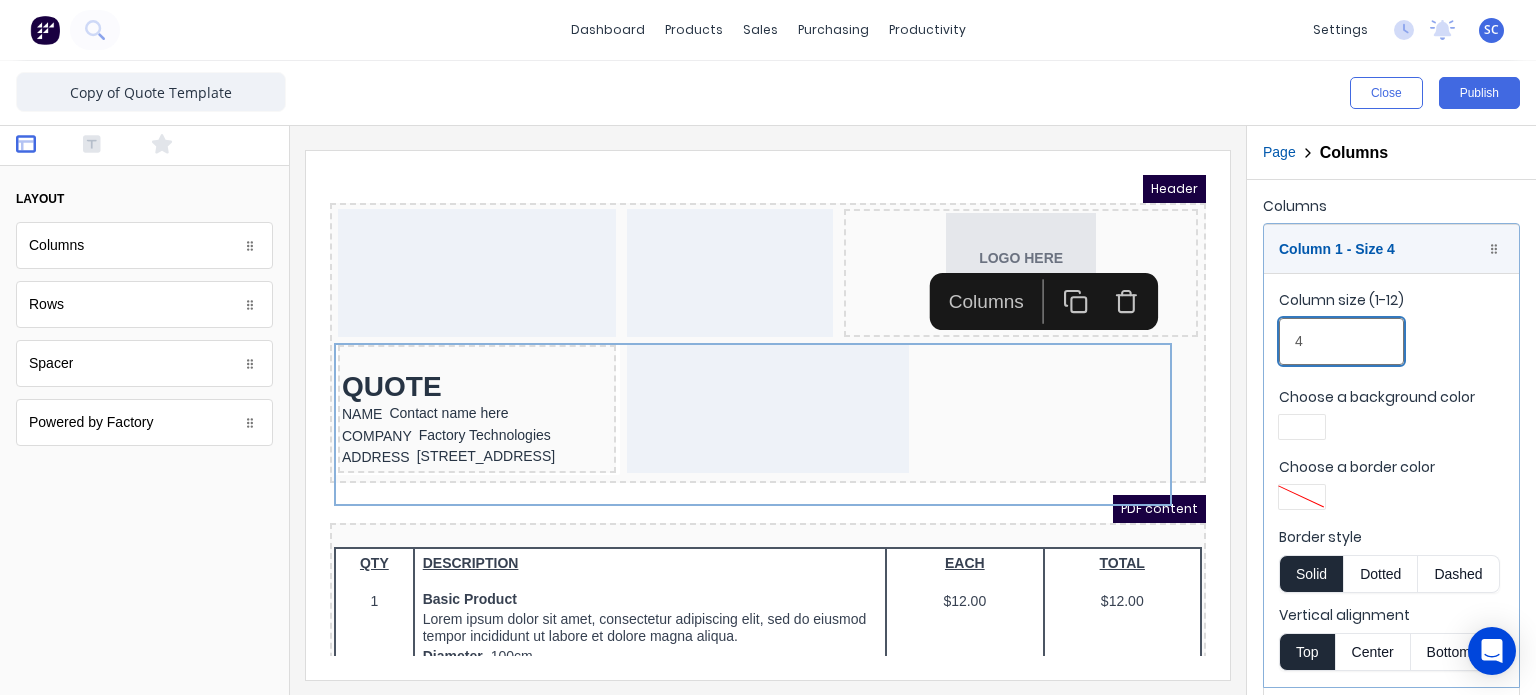 drag, startPoint x: 1349, startPoint y: 337, endPoint x: 1212, endPoint y: 339, distance: 137.0146 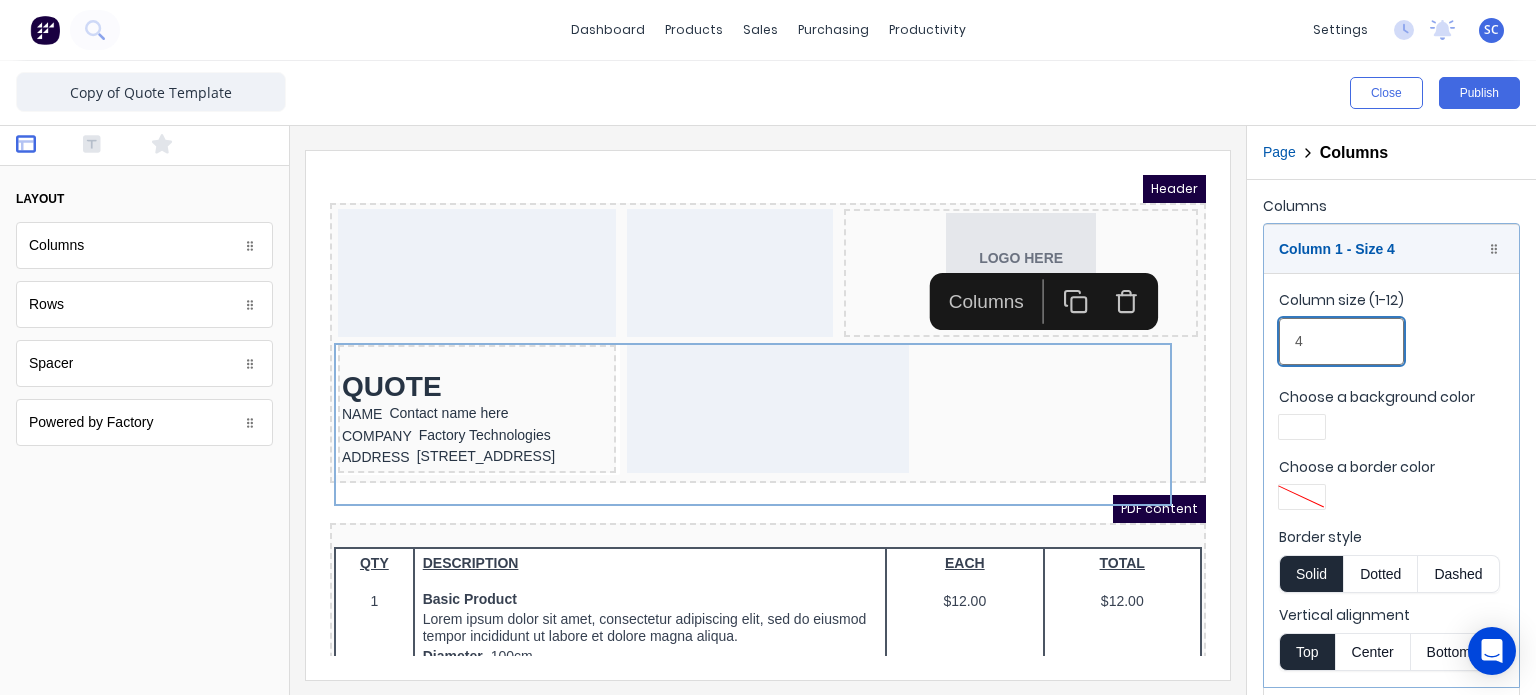 click on "Close   Publish   Components layout Columns Columns Rows Rows Spacer Spacer Powered by Factory Powered by Factory Outline Page Columns Columns Column 1 - Size 4 Duplicate Delete Column size (1-12) 4 Choose a background color Choose a border color Border style Solid Dotted Dashed Vertical alignment Top Center Bottom Column 2 - Size 4 Duplicate Delete Column size (1-12) 4 Choose a background color Choose a border color Border style Solid Dotted Dashed Vertical alignment Top Center Bottom" at bounding box center (768, 378) 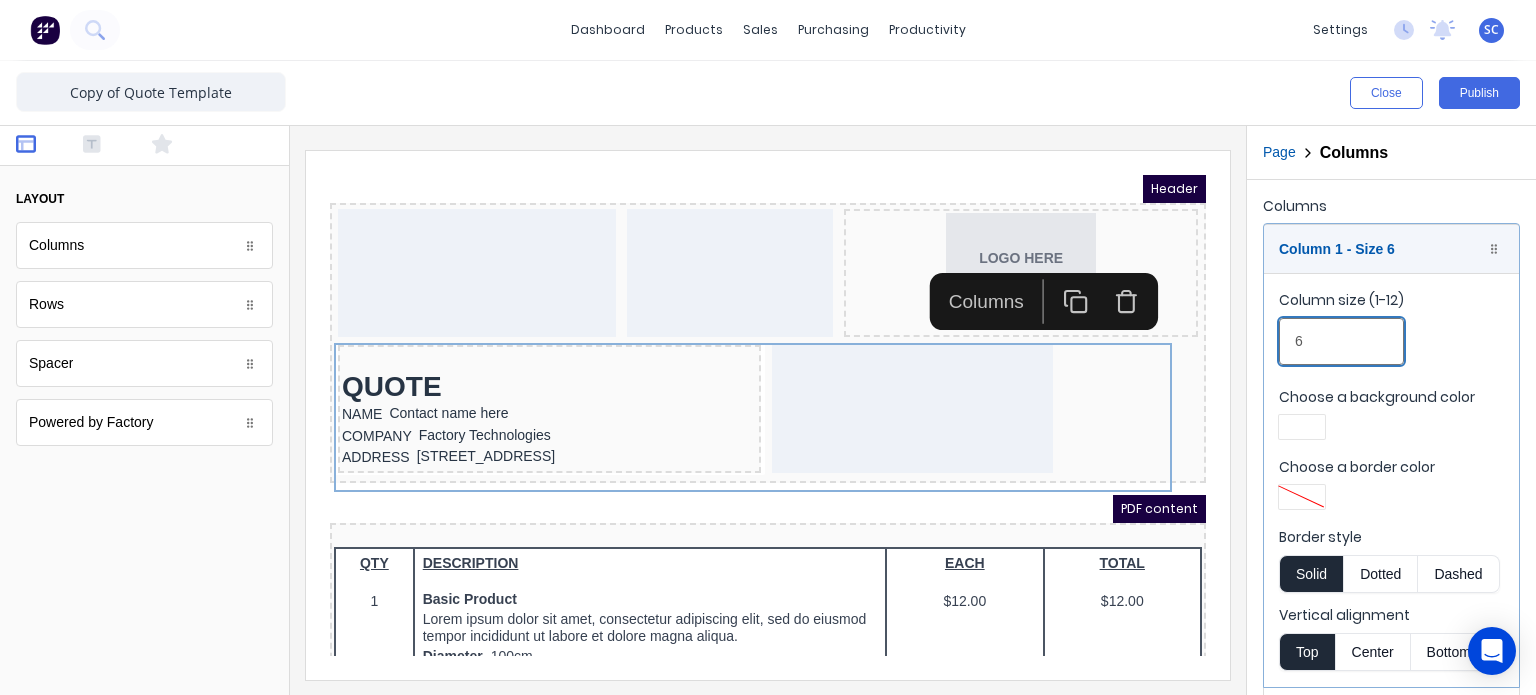 drag, startPoint x: 1347, startPoint y: 353, endPoint x: 1221, endPoint y: 359, distance: 126.14278 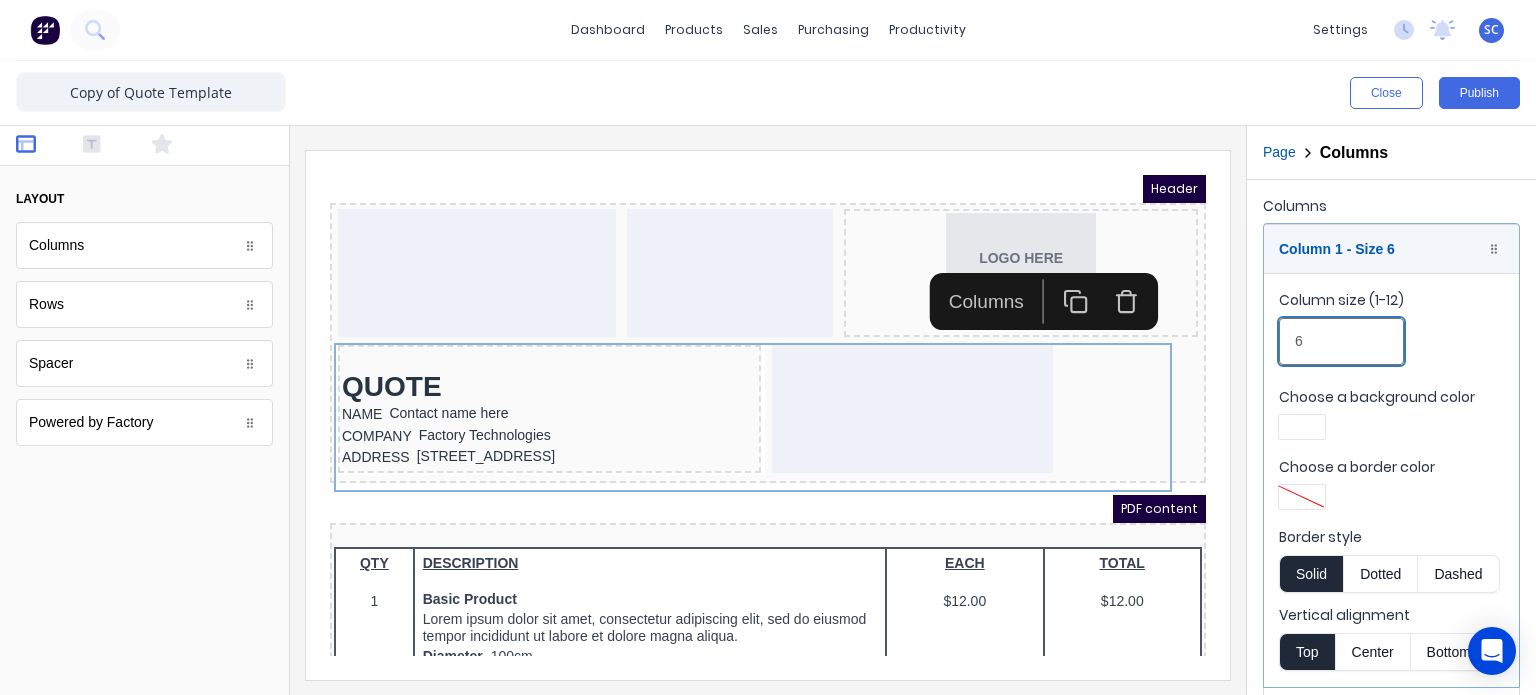 click on "Close   Publish   Components layout Columns Columns Rows Rows Spacer Spacer Powered by Factory Powered by Factory Outline Page Columns Columns Column 1 - Size 6 Duplicate Delete Column size (1-12) 6 Choose a background color Choose a border color Border style Solid Dotted Dashed Vertical alignment Top Center Bottom Column 2 - Size 4 Duplicate Delete Column size (1-12) 4 Choose a background color Choose a border color Border style Solid Dotted Dashed Vertical alignment Top Center Bottom" at bounding box center (768, 378) 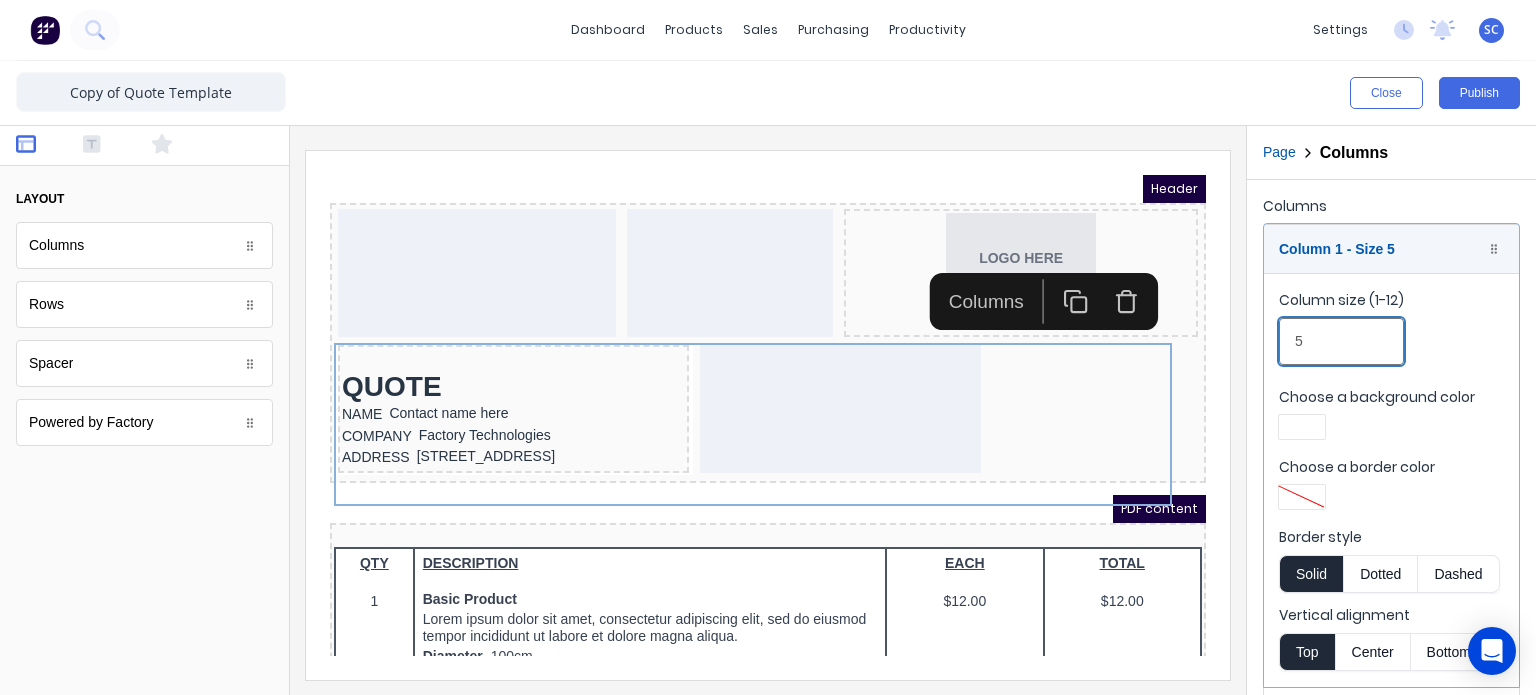 drag, startPoint x: 1333, startPoint y: 343, endPoint x: 1231, endPoint y: 351, distance: 102.31325 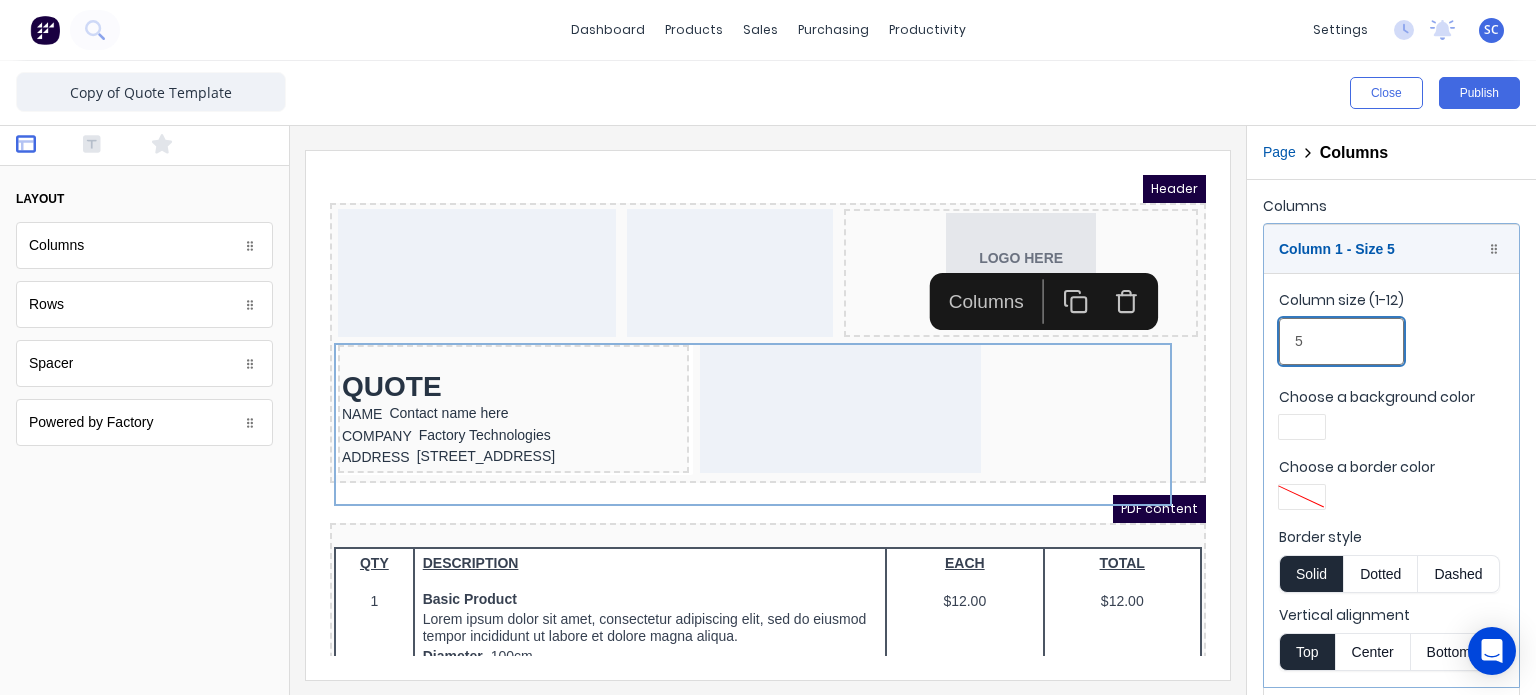 click on "Close   Publish   Components layout Columns Columns Rows Rows Spacer Spacer Powered by Factory Powered by Factory Outline Page Columns Columns Column 1 - Size 5 Duplicate Delete Column size (1-12) 5 Choose a background color Choose a border color Border style Solid Dotted Dashed Vertical alignment Top Center Bottom Column 2 - Size 4 Duplicate Delete Column size (1-12) 4 Choose a background color Choose a border color Border style Solid Dotted Dashed Vertical alignment Top Center Bottom" at bounding box center (768, 378) 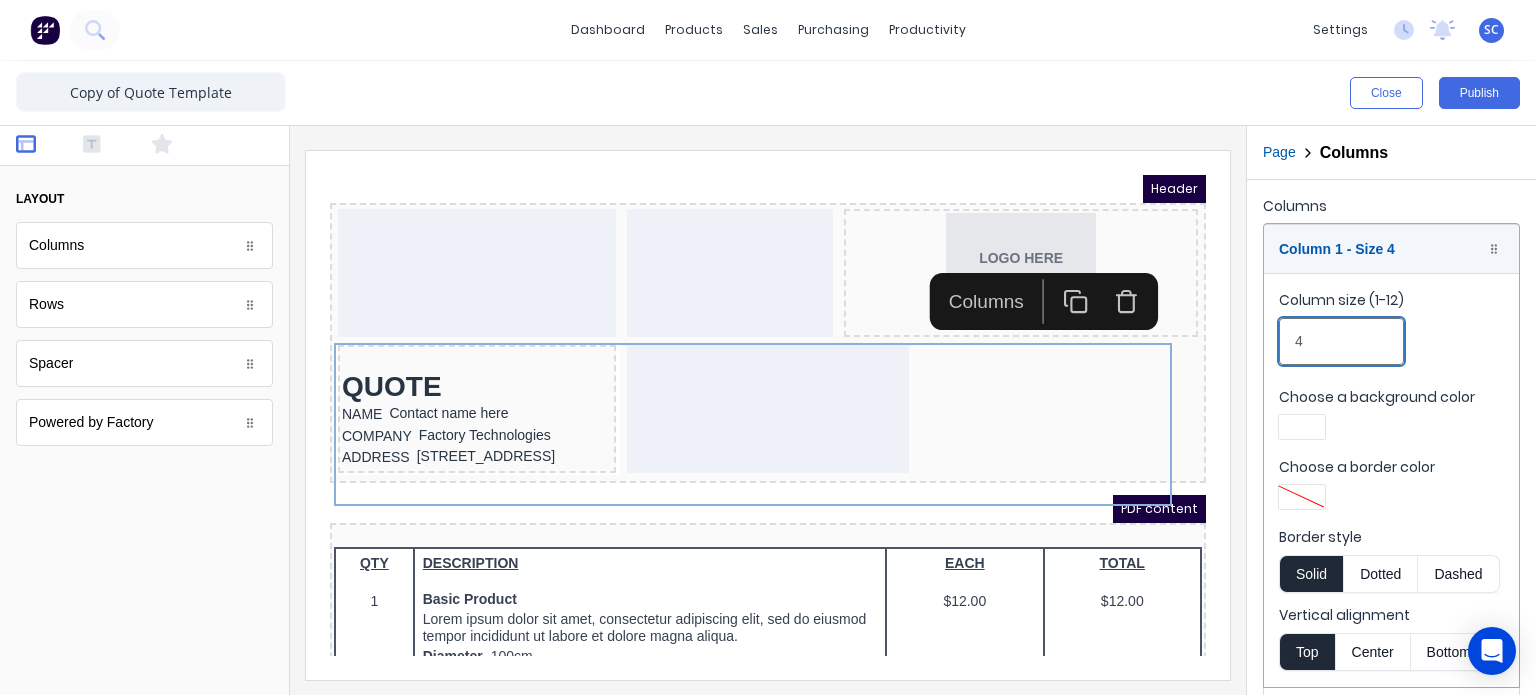 type on "4" 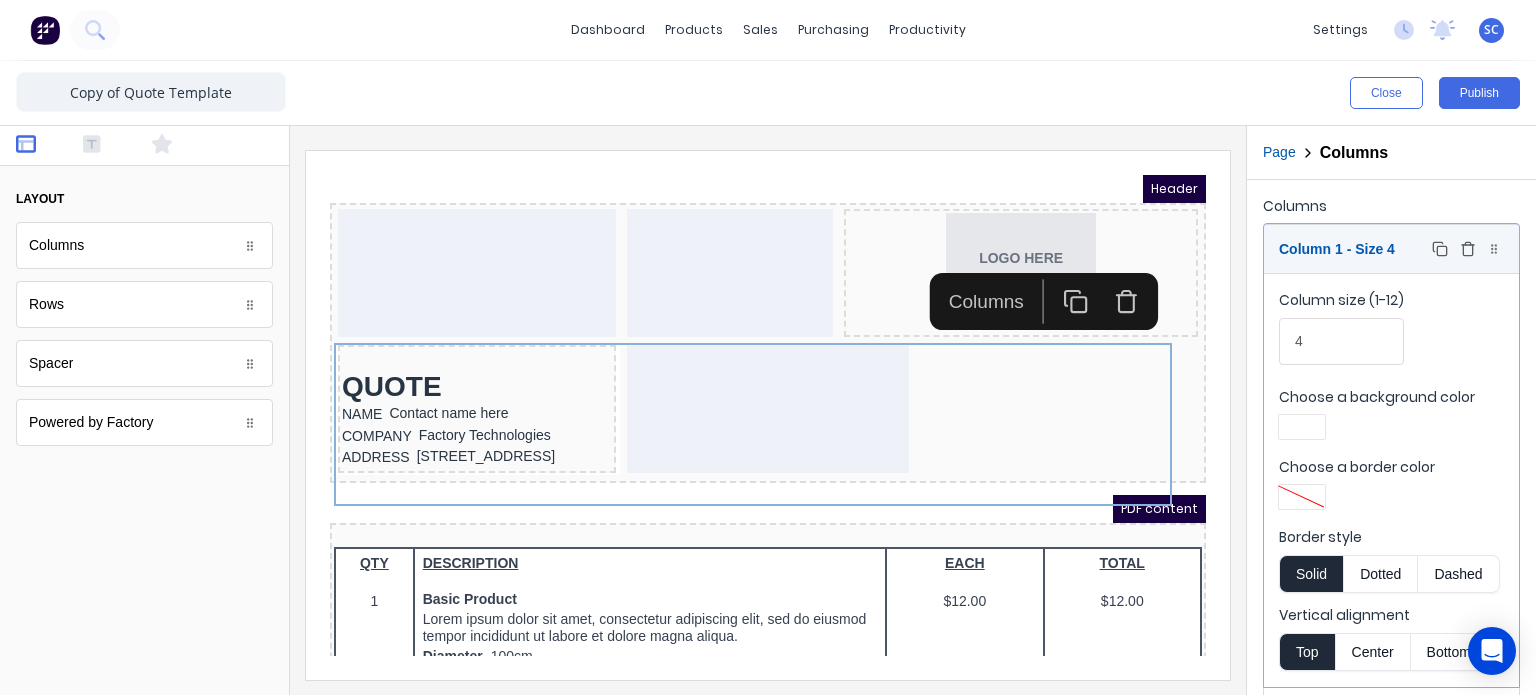 click on "Column 1 - Size 4 Duplicate Delete" at bounding box center [1391, 249] 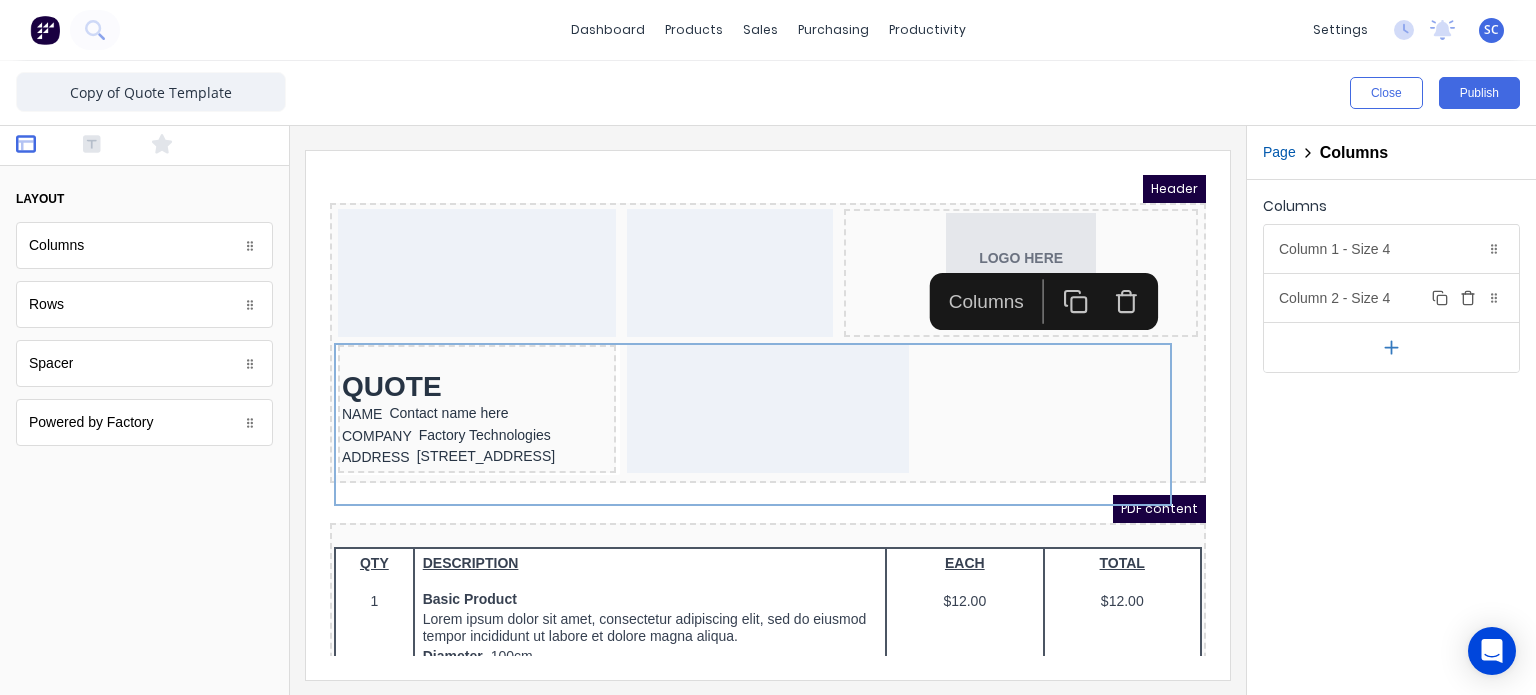 click on "Column 2 - Size 4 Duplicate Delete" at bounding box center (1391, 298) 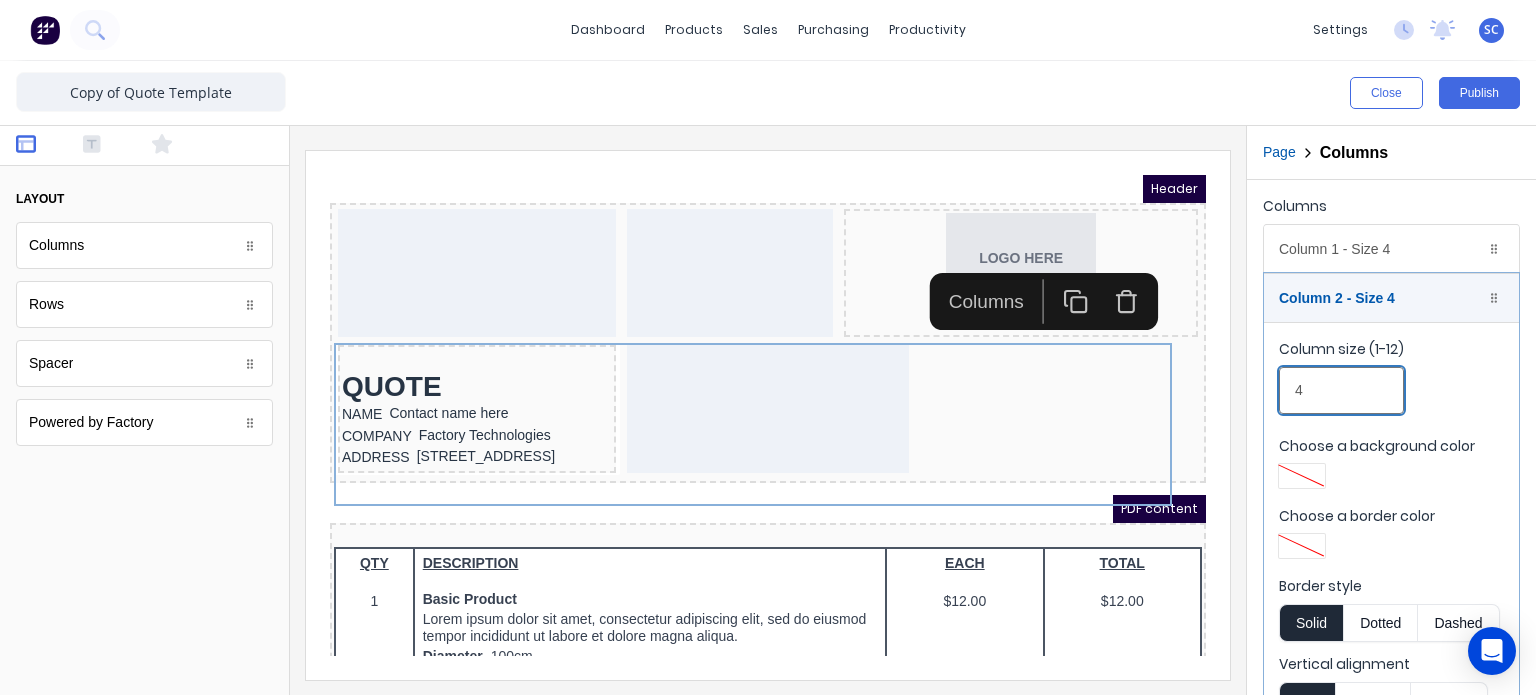 drag, startPoint x: 1630, startPoint y: 540, endPoint x: 1135, endPoint y: 380, distance: 520.2163 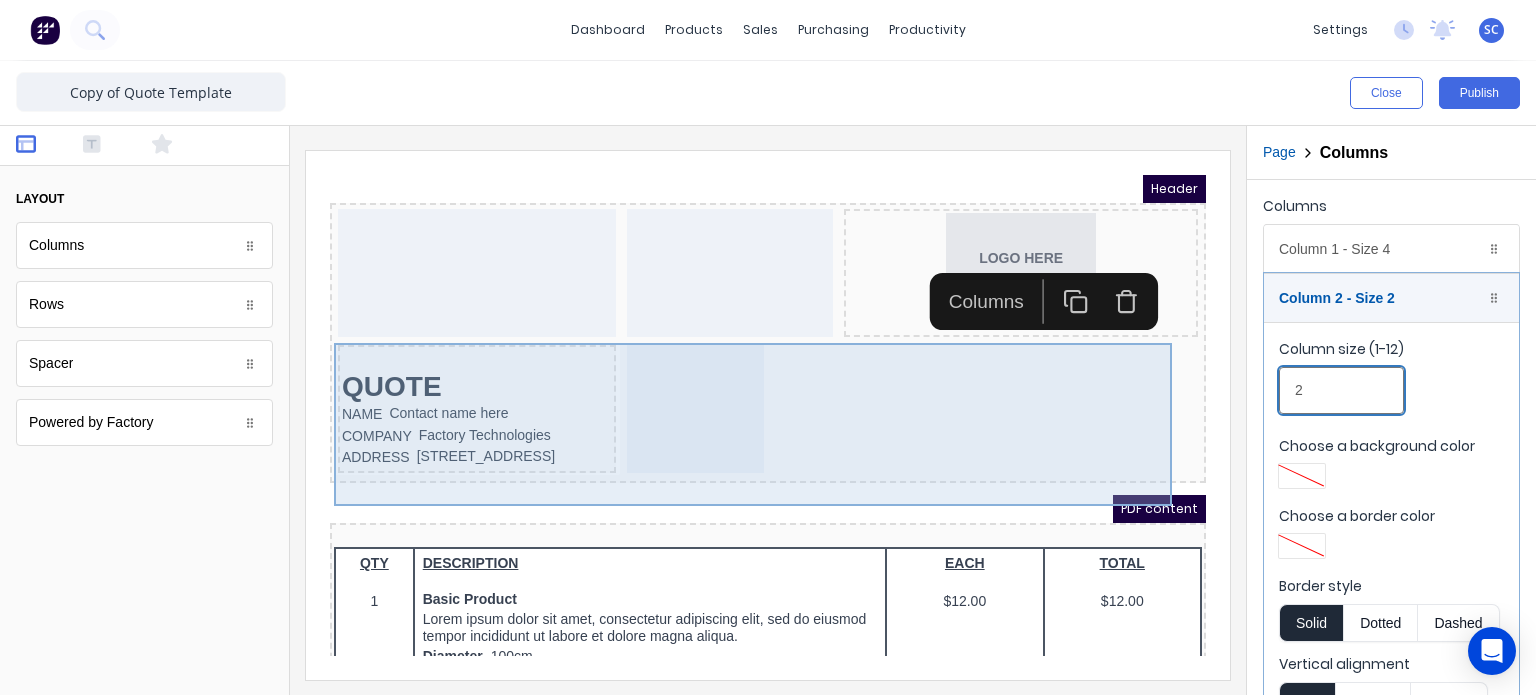 type on "2" 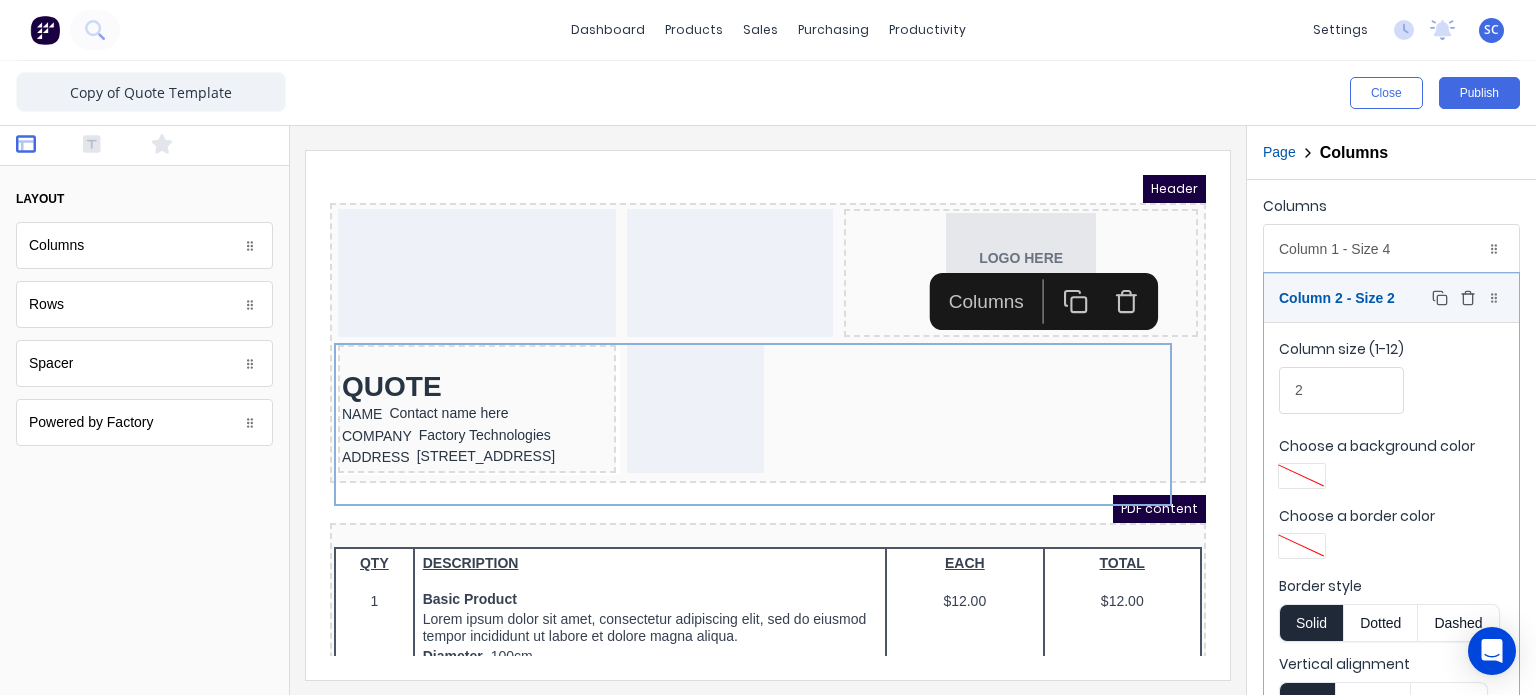 click on "Column 2 - Size 2 Duplicate Delete" at bounding box center (1391, 298) 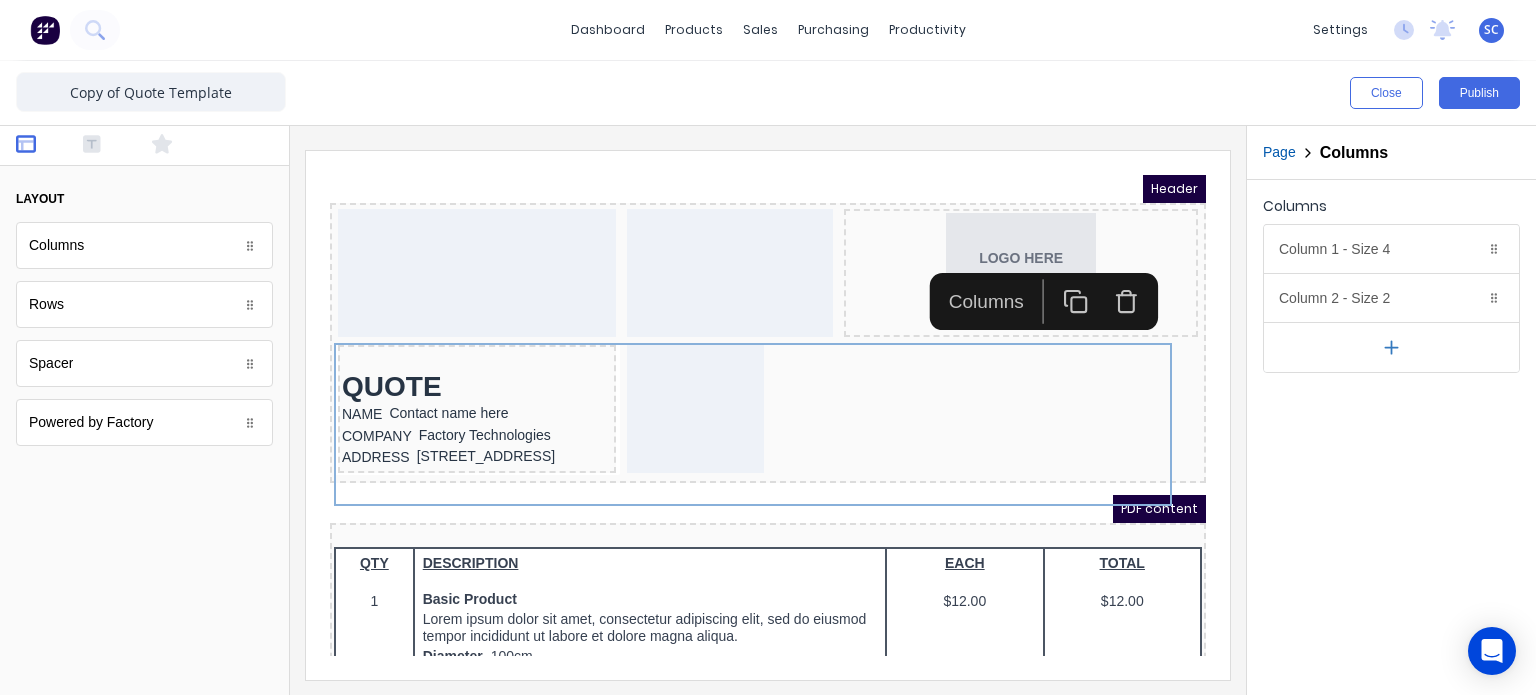 click at bounding box center [1391, 347] 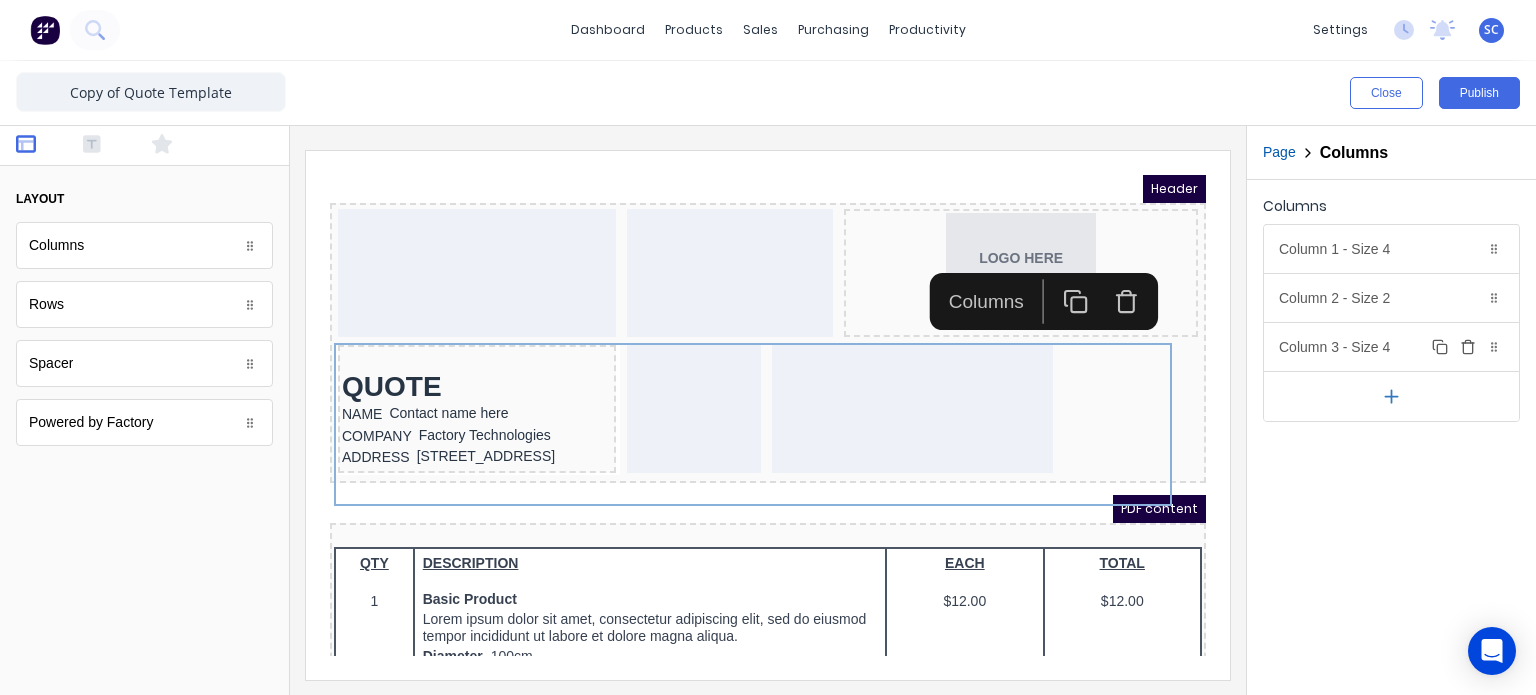 type 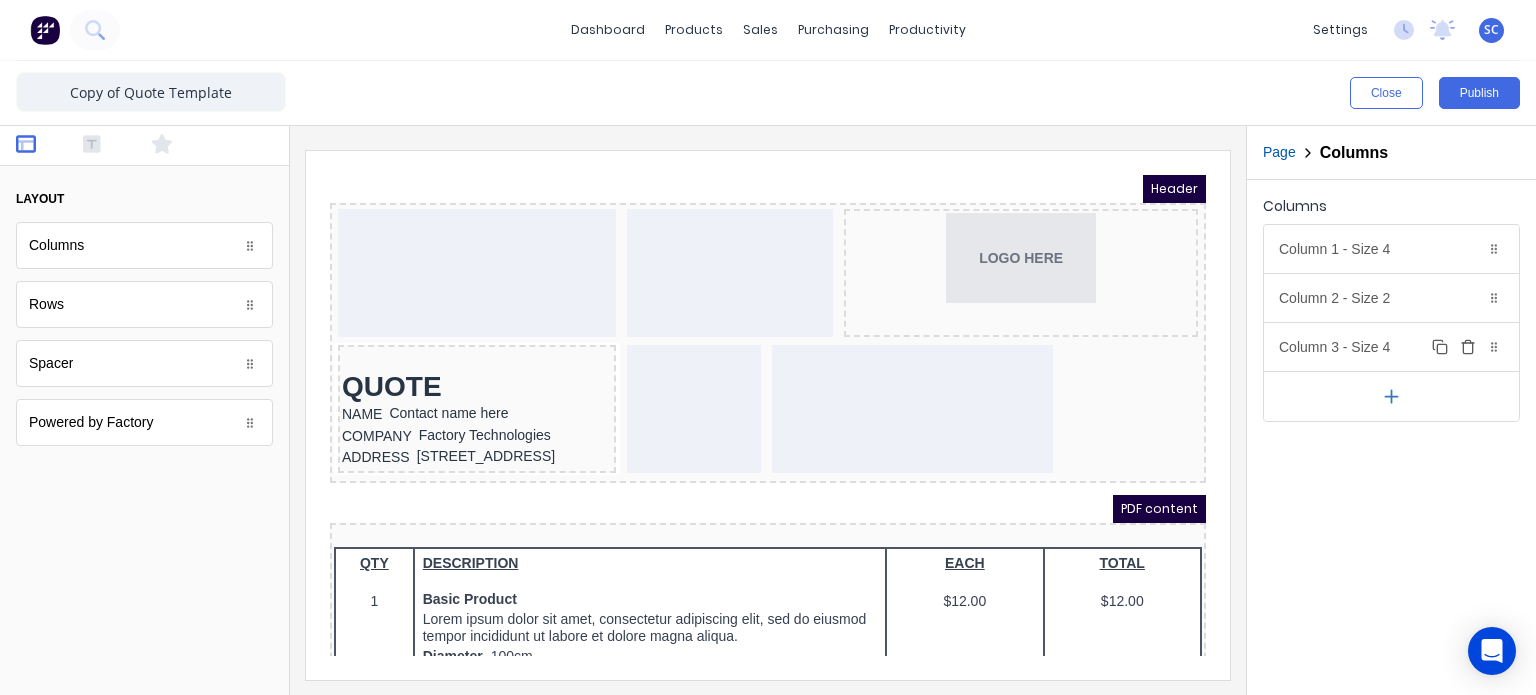 click on "Column 3 - Size 4 Duplicate Delete" at bounding box center [1391, 347] 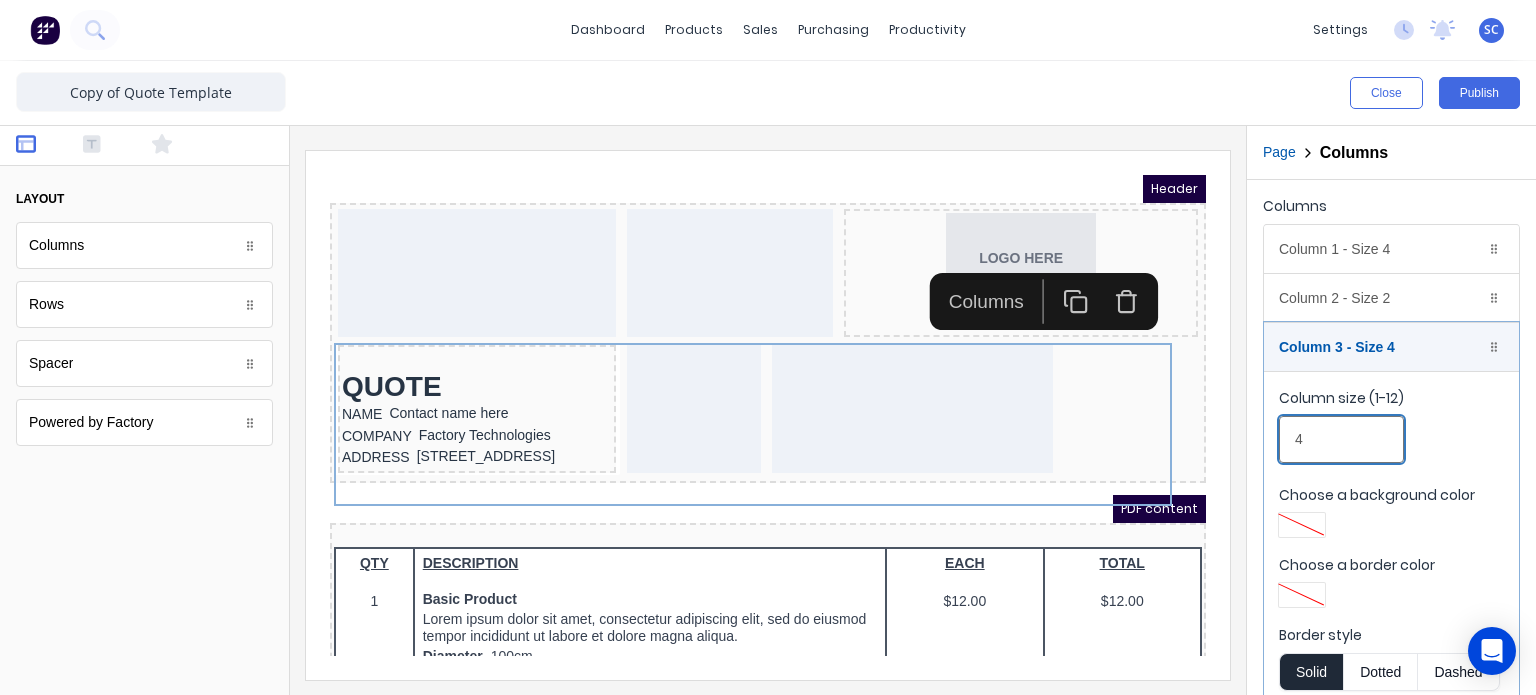 drag, startPoint x: 1335, startPoint y: 443, endPoint x: 1239, endPoint y: 463, distance: 98.0612 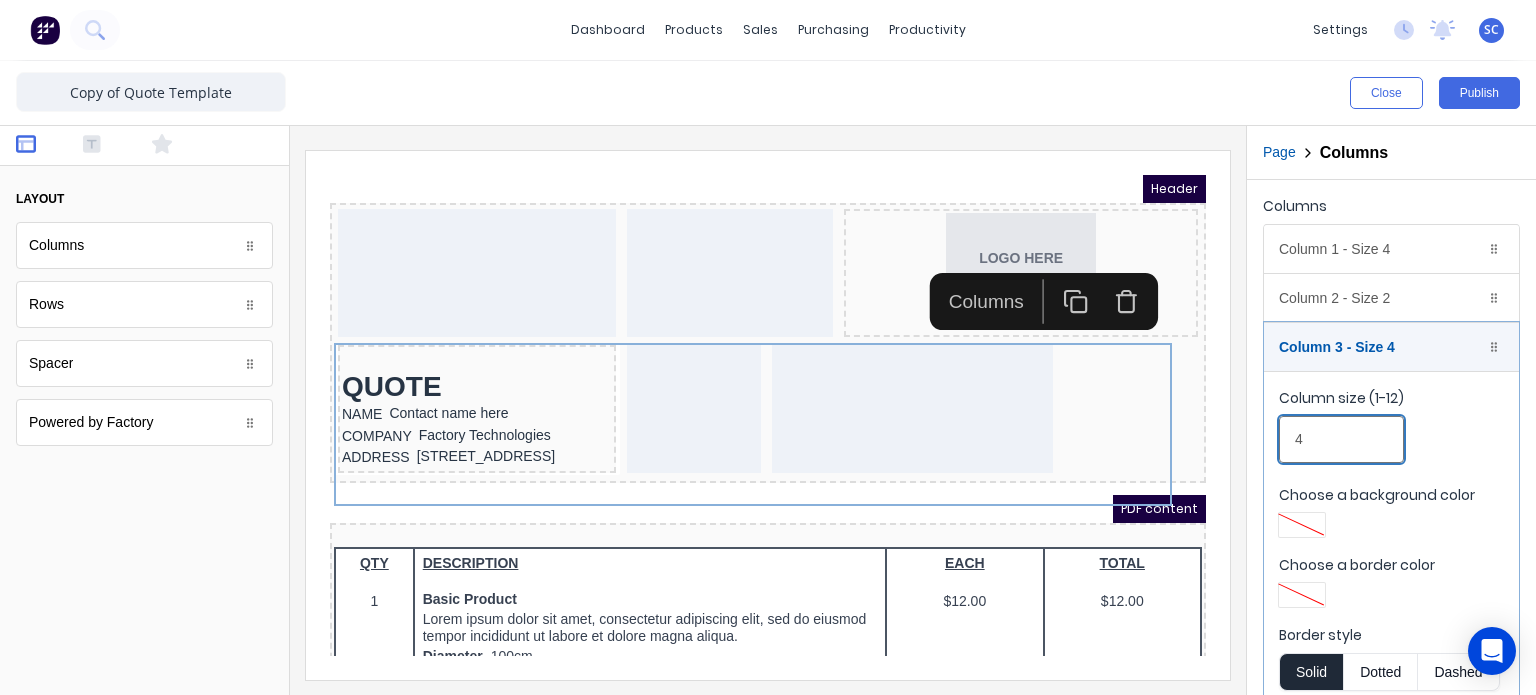 click on "Close   Publish   Components layout Columns Columns Rows Rows Spacer Spacer Powered by Factory Powered by Factory Outline Page Columns Columns Column 1 - Size 4 Duplicate Delete Column size (1-12) 4 Choose a background color Choose a border color Border style Solid Dotted Dashed Vertical alignment Top Center Bottom Column 2 - Size 2 Duplicate Delete Column size (1-12) 2 Choose a background color Choose a border color Border style Solid Dotted Dashed Vertical alignment Top Center Bottom Column 3 - Size 4 Duplicate Delete Column size (1-12) 4 Choose a background color Choose a border color Border style Solid Dotted Dashed Vertical alignment Top Center Bottom" at bounding box center (768, 378) 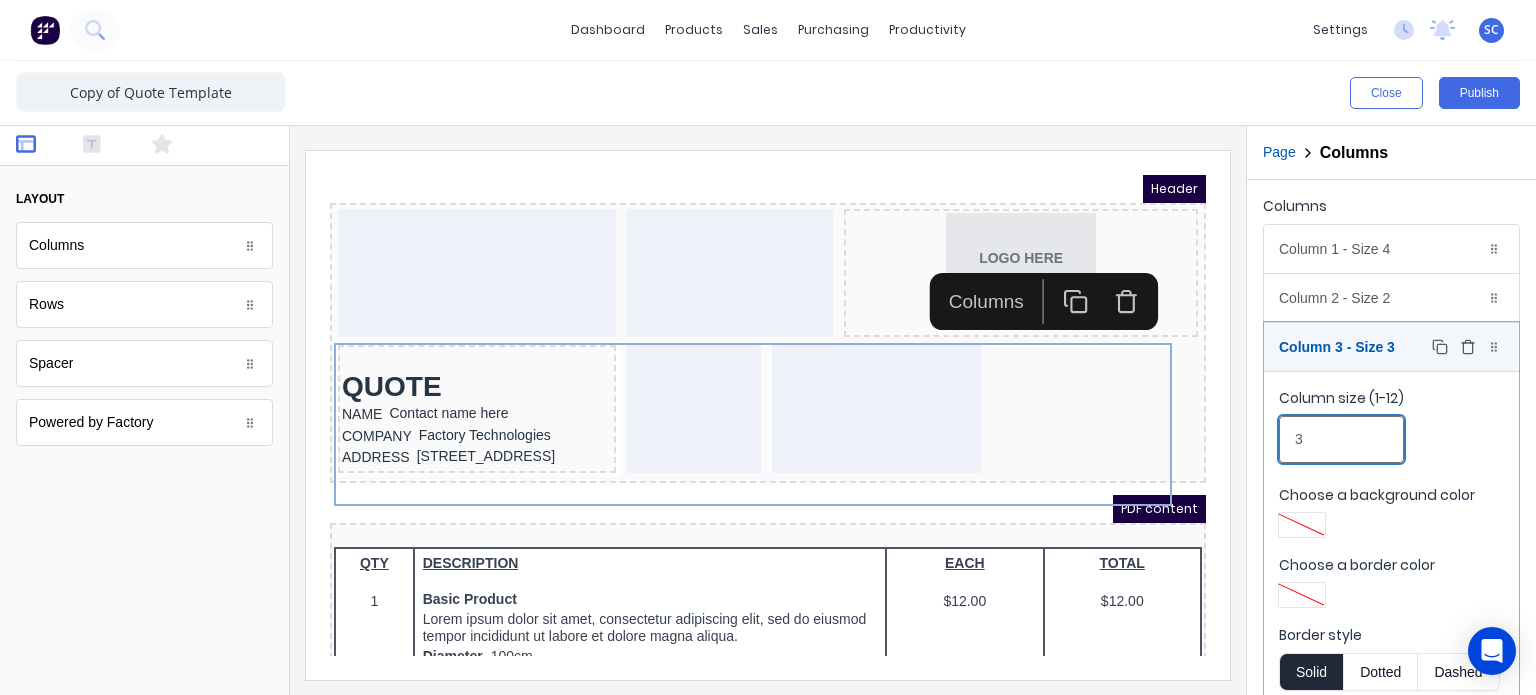 type on "3" 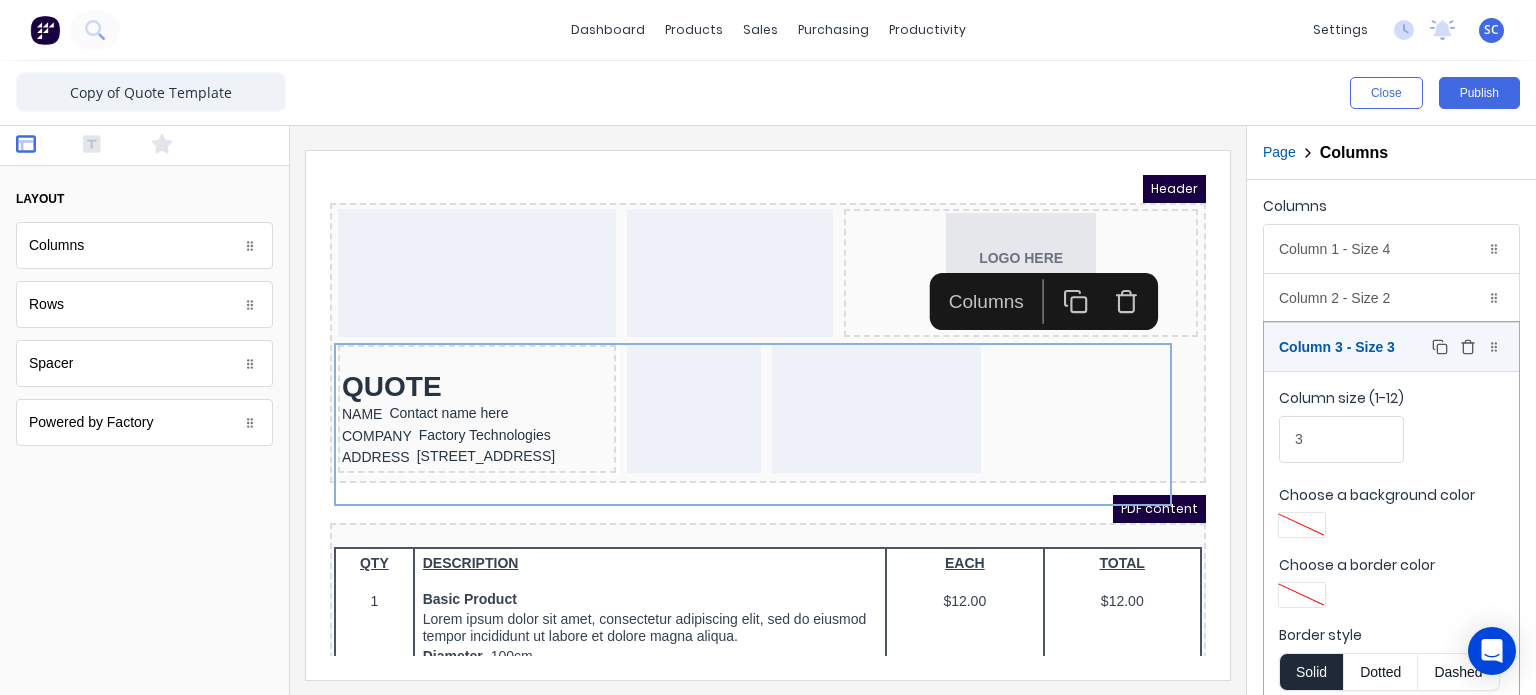 click on "Column 3 - Size 3 Duplicate Delete" at bounding box center [1391, 347] 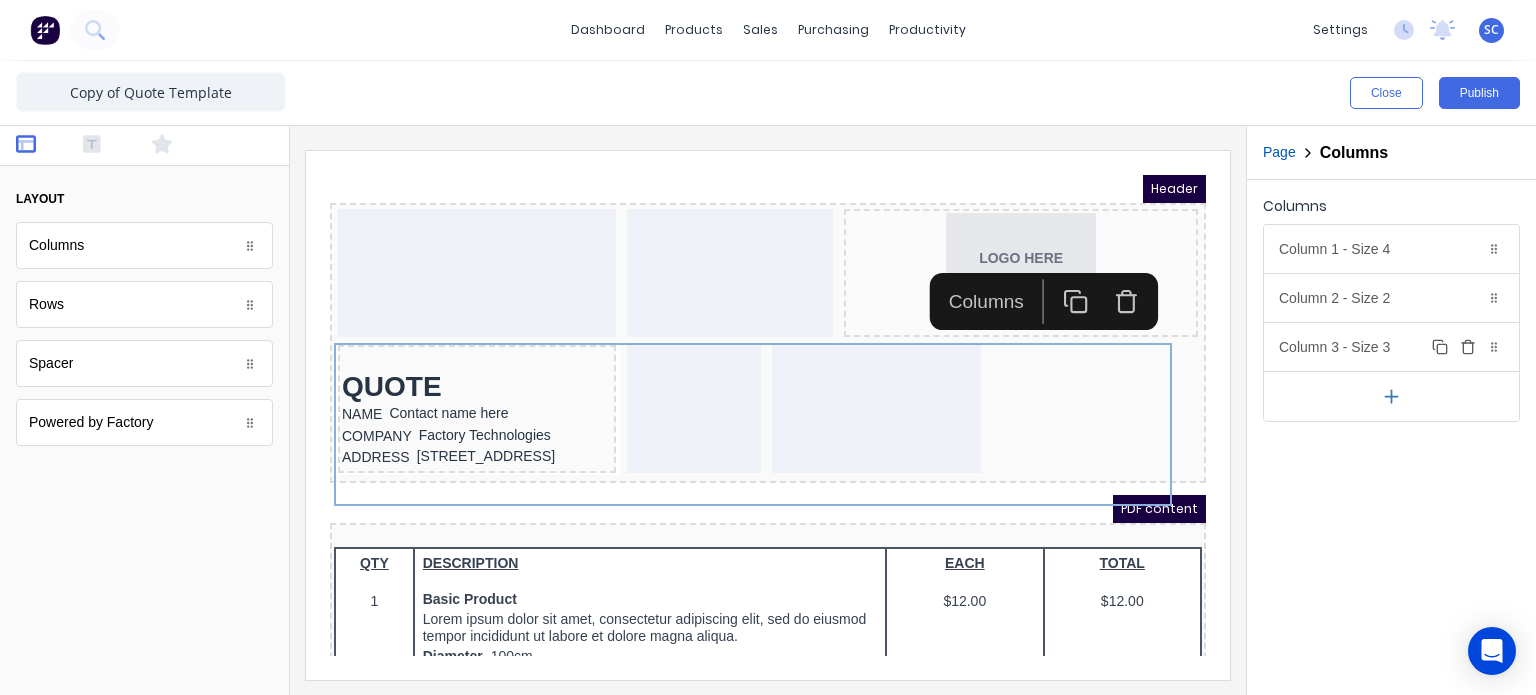 click 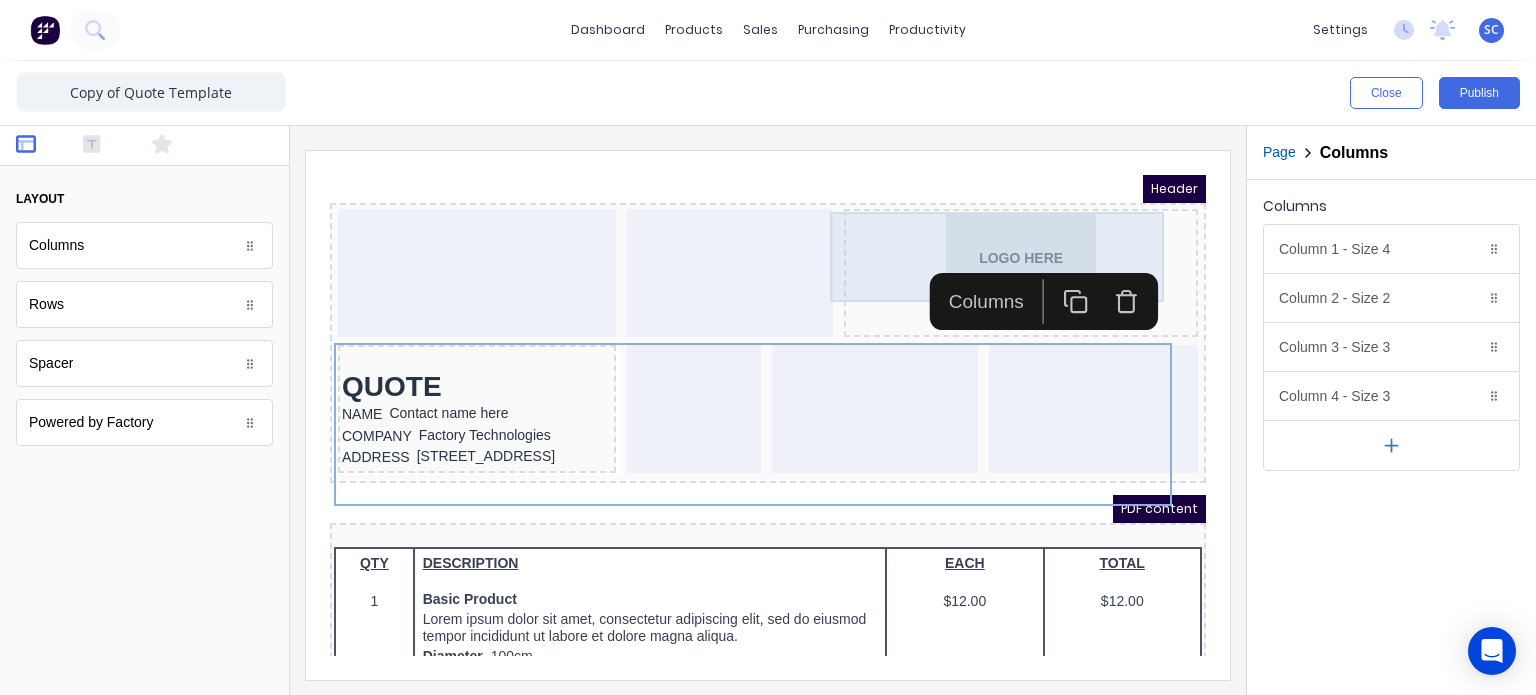 click on "Header LOGO HERE QUOTE NAME Contact name here COMPANY Factory Technologies ADDRESS [STREET_ADDRESS], 4217 PDF content QTY DESCRIPTION EACH TOTAL 1 Basic Product Lorem ipsum dolor sit amet, consectetur adipiscing elit, sed do eiusmod tempor incididunt ut labore et dolore magna aliqua. Diameter 100cm Colorbond Cottage Green Parts # 967-12 $12.00 $12.00 1 #1 Colorbond Basalt 0.55 90mm 0 bends Lengths 1 x 1000 1 x 1500 $12.00 $12.00 1 Custom Formula Lorem ipsum dolor sit amet, consectetur adipiscing elit, sed do eiusmod tempor incididunt ut labore et dolore magna aliqua. Colorbond Cottage Green Height 23 Width 200 Dimension 2.5 Total:  74.75 $12.00 $12.00 Lineal Metres Lorem ipsum dolor sit amet, consectetur adipiscing elit, sed do eiusmod tempor incididunt ut labore et dolore magna aliqua. Diameter 100cm Colorbond Cottage Green Parts # 967-12 Lengths 1 x 1000 1 x 1500 $12.00 $12.00 Square Metres Diameter 100cm Colorbond Cottage Green Parts # 967-12 Dimensions 1 x 10 1 x 10 $12.00" at bounding box center (744, 391) 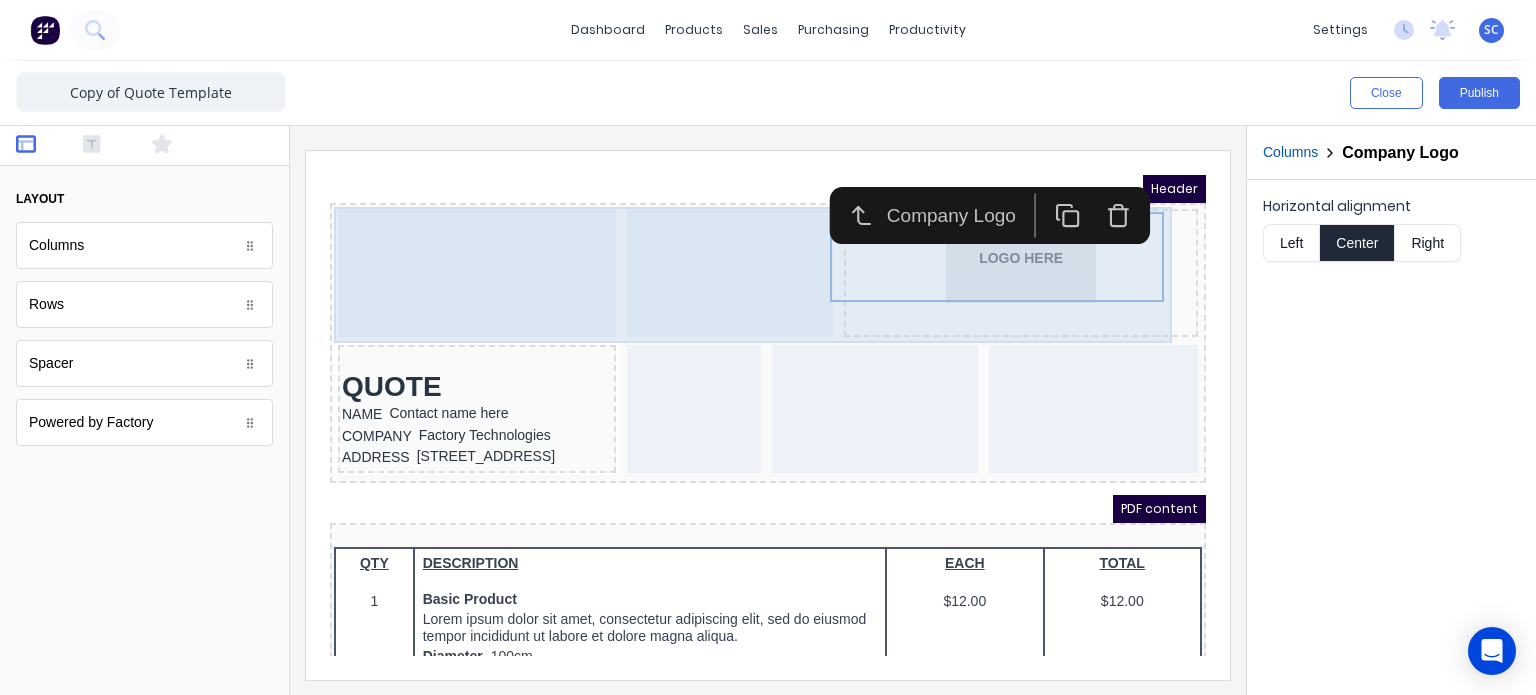 click on "Header LOGO HERE QUOTE NAME Contact name here COMPANY Factory Technologies ADDRESS [STREET_ADDRESS], 4217 PDF content QTY DESCRIPTION EACH TOTAL 1 Basic Product Lorem ipsum dolor sit amet, consectetur adipiscing elit, sed do eiusmod tempor incididunt ut labore et dolore magna aliqua. Diameter 100cm Colorbond Cottage Green Parts # 967-12 $12.00 $12.00 1 #1 Colorbond Basalt 0.55 90mm 0 bends Lengths 1 x 1000 1 x 1500 $12.00 $12.00 1 Custom Formula Lorem ipsum dolor sit amet, consectetur adipiscing elit, sed do eiusmod tempor incididunt ut labore et dolore magna aliqua. Colorbond Cottage Green Height 23 Width 200 Dimension 2.5 Total:  74.75 $12.00 $12.00 Lineal Metres Lorem ipsum dolor sit amet, consectetur adipiscing elit, sed do eiusmod tempor incididunt ut labore et dolore magna aliqua. Diameter 100cm Colorbond Cottage Green Parts # 967-12 Lengths 1 x 1000 1 x 1500 $12.00 $12.00 Square Metres Diameter 100cm Colorbond Cottage Green Parts # 967-12 Dimensions 1 x 10 1 x 10 $12.00" at bounding box center [744, 391] 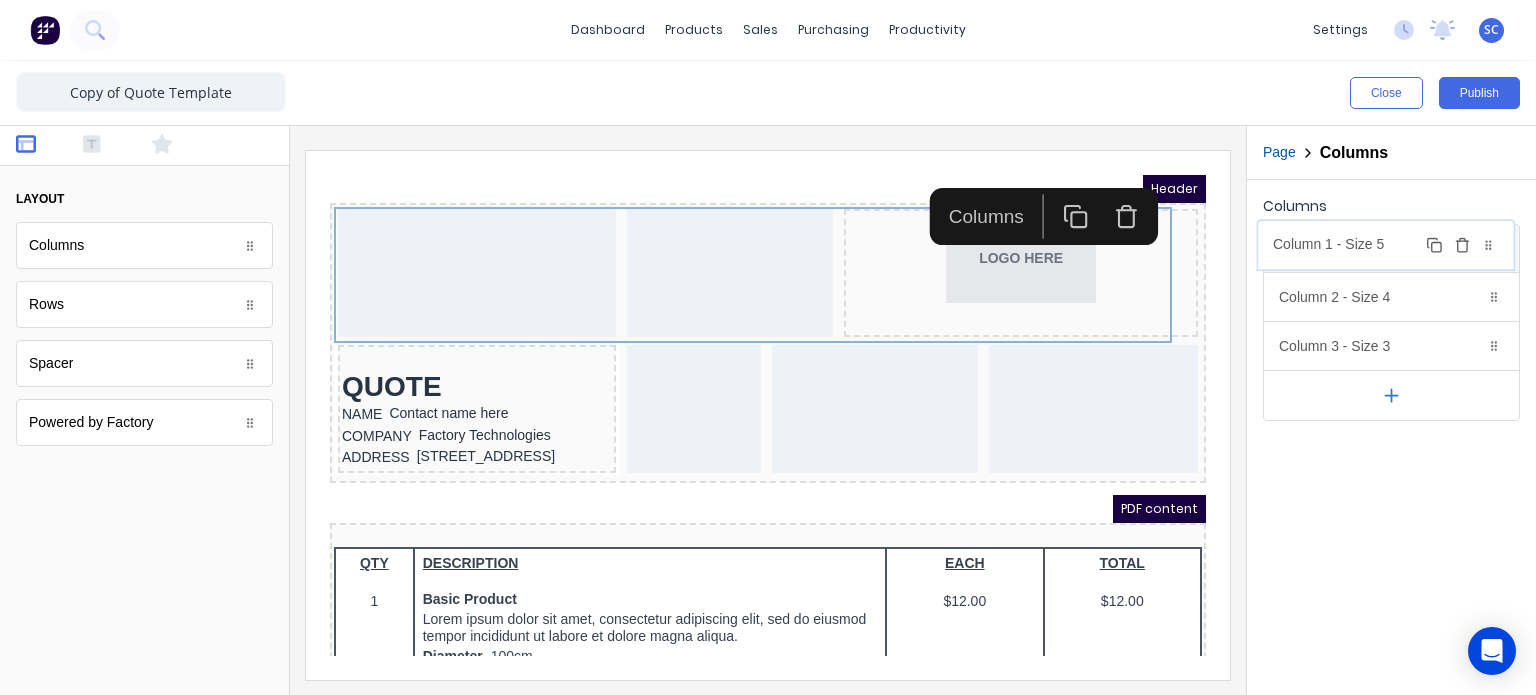 drag, startPoint x: 1317, startPoint y: 343, endPoint x: 1312, endPoint y: 243, distance: 100.12492 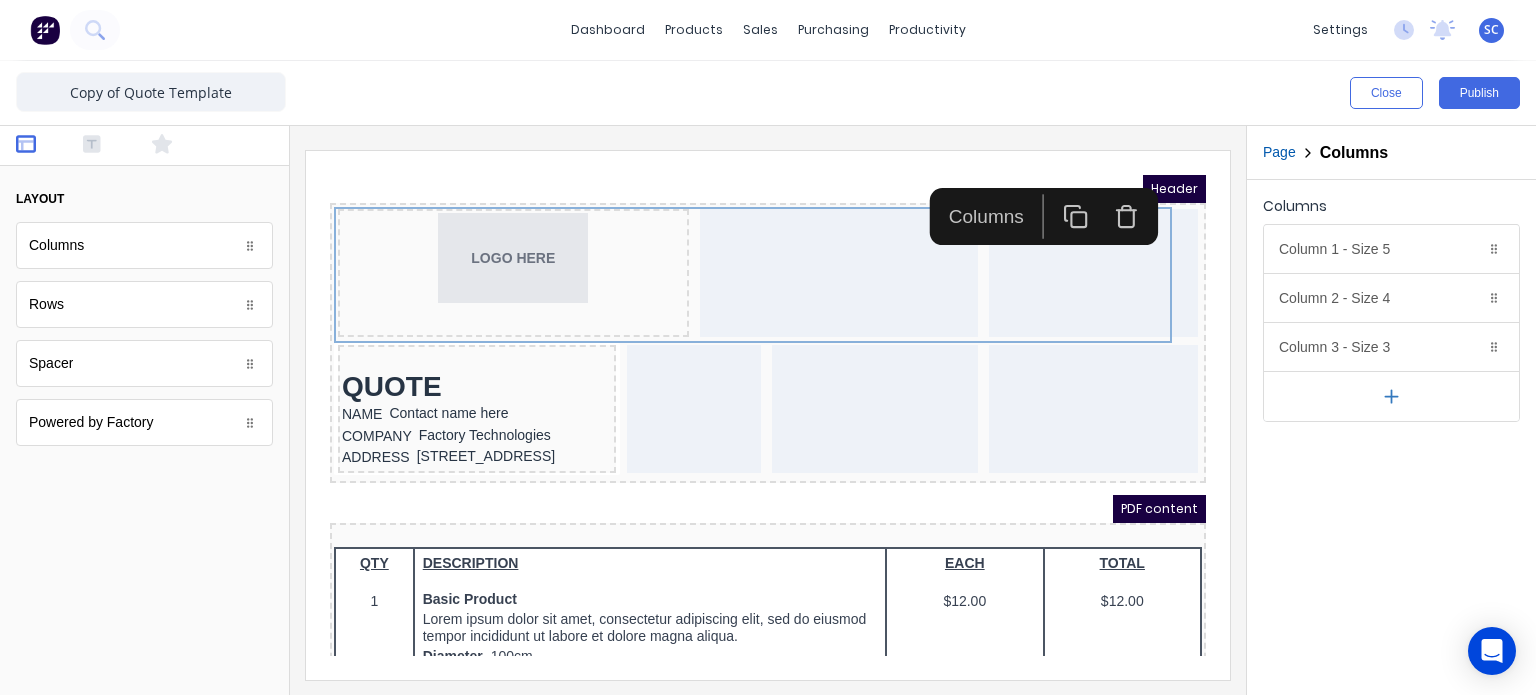 click 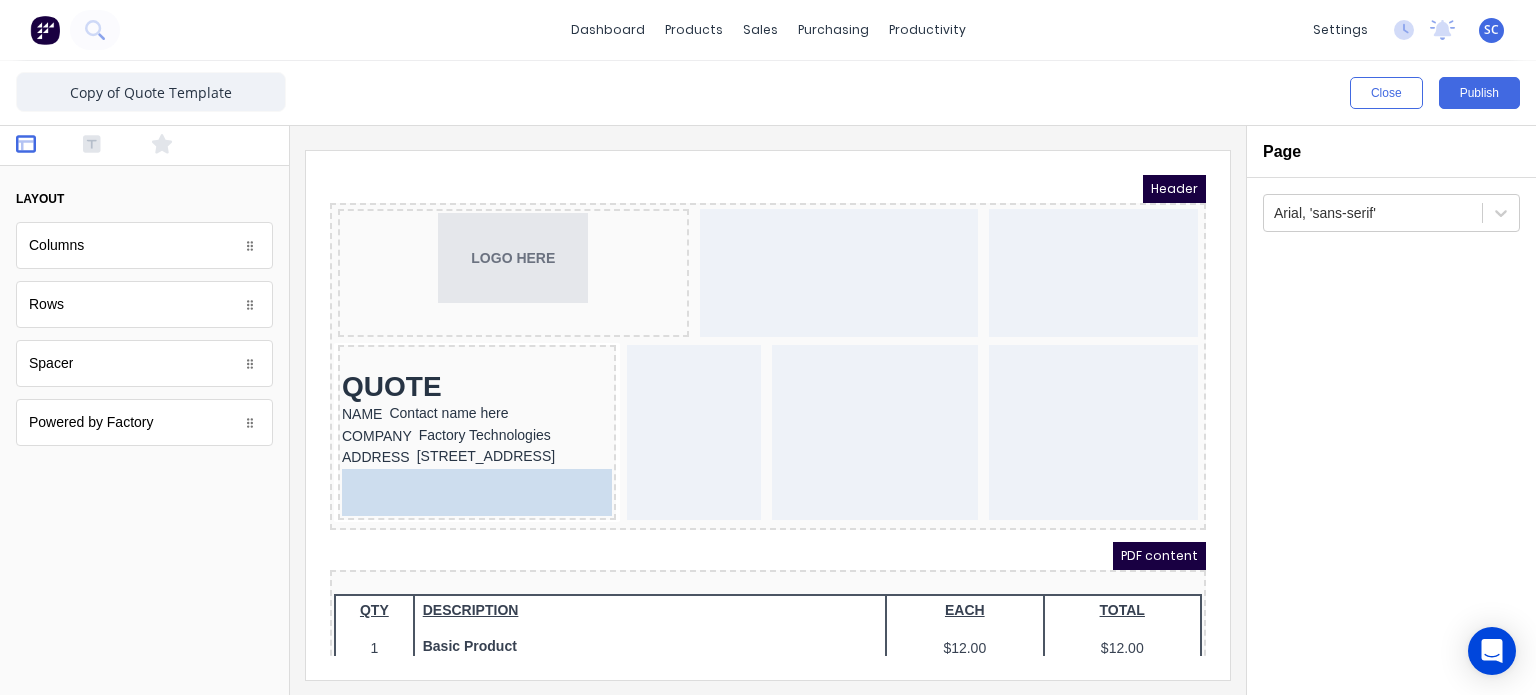scroll, scrollTop: 0, scrollLeft: 0, axis: both 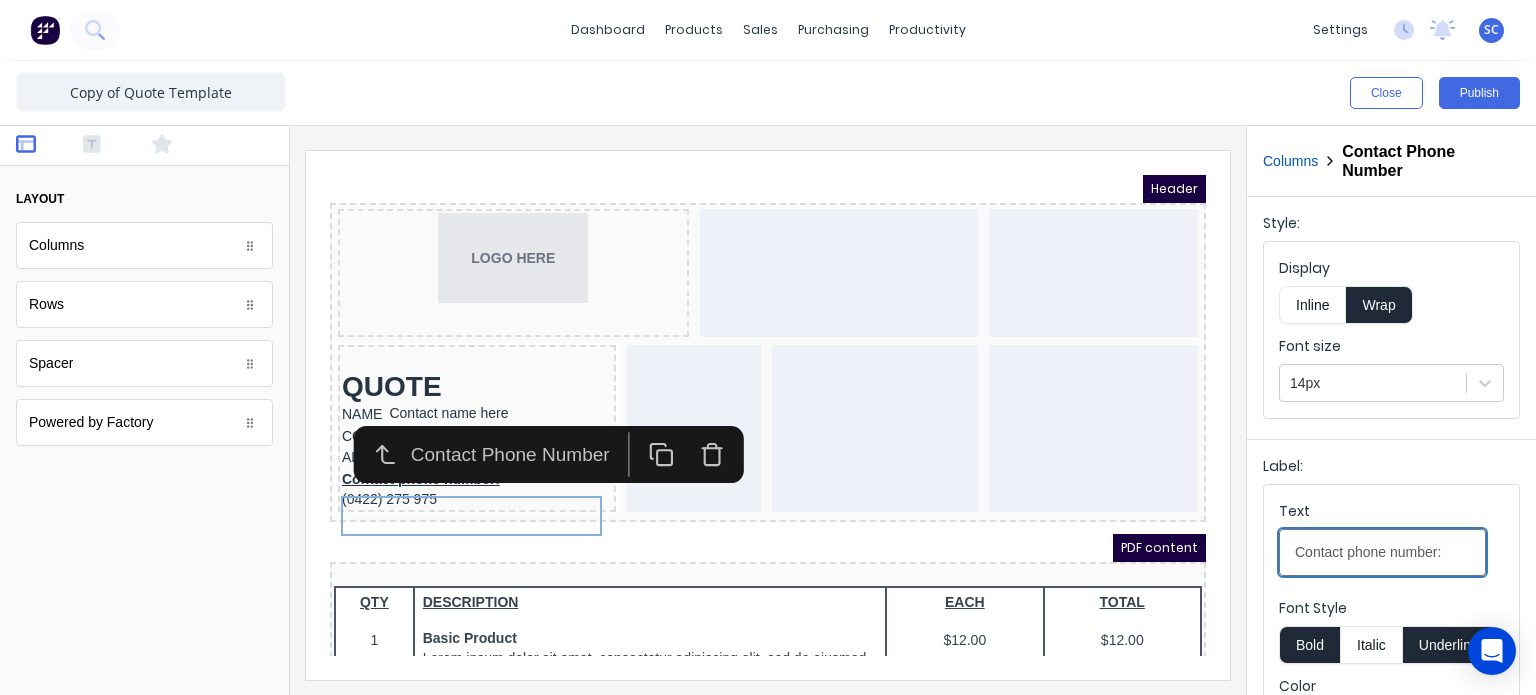 click on "Contact phone number:" at bounding box center [1382, 552] 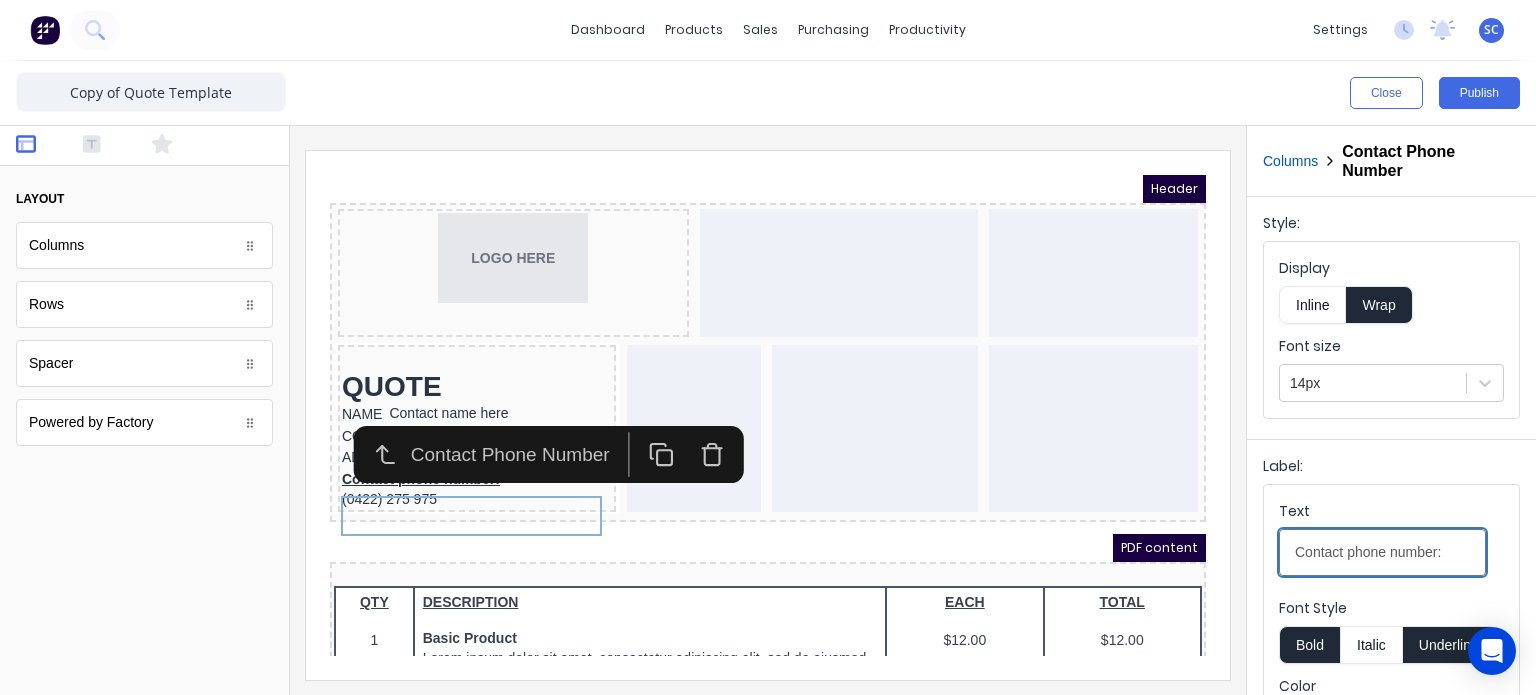 click on "Contact phone number:" at bounding box center [1382, 552] 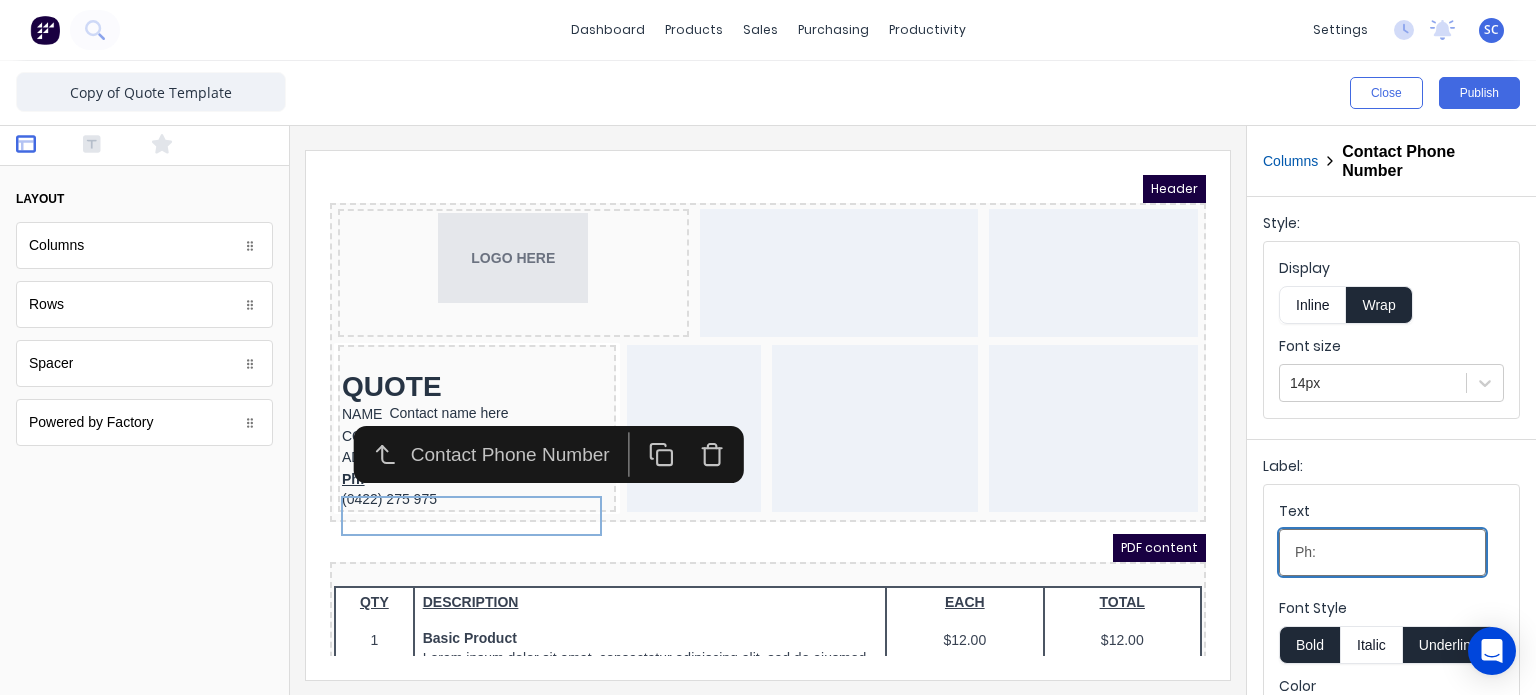 type on "Ph:" 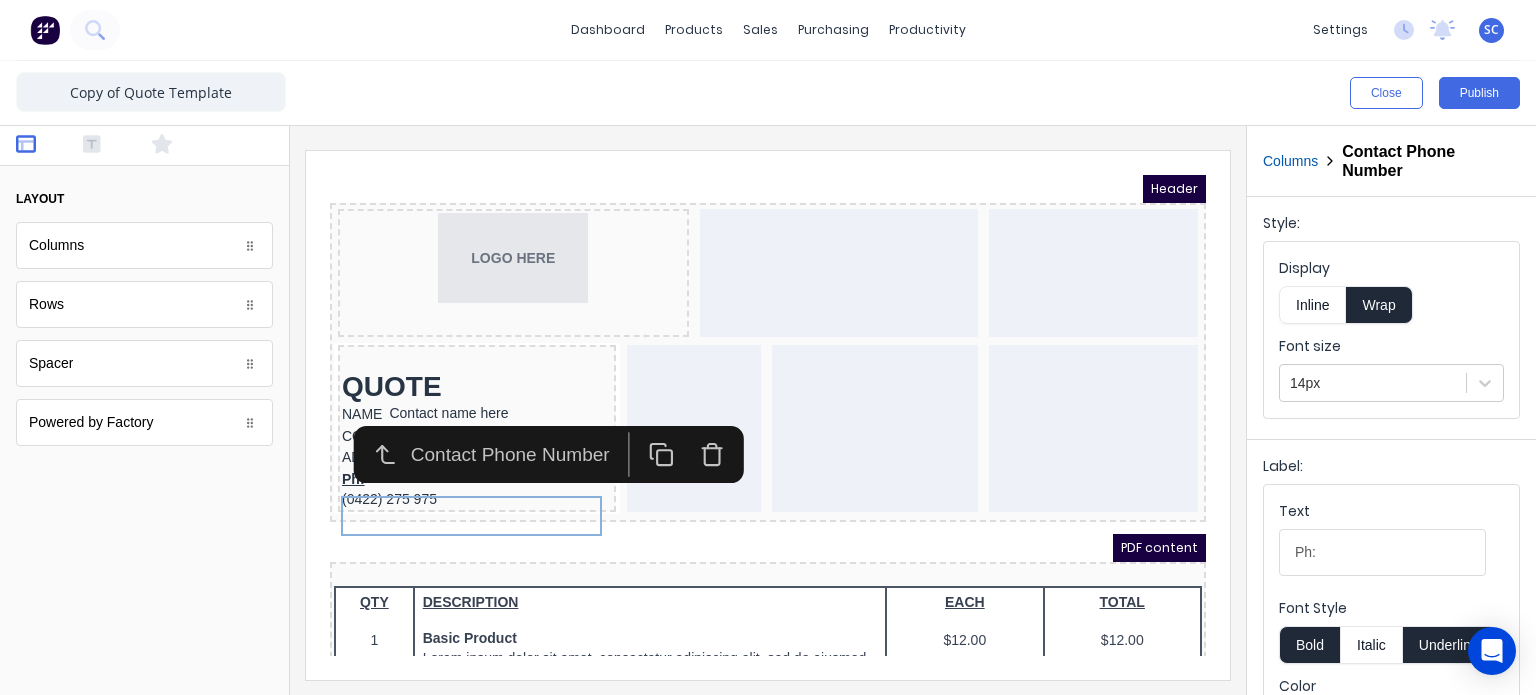 click on "Inline" at bounding box center (1312, 305) 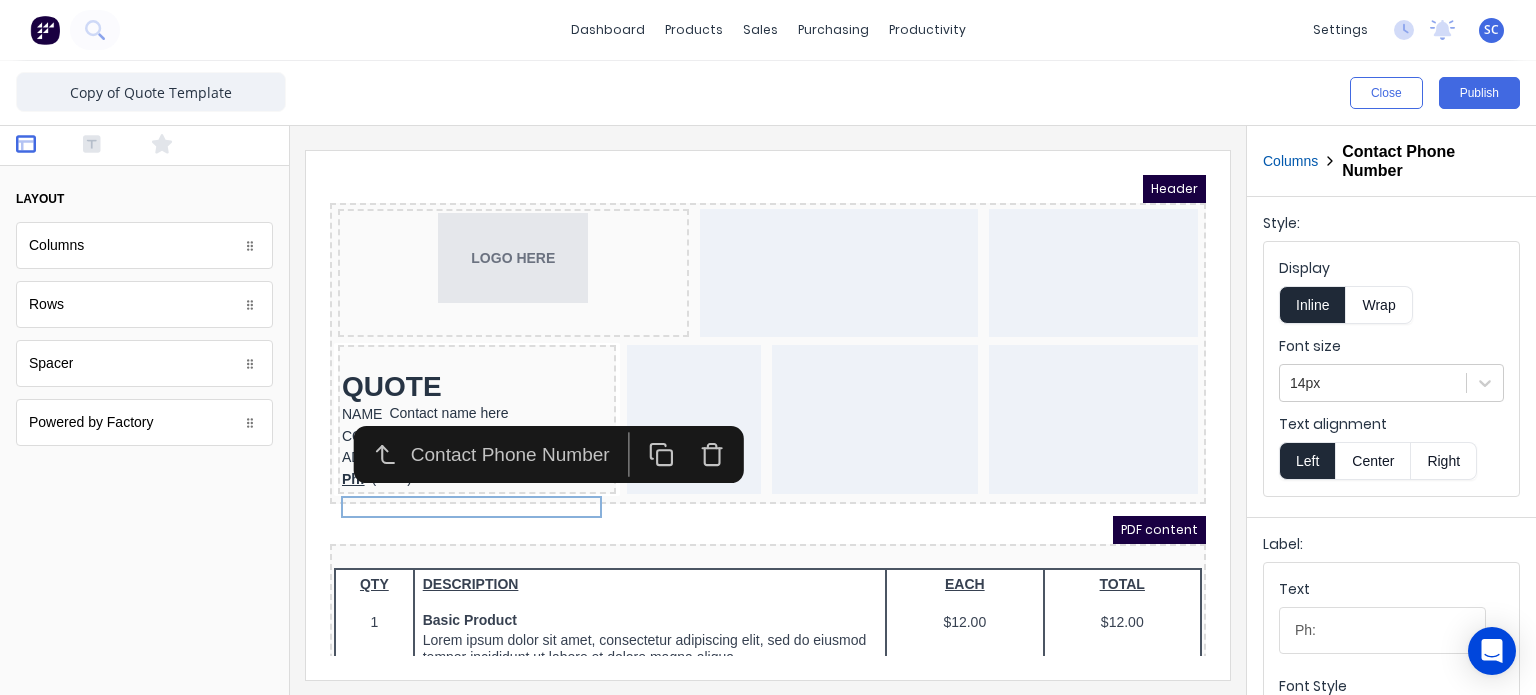 scroll, scrollTop: 190, scrollLeft: 0, axis: vertical 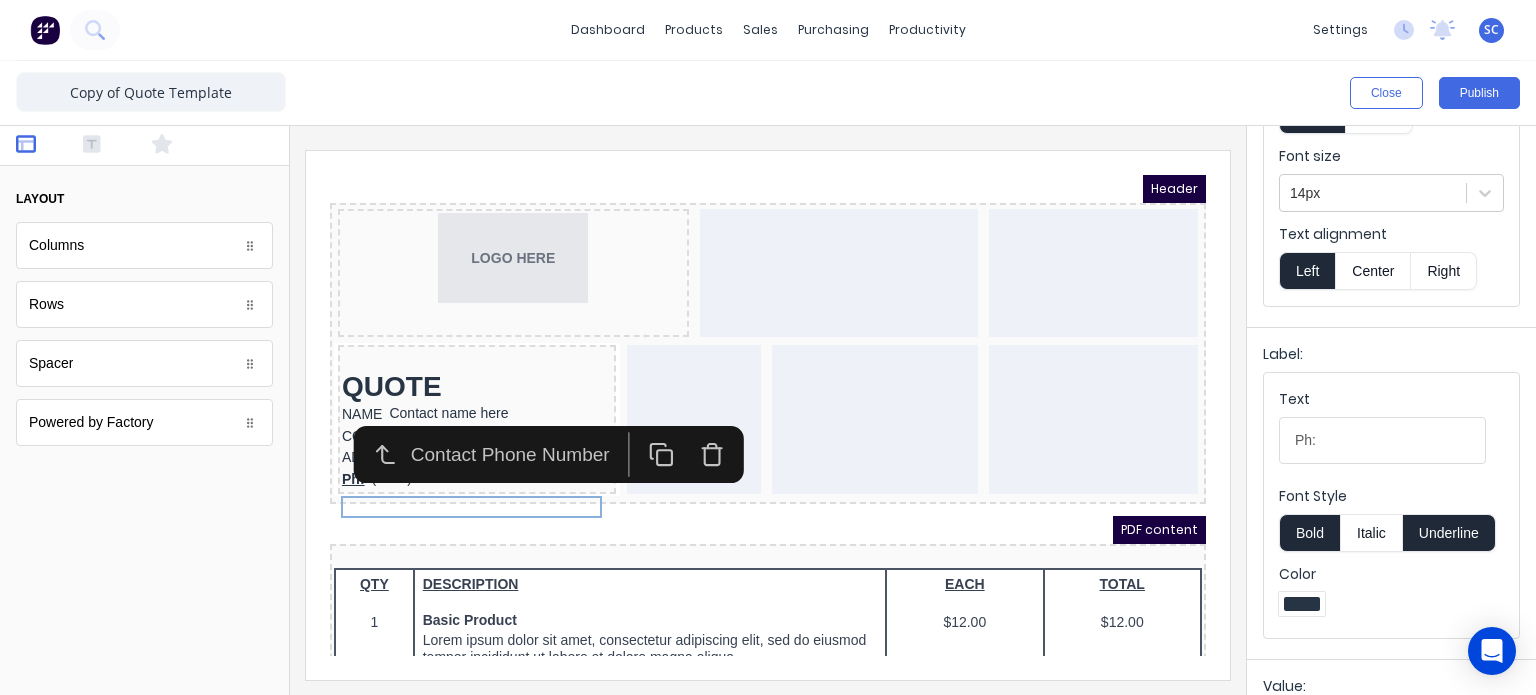 click on "Bold" at bounding box center (1309, 533) 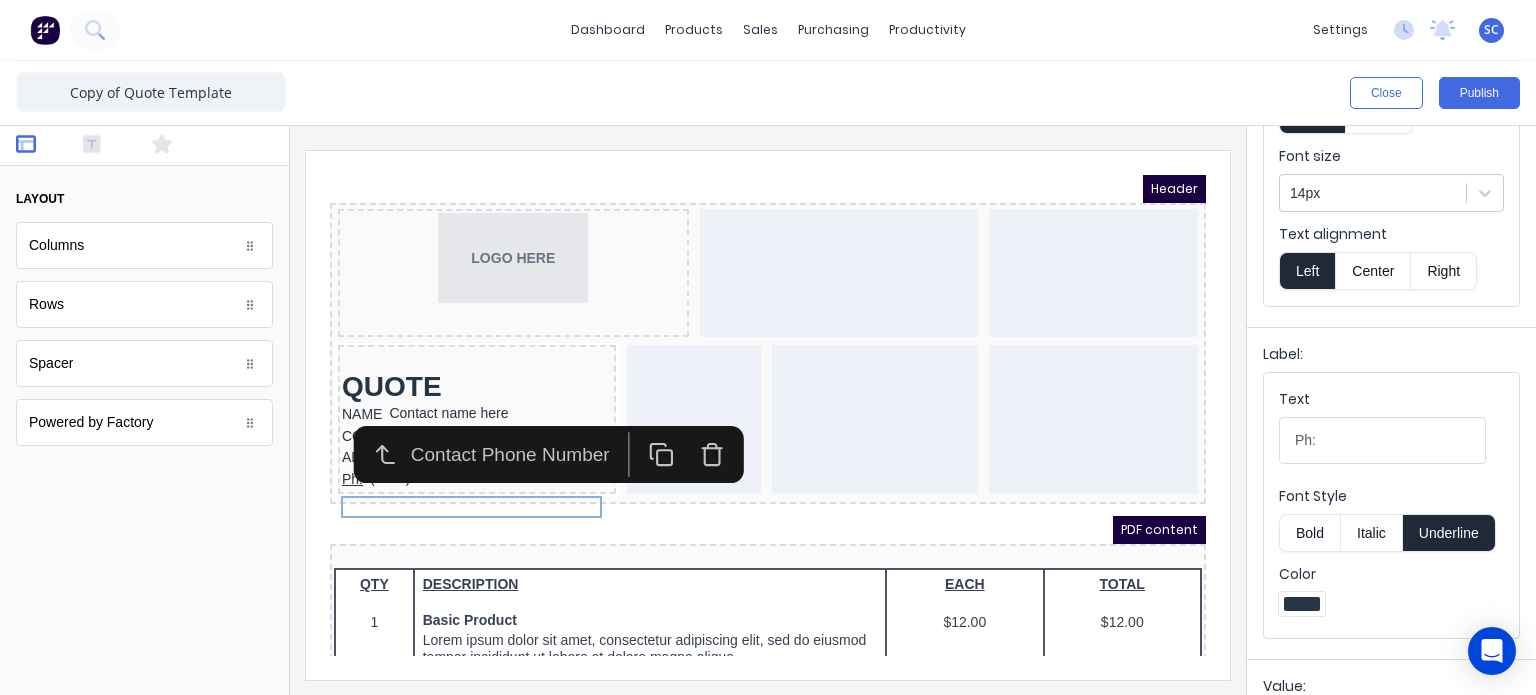 click on "Underline" at bounding box center (1449, 533) 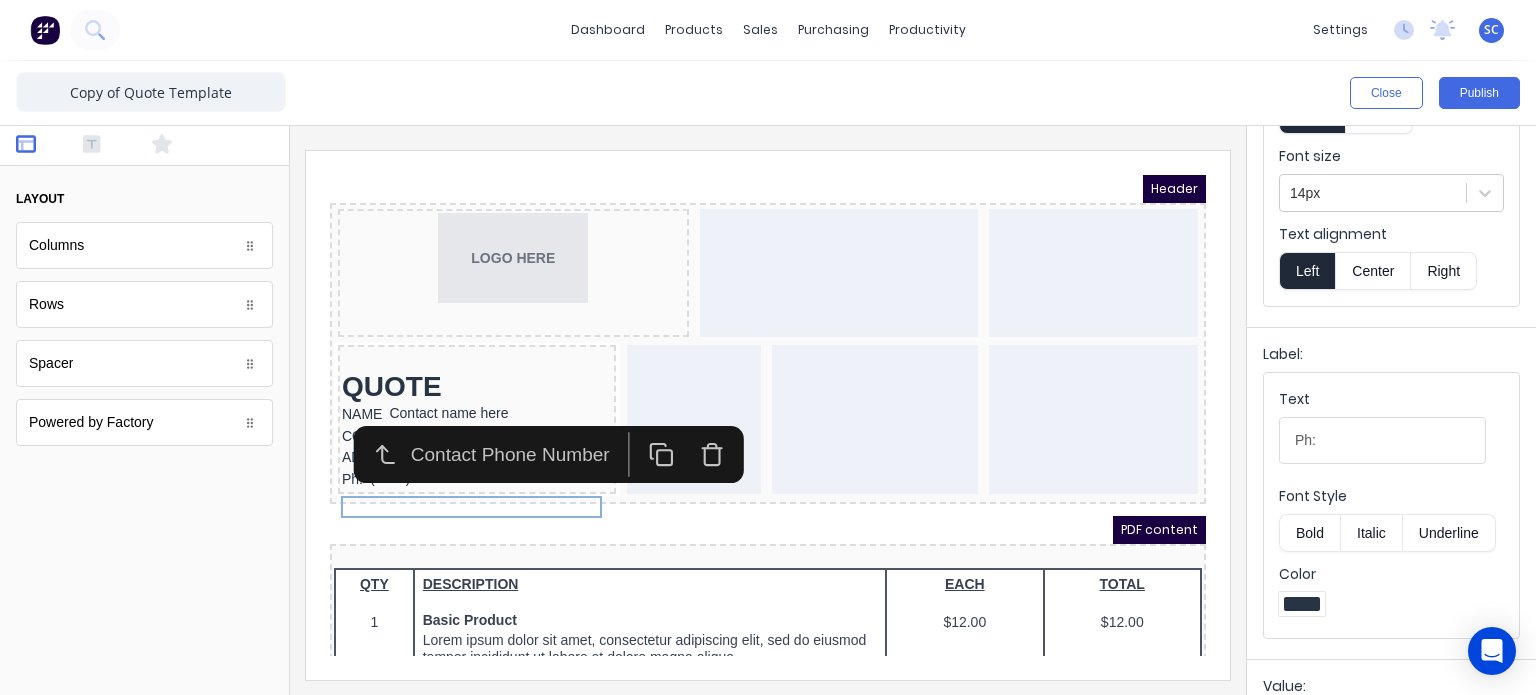 type 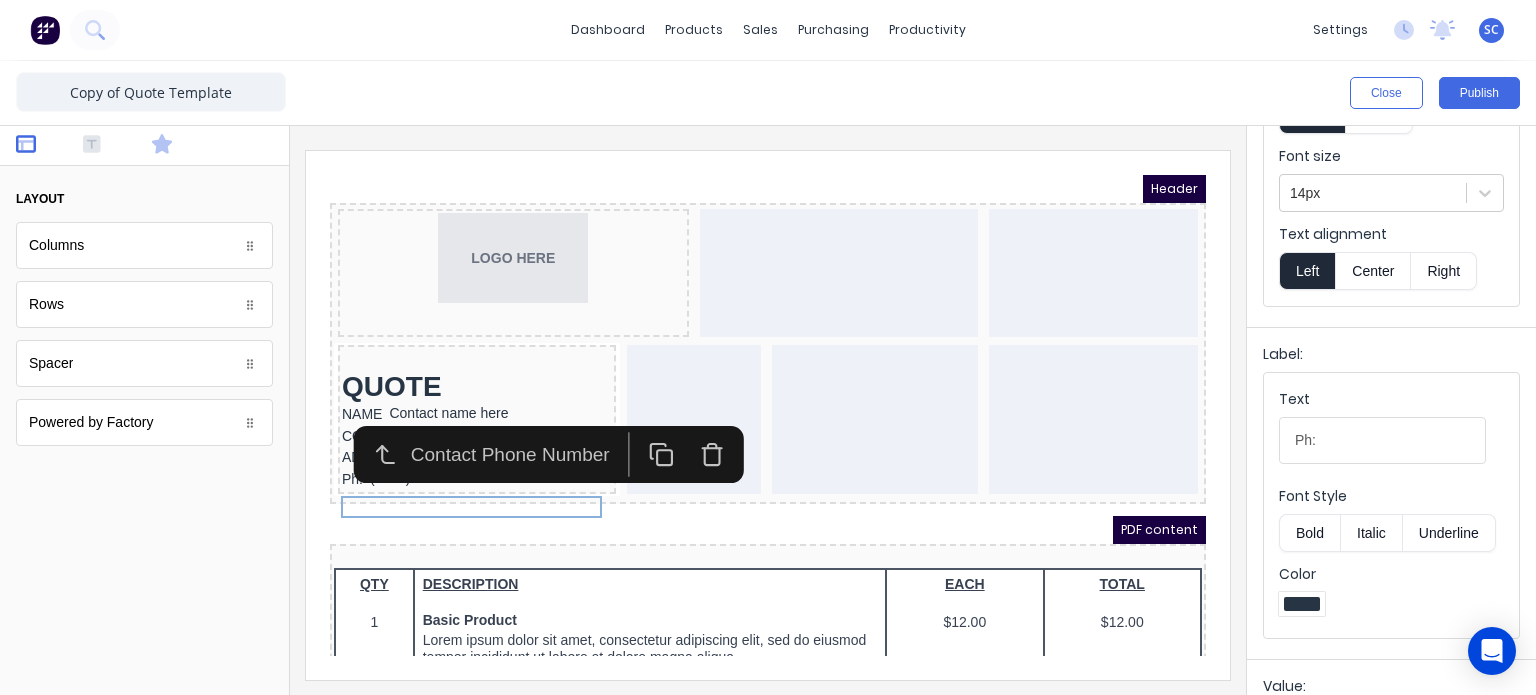 click at bounding box center [178, 146] 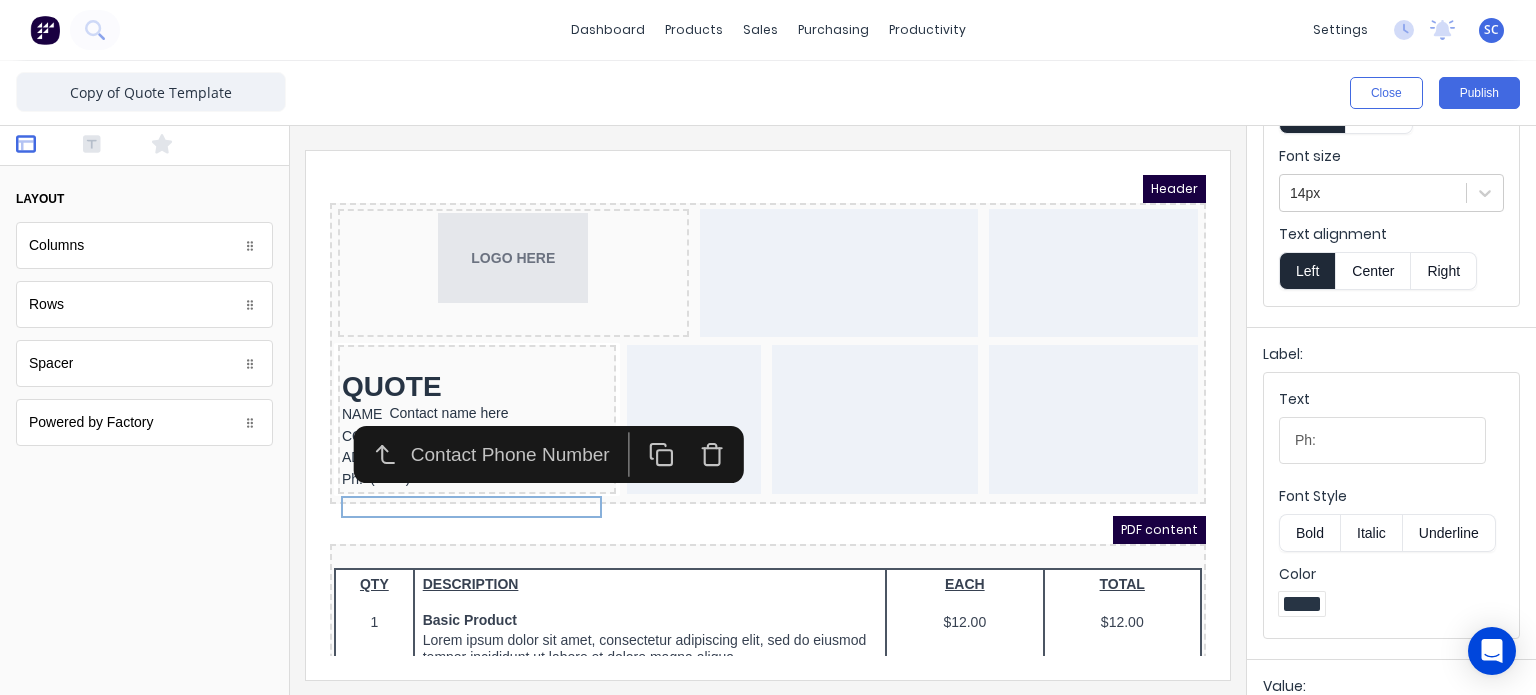 scroll, scrollTop: 0, scrollLeft: 0, axis: both 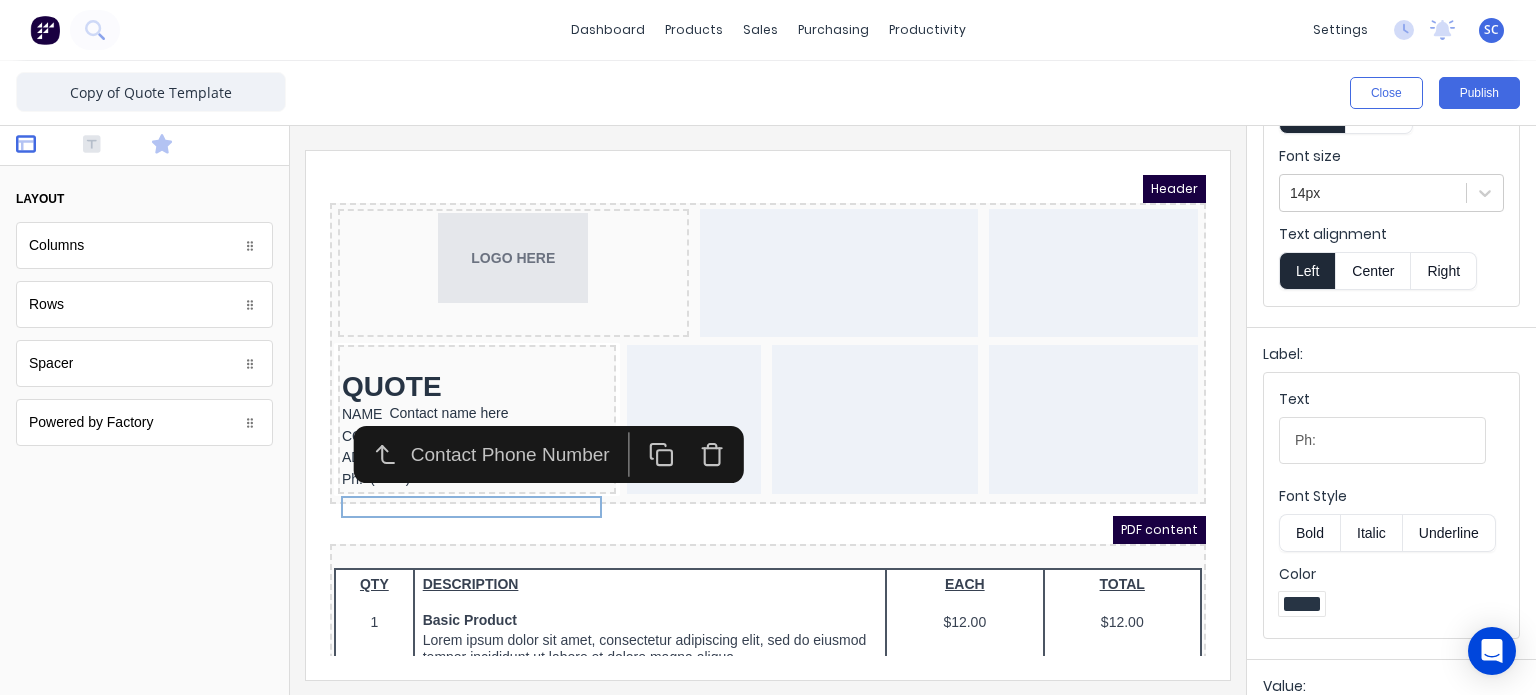 click 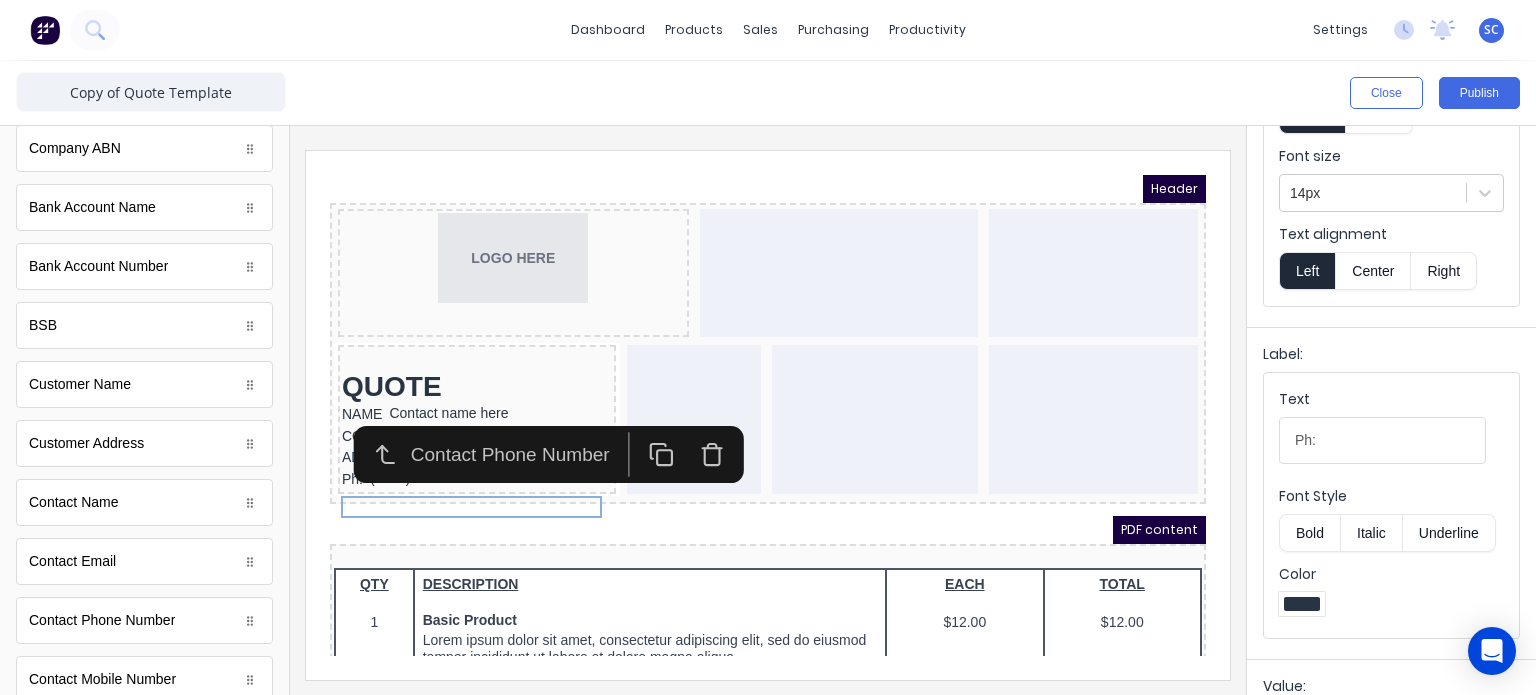 scroll, scrollTop: 1039, scrollLeft: 0, axis: vertical 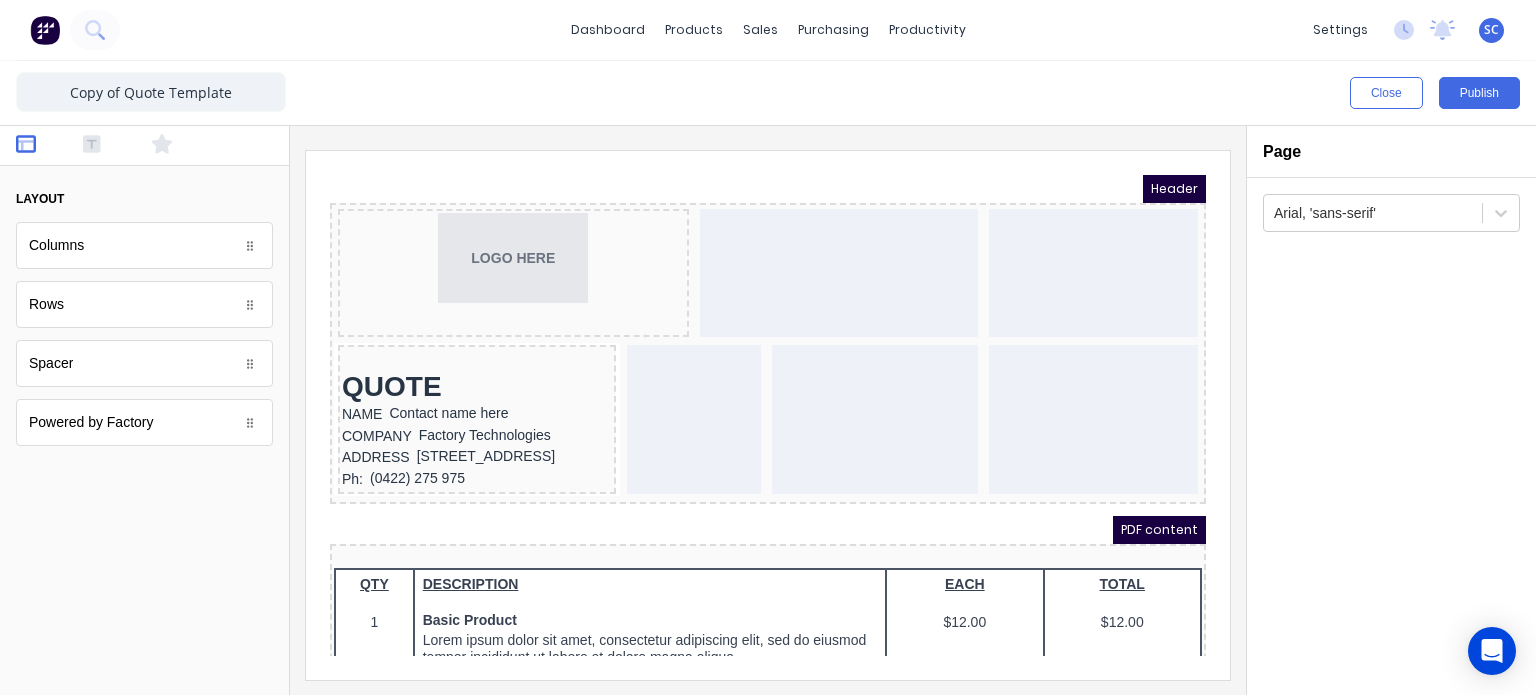 drag, startPoint x: 111, startPoint y: 386, endPoint x: 262, endPoint y: 397, distance: 151.40013 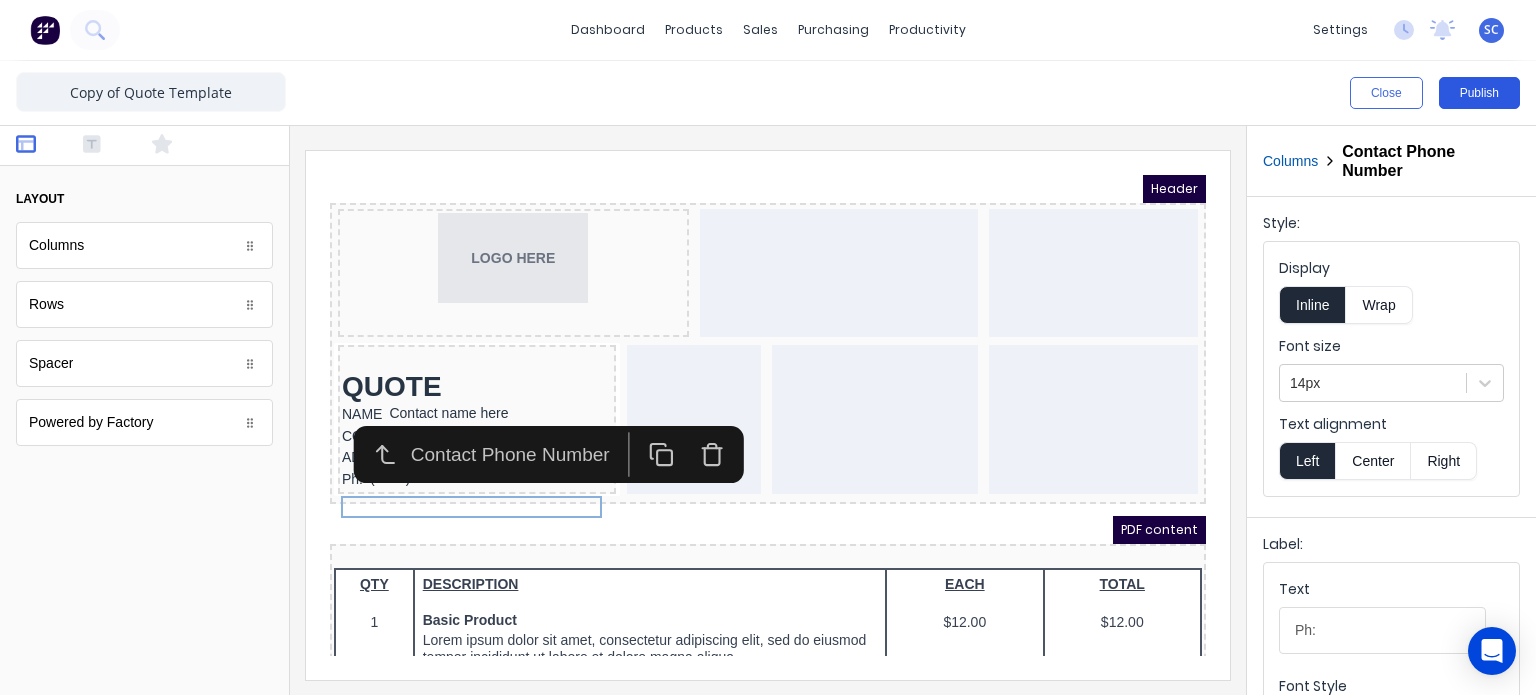 click on "Publish" at bounding box center (1479, 93) 